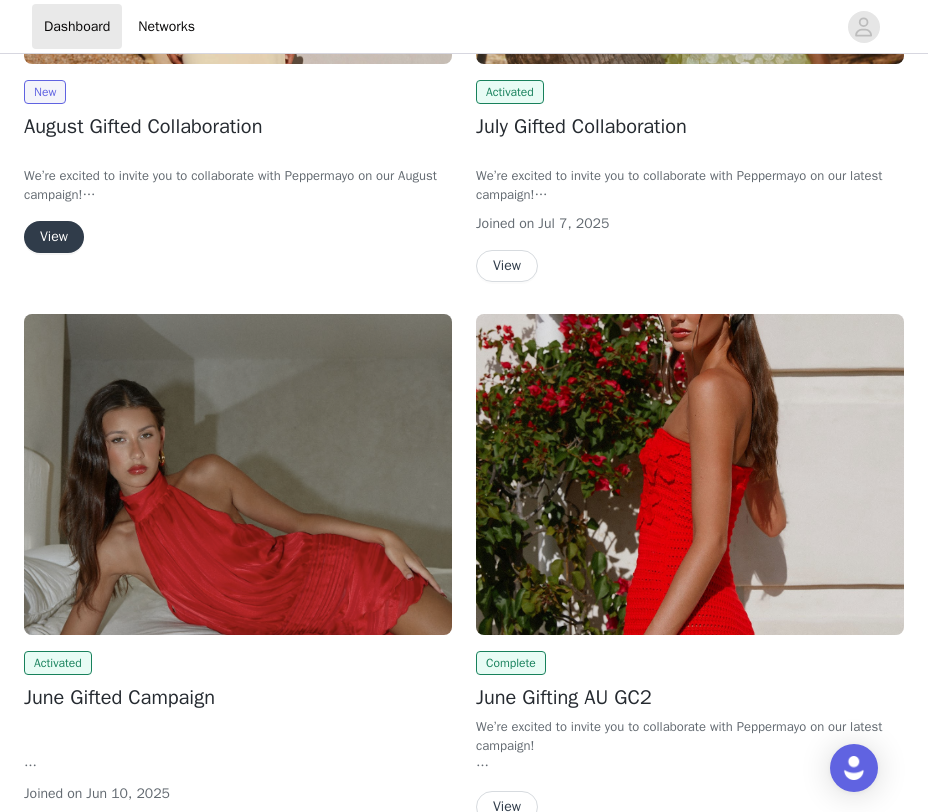 scroll, scrollTop: 169, scrollLeft: 0, axis: vertical 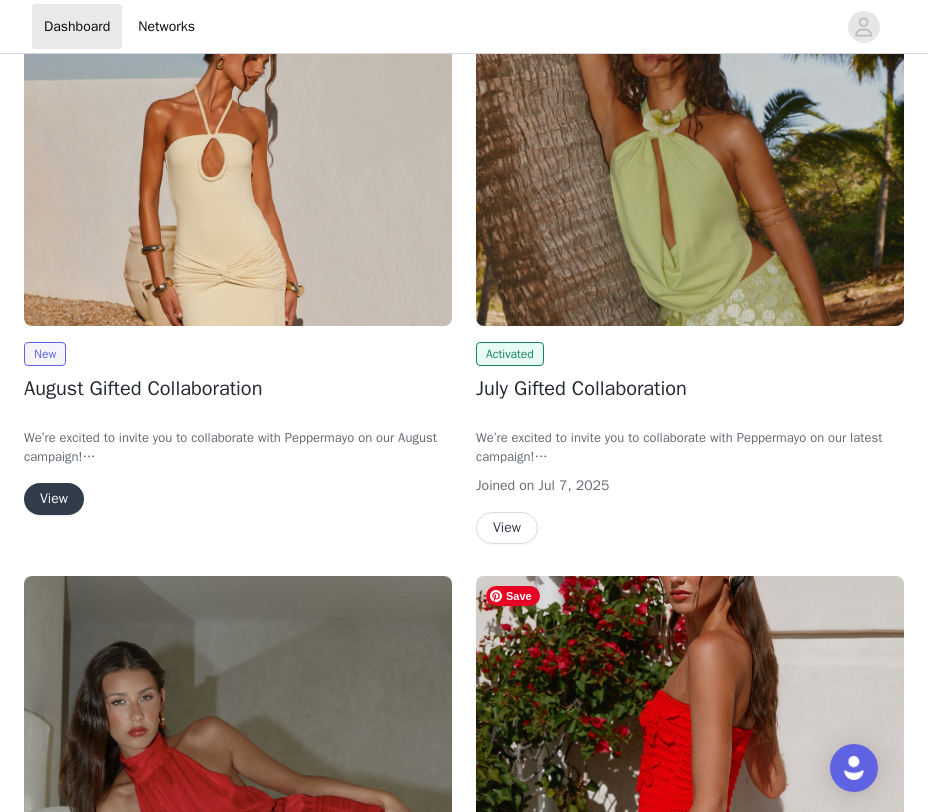 click on "View" at bounding box center [507, 528] 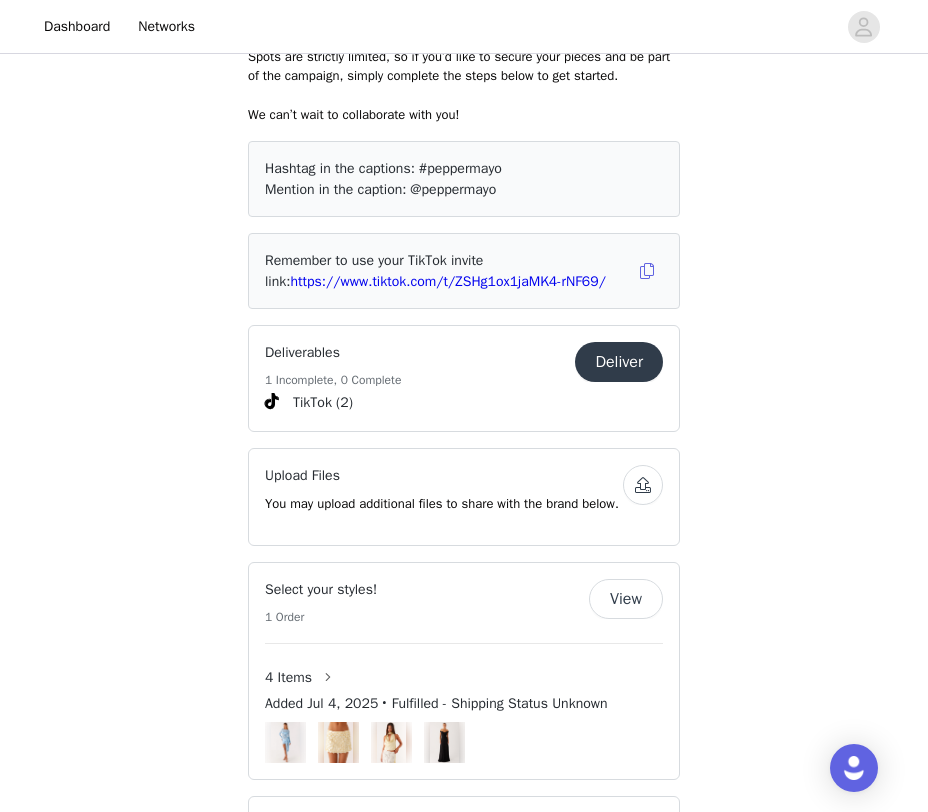 scroll, scrollTop: 1031, scrollLeft: 0, axis: vertical 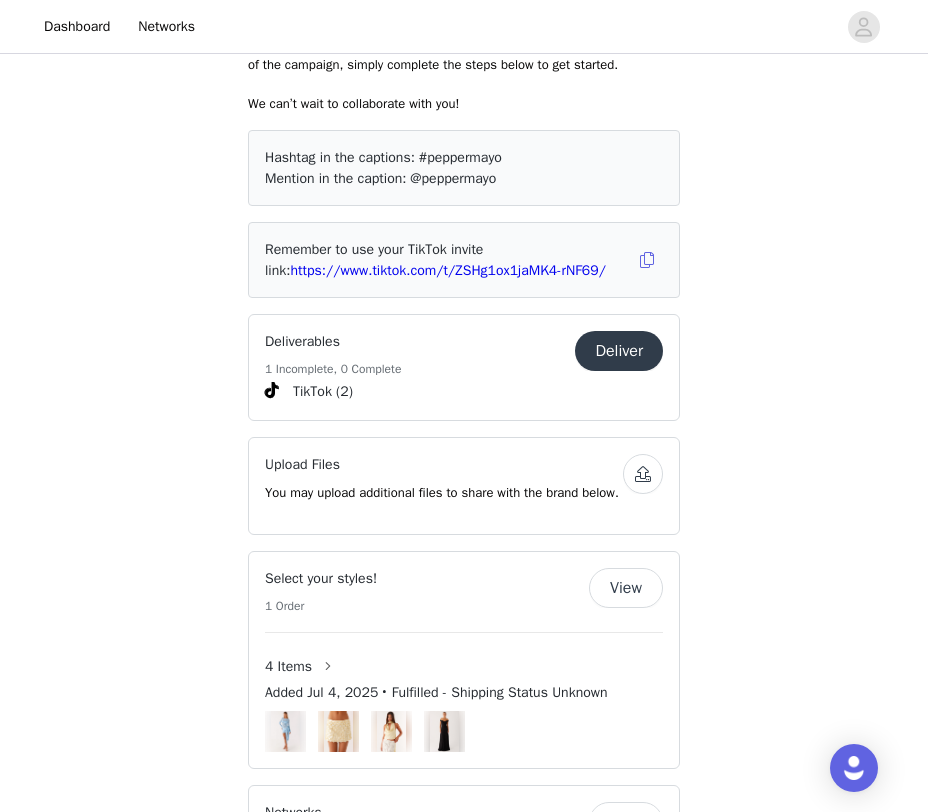 click on "Deliver" at bounding box center (619, 351) 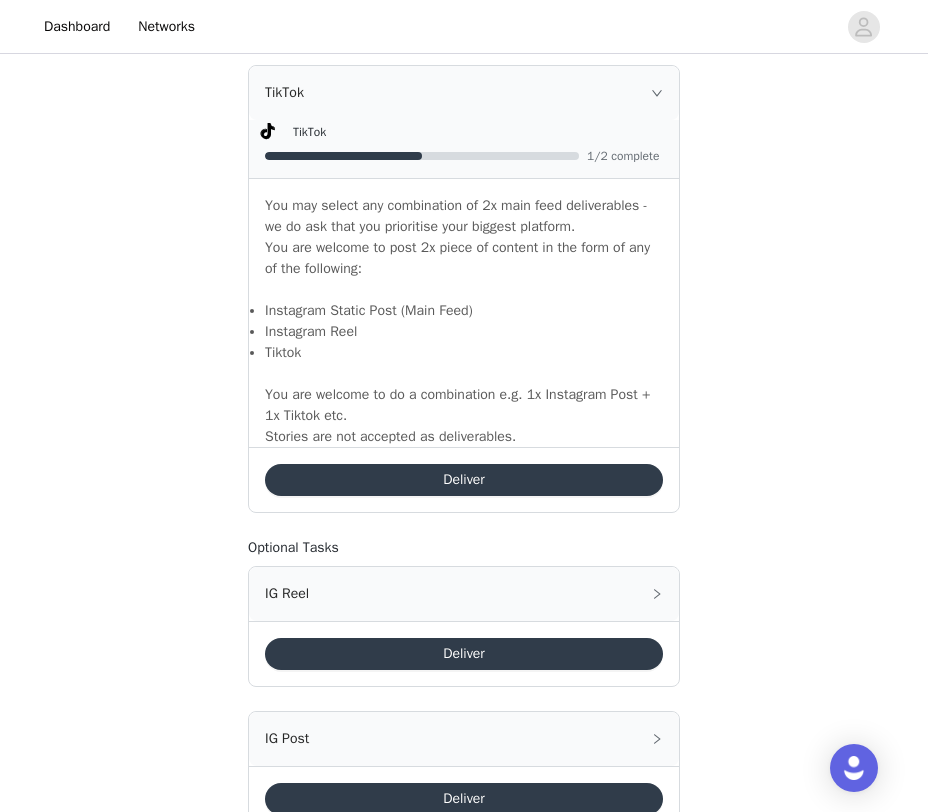 scroll, scrollTop: 1314, scrollLeft: 0, axis: vertical 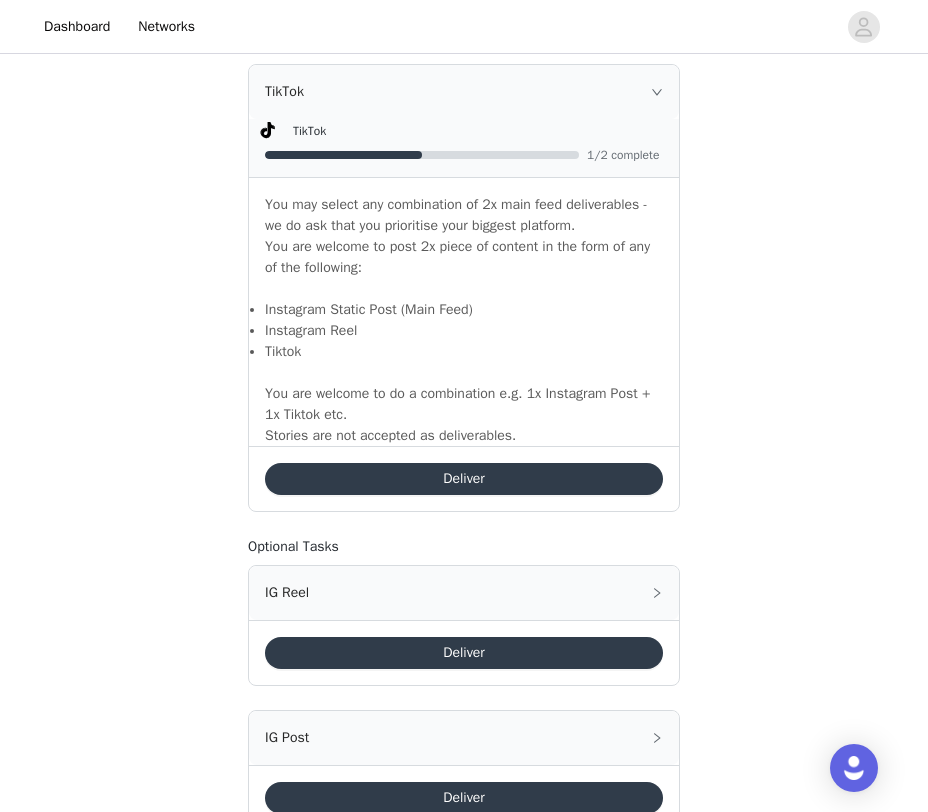 click on "Deliver" at bounding box center [464, 479] 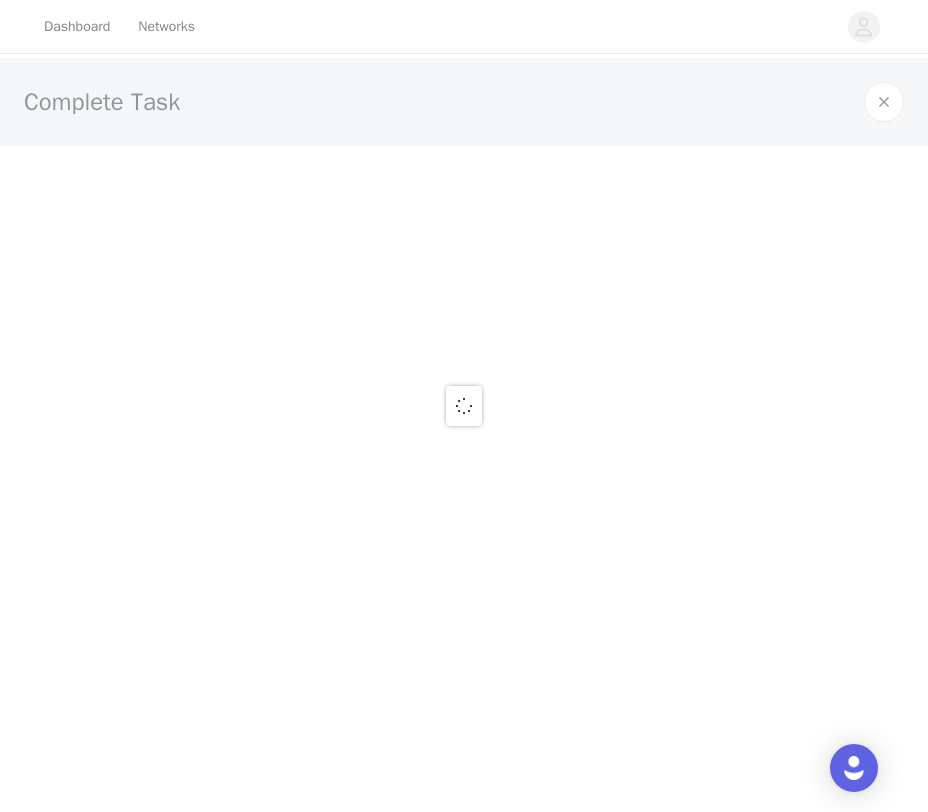 scroll, scrollTop: 0, scrollLeft: 0, axis: both 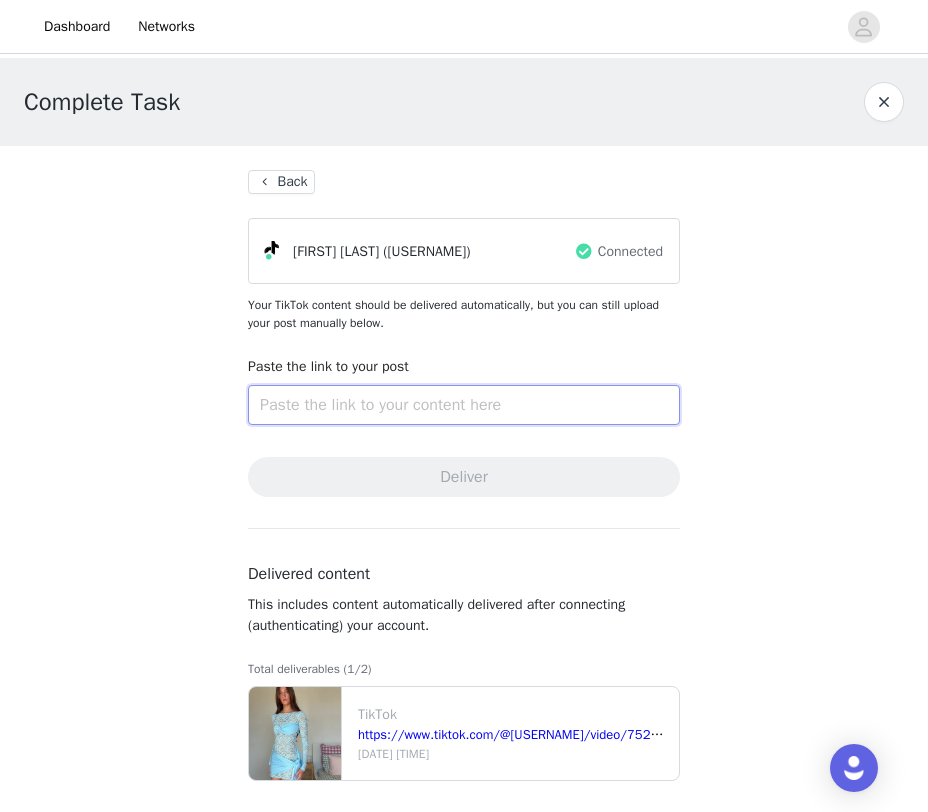 click at bounding box center [464, 405] 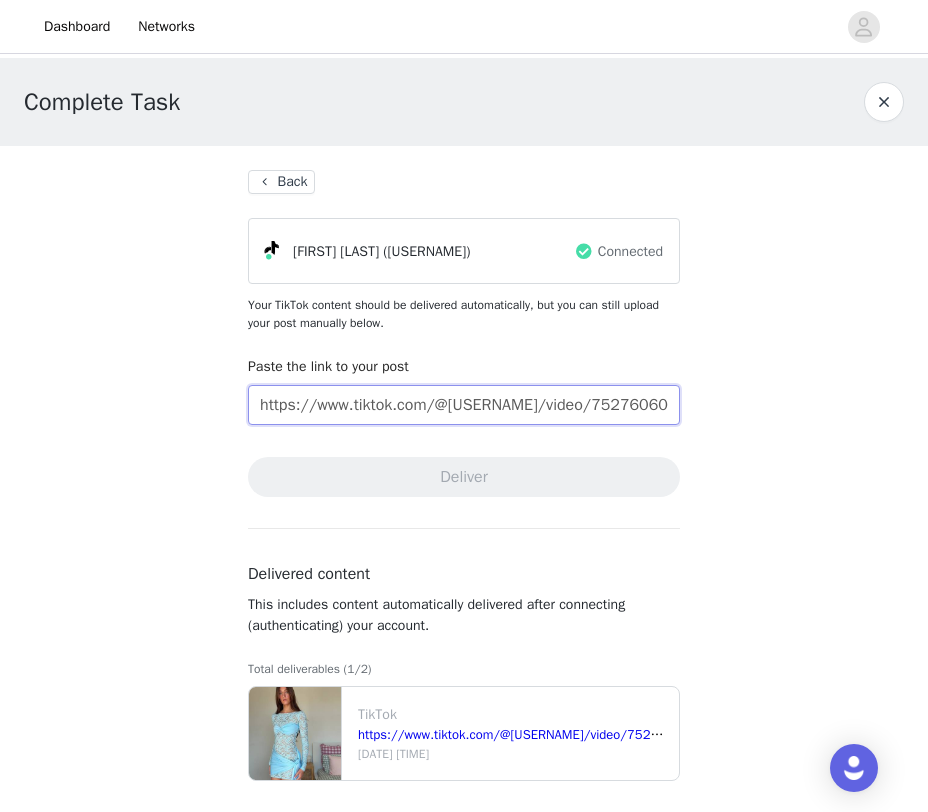 scroll, scrollTop: 0, scrollLeft: 181, axis: horizontal 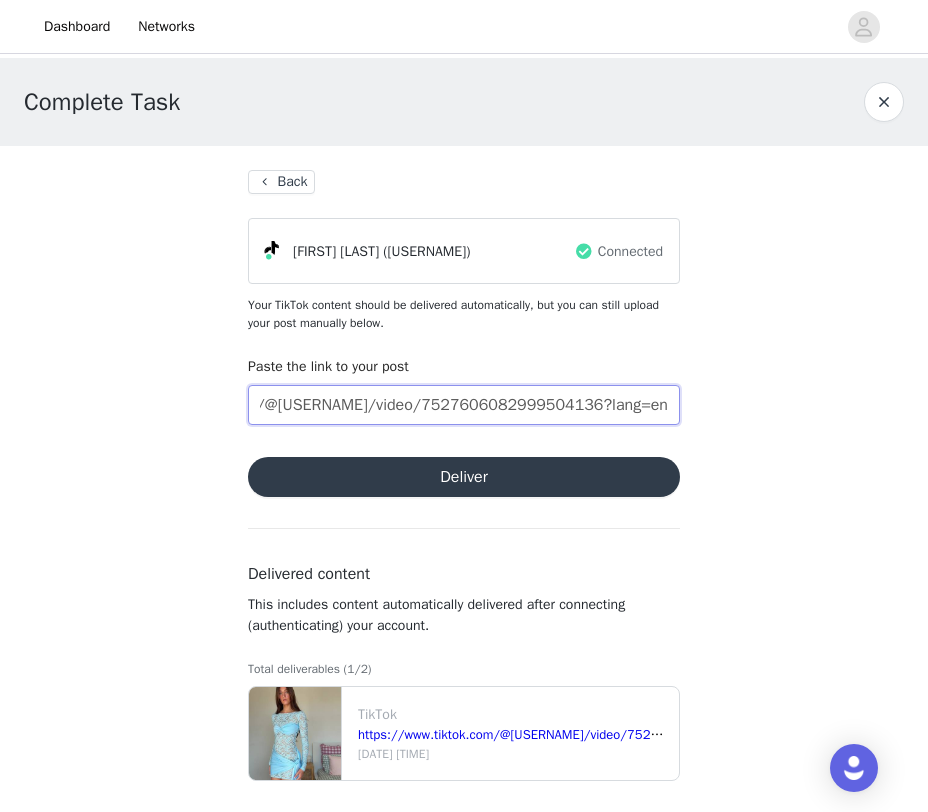 type on "https://www.tiktok.com/@[USERNAME]/video/7527606082999504136?lang=en" 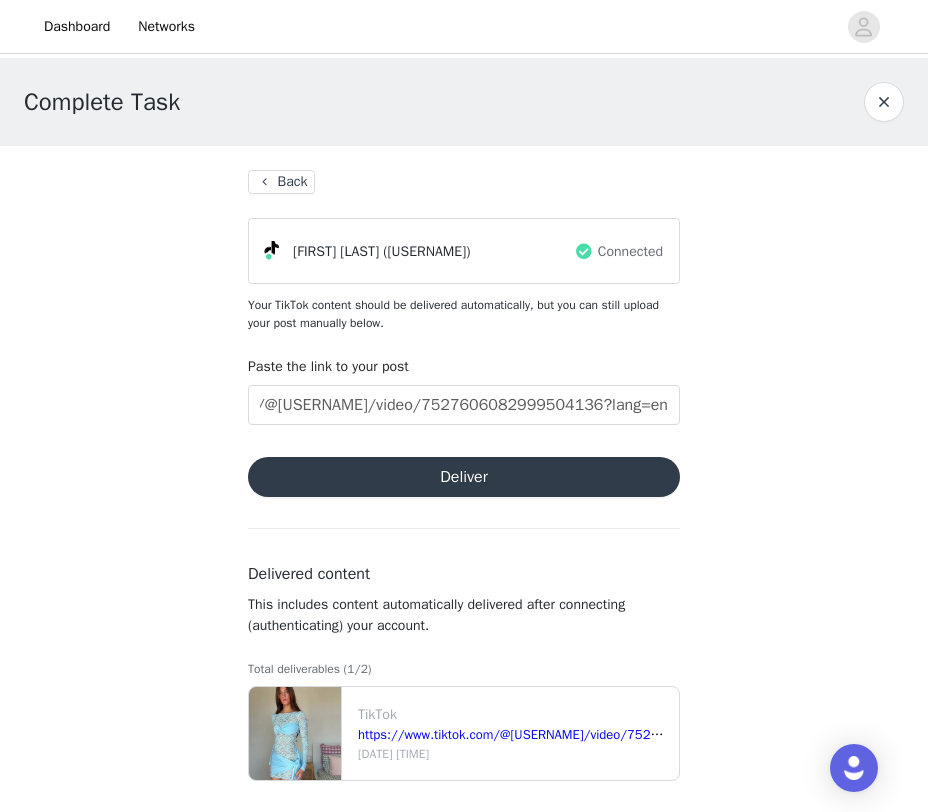 click on "Deliver" at bounding box center (464, 477) 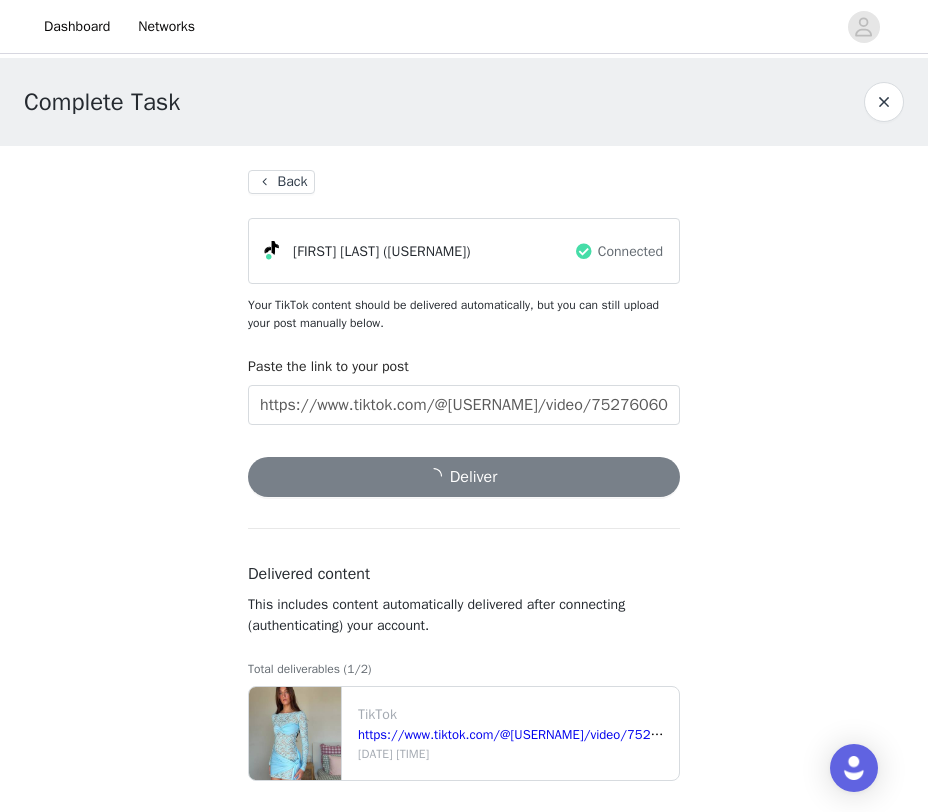 scroll, scrollTop: 9, scrollLeft: 0, axis: vertical 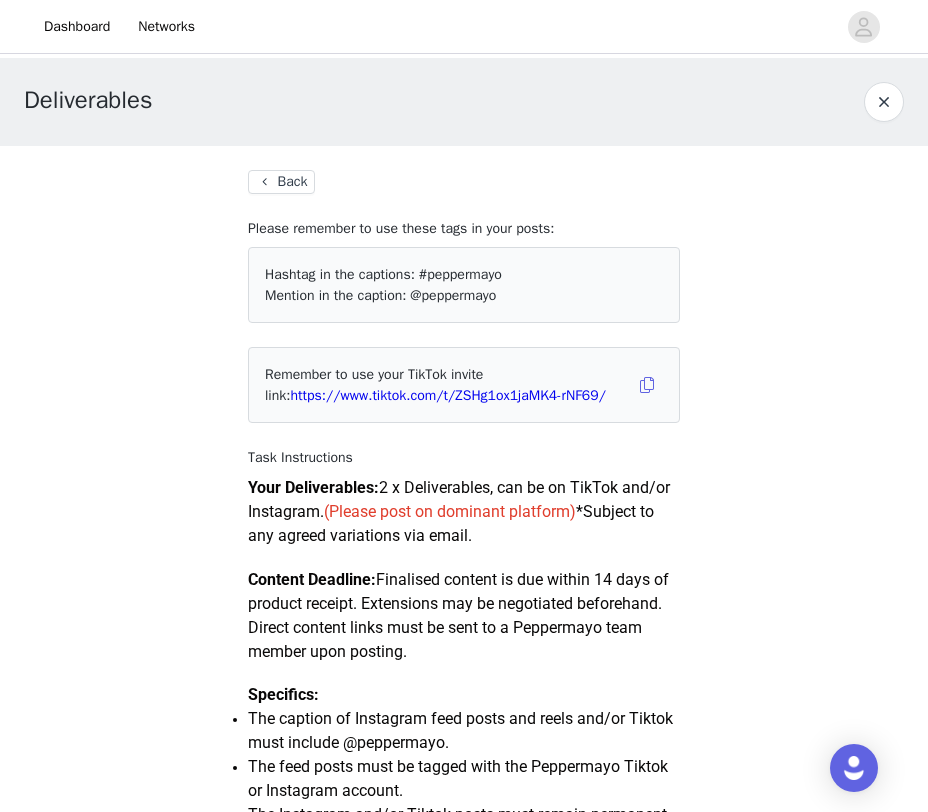 click at bounding box center [884, 102] 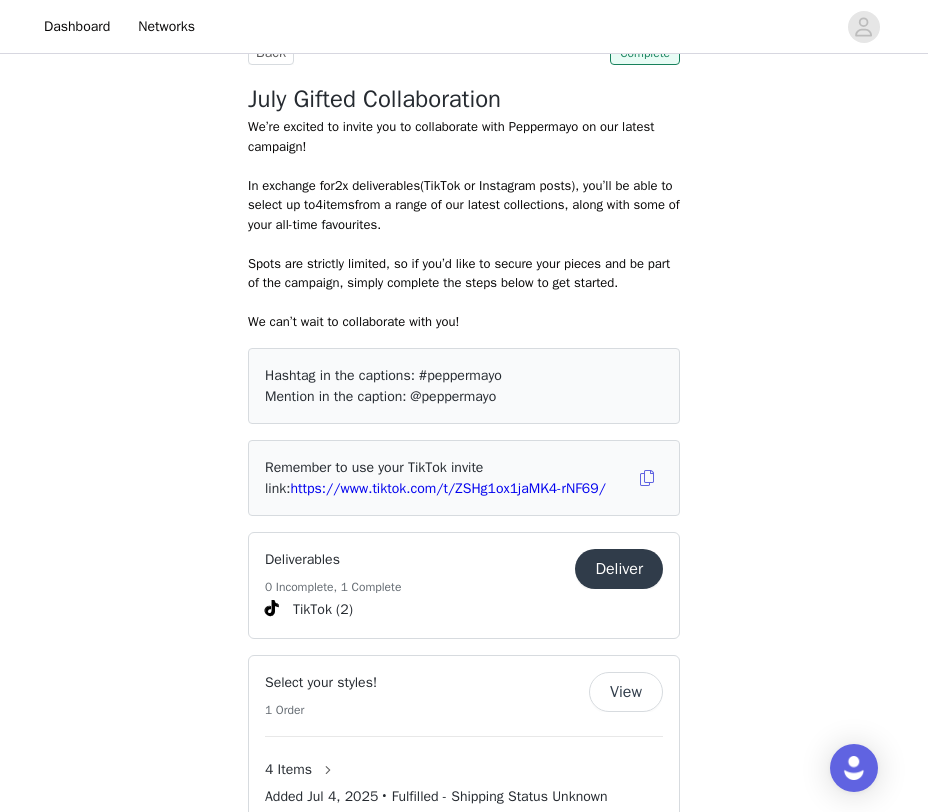 scroll, scrollTop: 0, scrollLeft: 0, axis: both 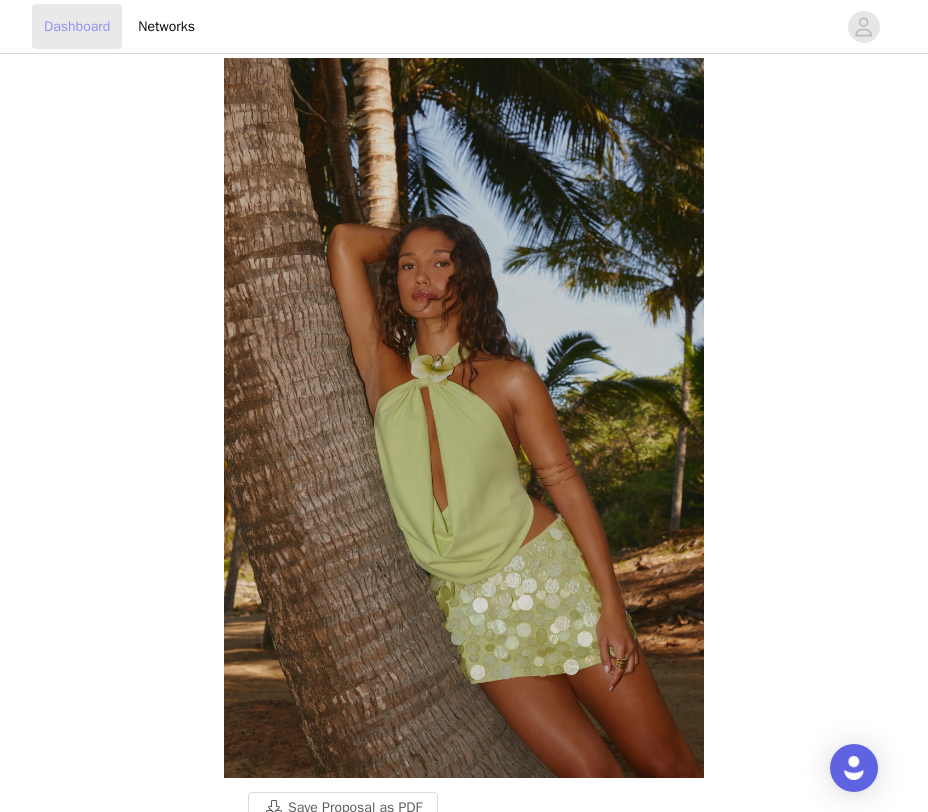 click on "Dashboard" at bounding box center [77, 26] 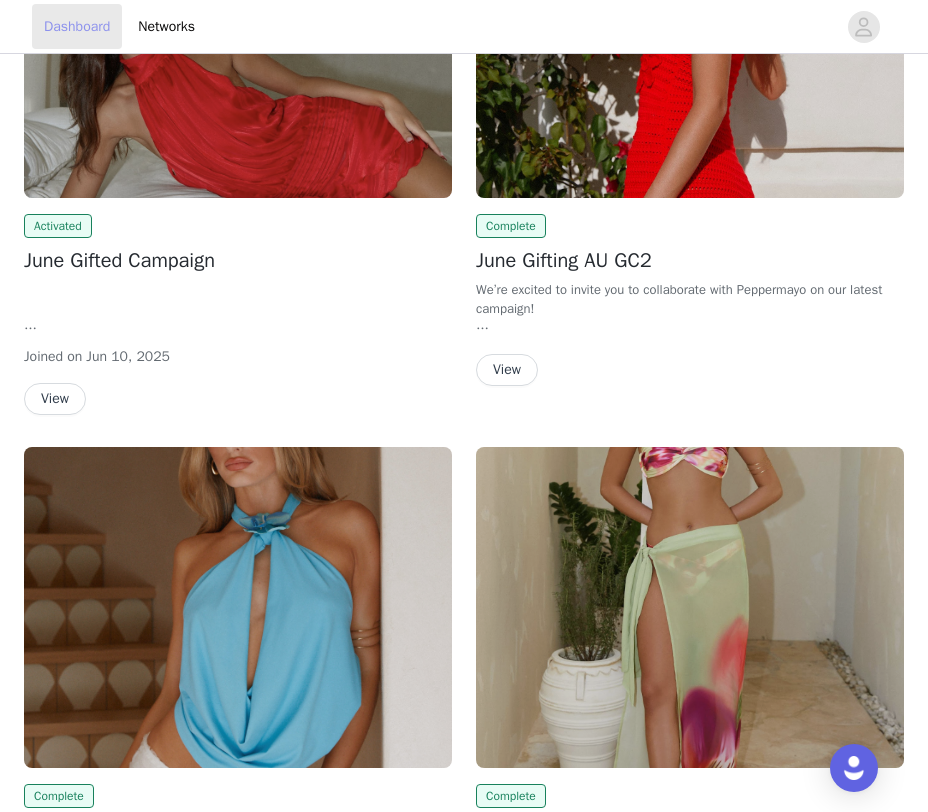 scroll, scrollTop: 0, scrollLeft: 0, axis: both 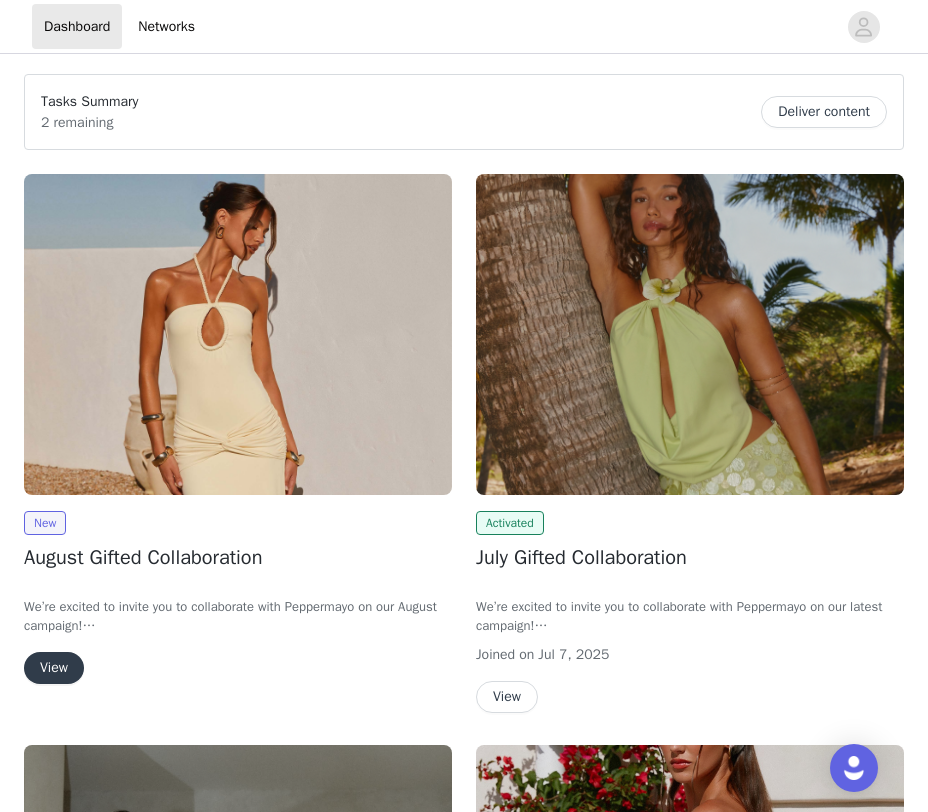 click on "View" at bounding box center [54, 668] 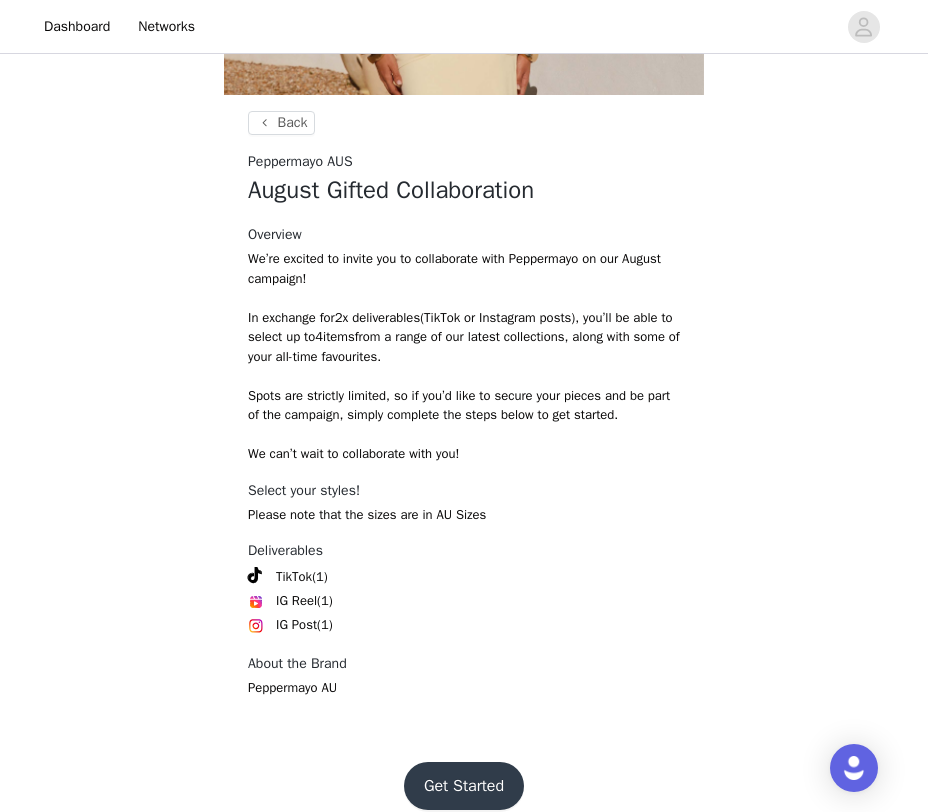 scroll, scrollTop: 344, scrollLeft: 0, axis: vertical 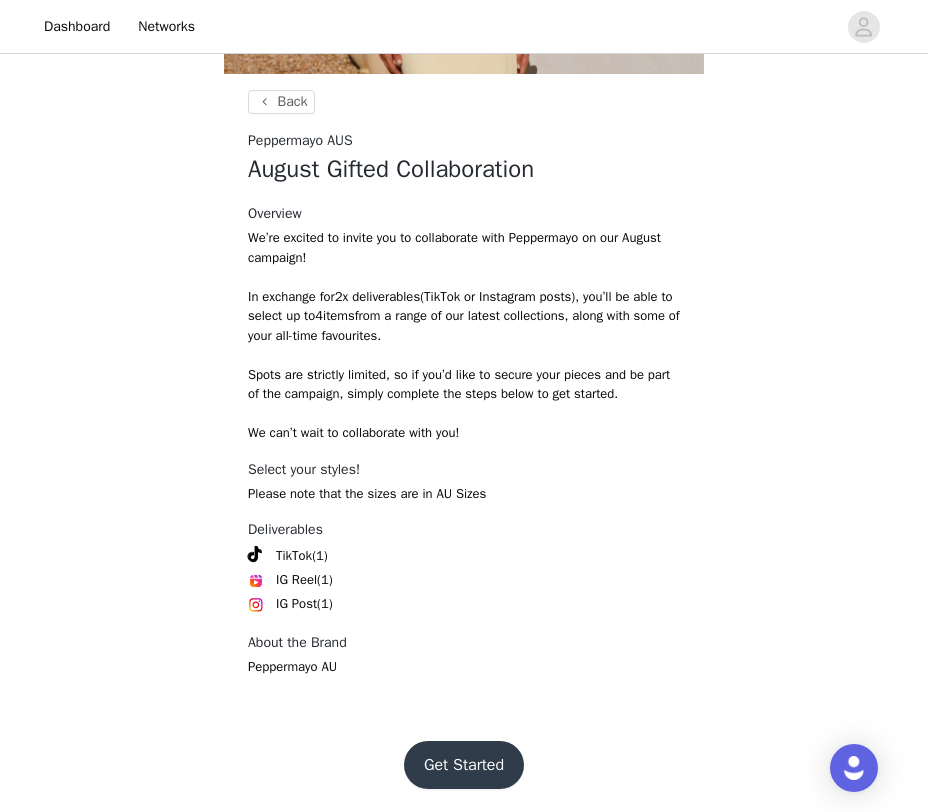 click on "Get Started" at bounding box center [464, 765] 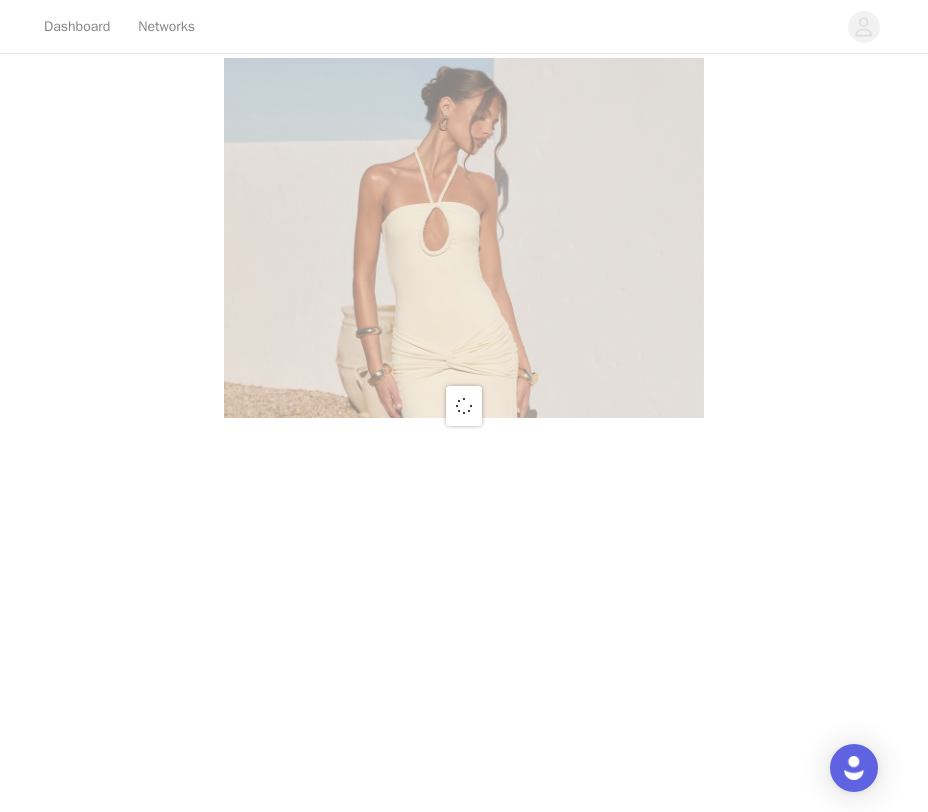 scroll, scrollTop: 0, scrollLeft: 0, axis: both 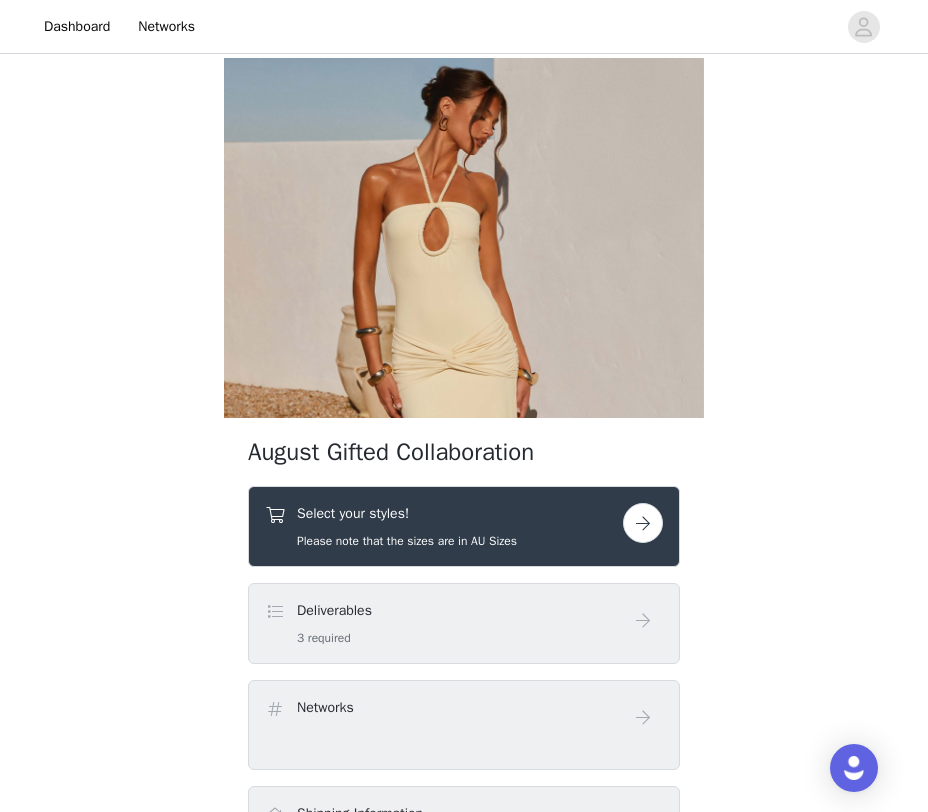 click at bounding box center (643, 523) 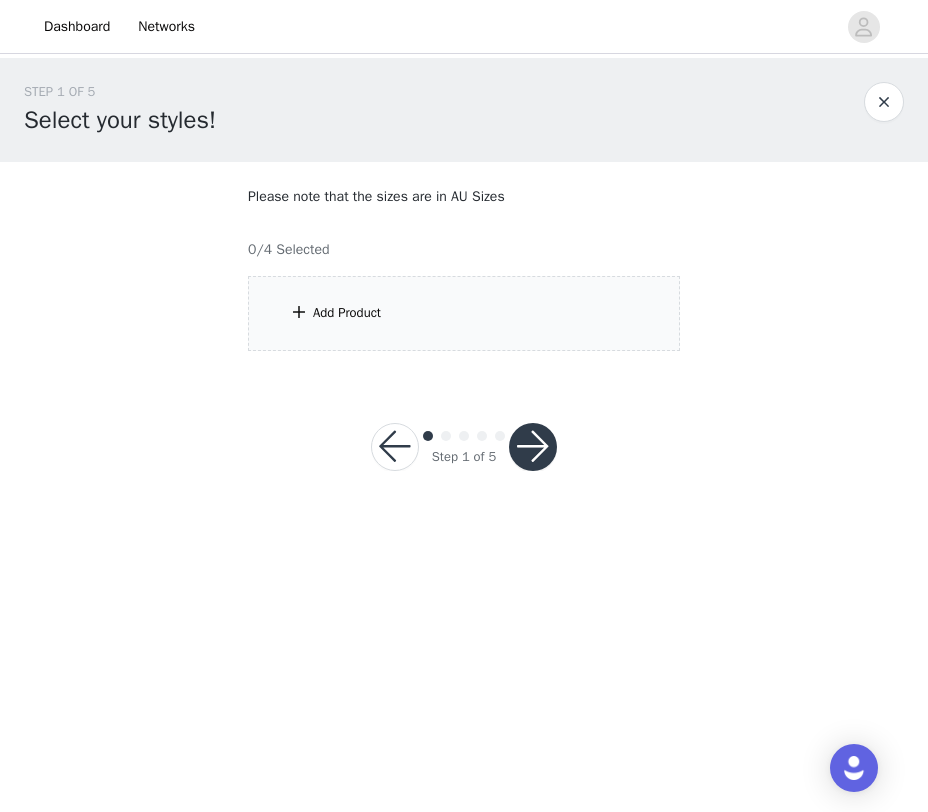 click on "Add Product" at bounding box center (464, 313) 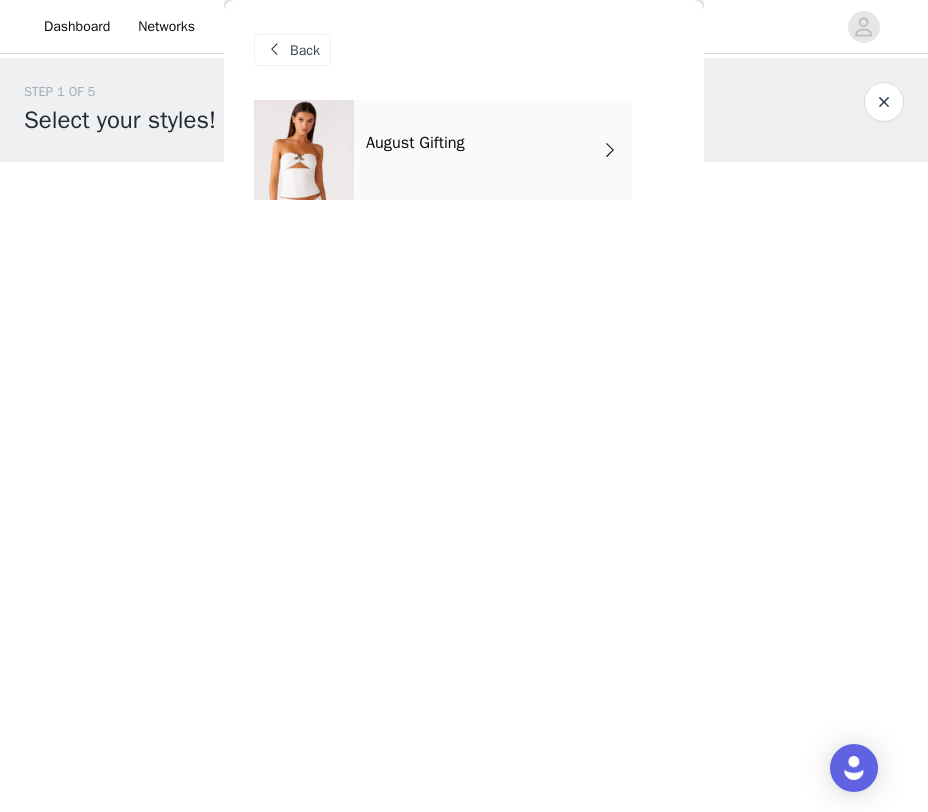click on "August Gifting" at bounding box center [493, 150] 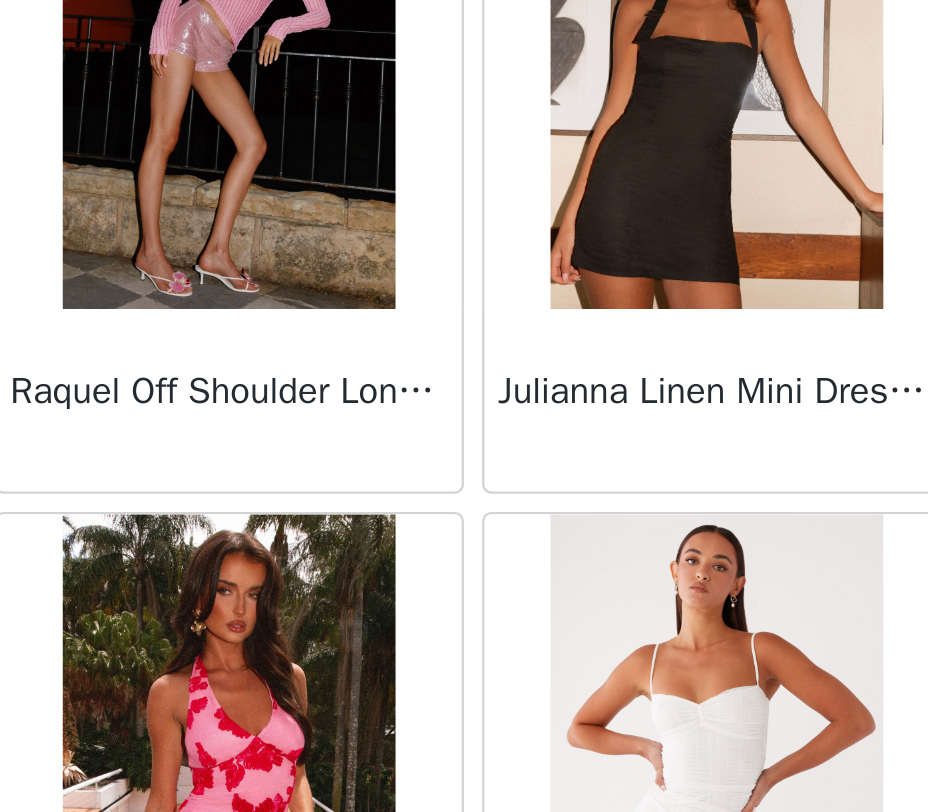 scroll, scrollTop: 0, scrollLeft: 0, axis: both 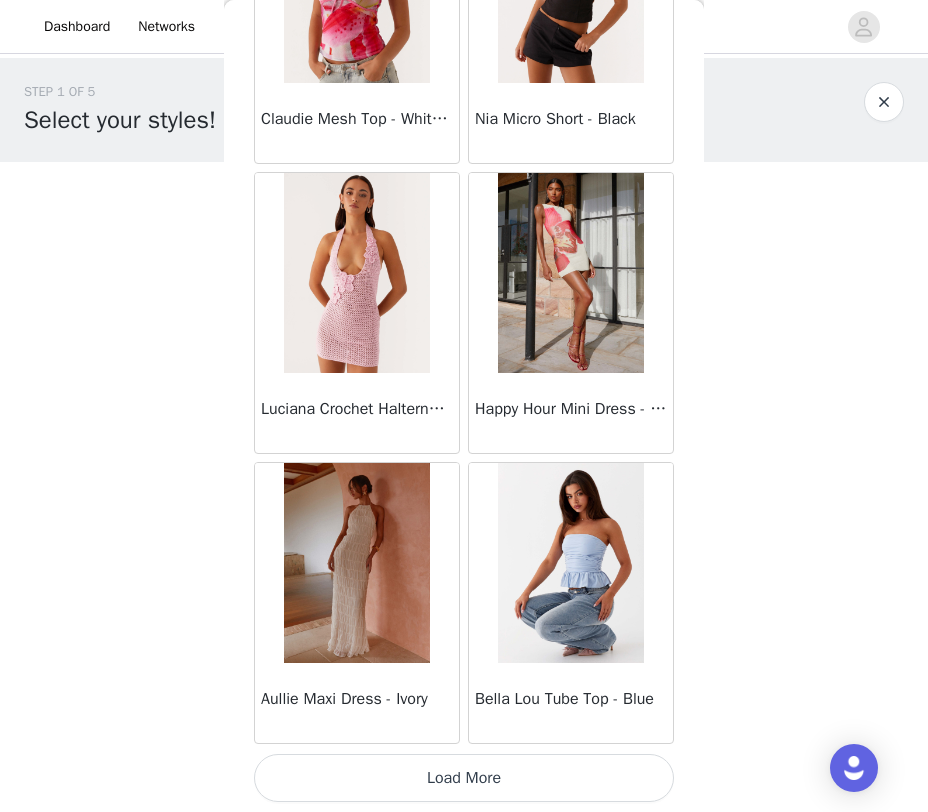 click on "Load More" at bounding box center (464, 778) 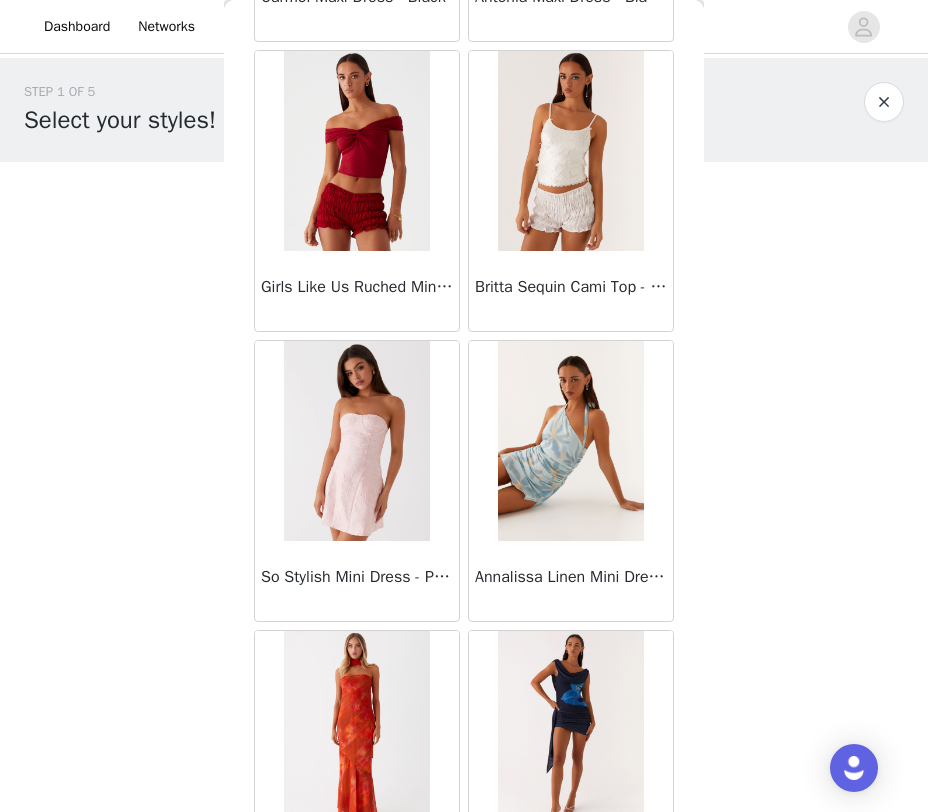 scroll, scrollTop: 4693, scrollLeft: 0, axis: vertical 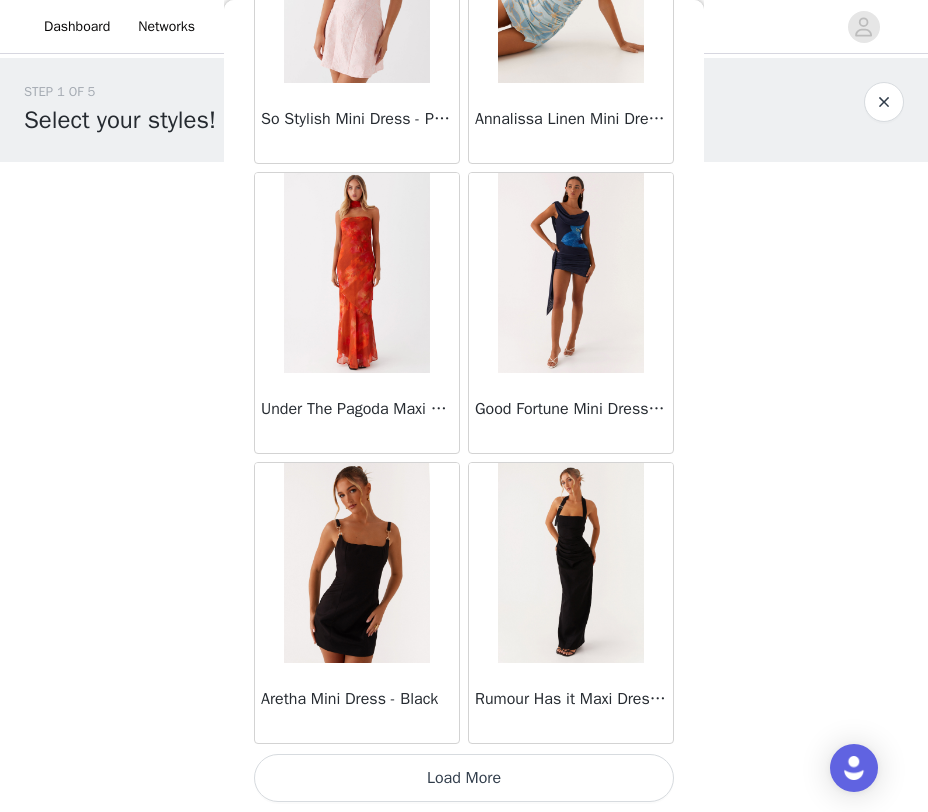 click on "Load More" at bounding box center [464, 778] 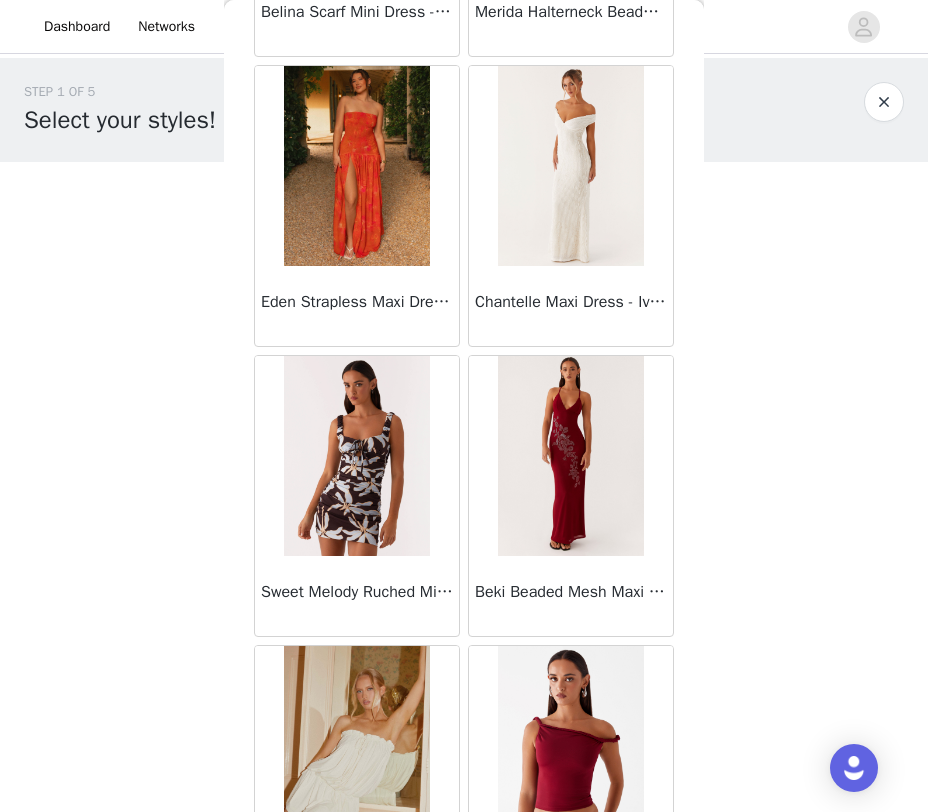 scroll, scrollTop: 8048, scrollLeft: 0, axis: vertical 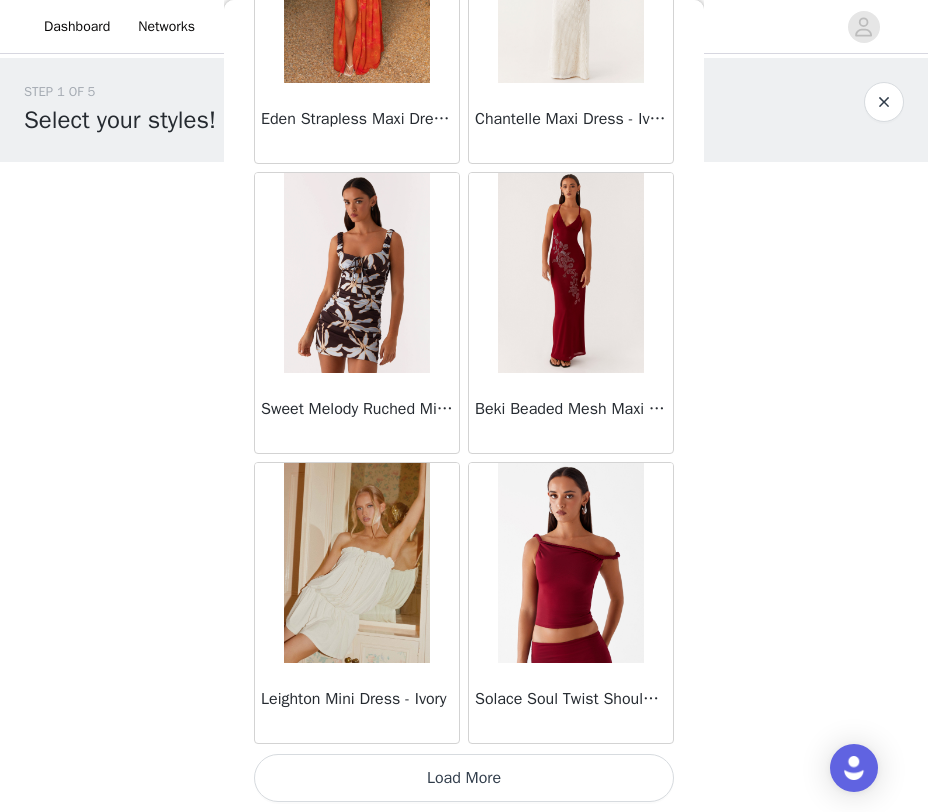click on "Load More" at bounding box center [464, 778] 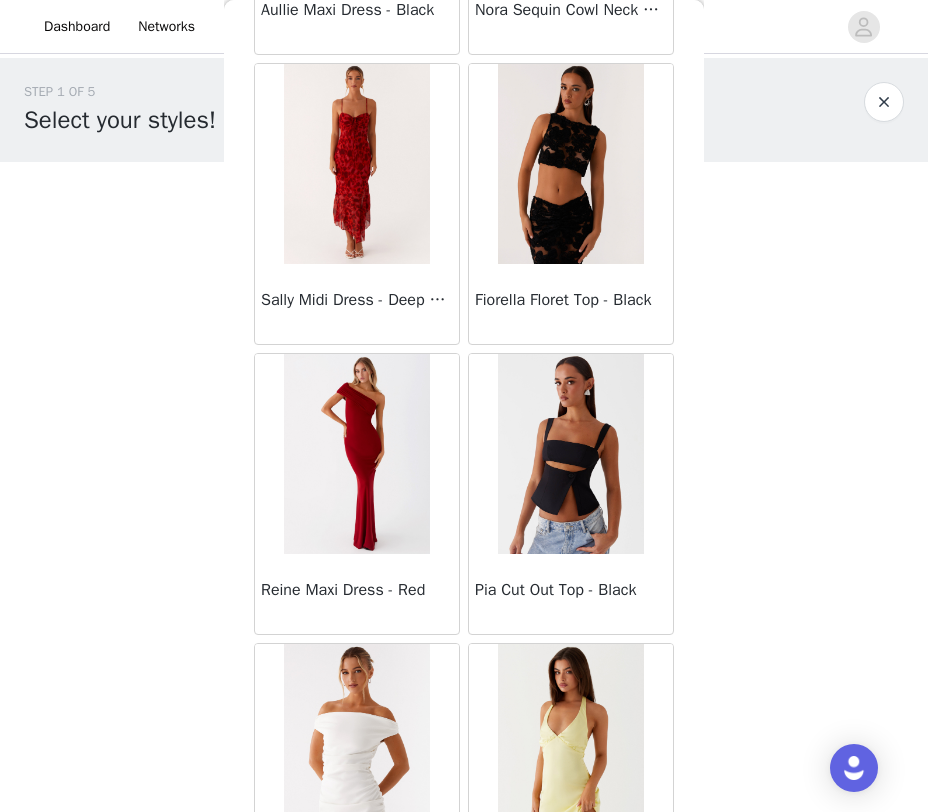 scroll, scrollTop: 10948, scrollLeft: 0, axis: vertical 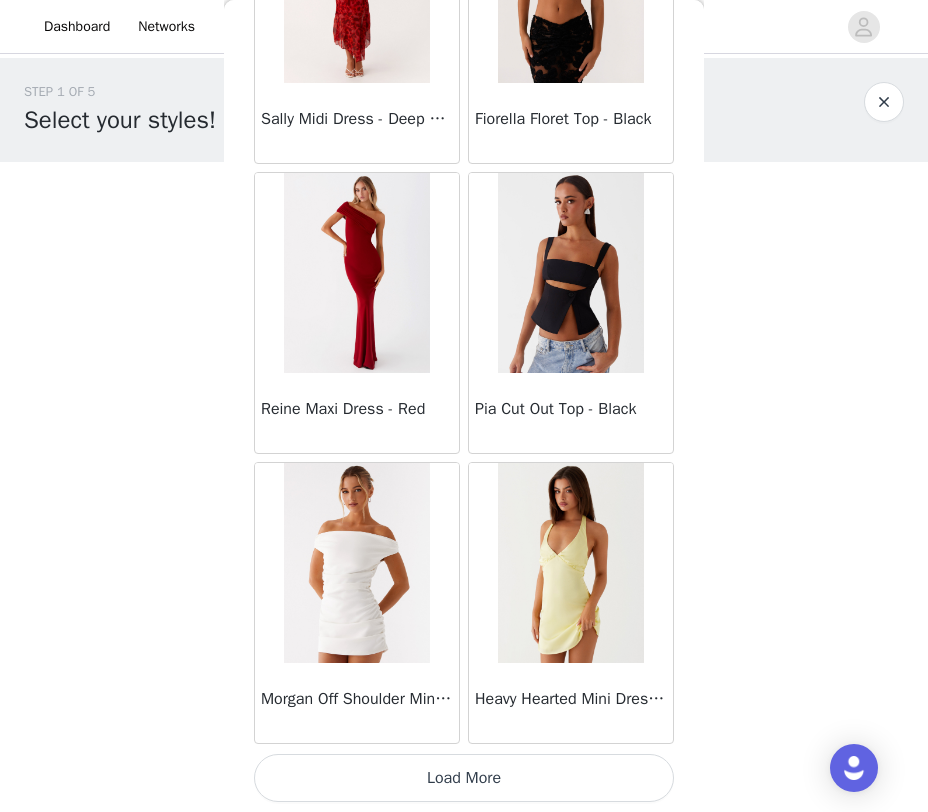 click on "Load More" at bounding box center (464, 778) 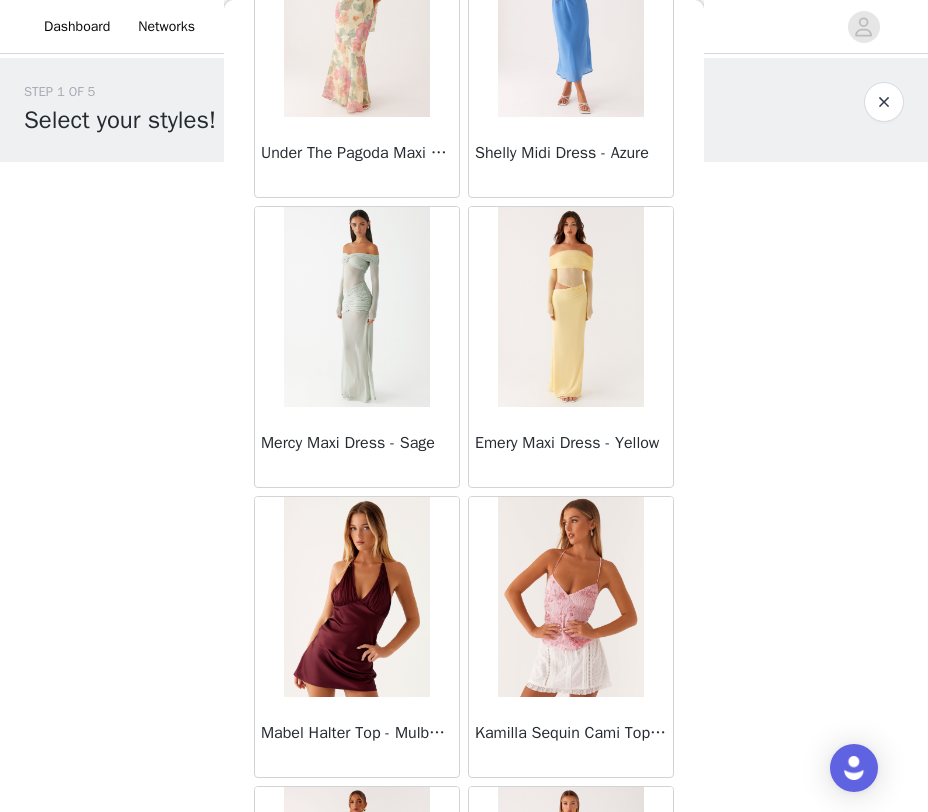 scroll, scrollTop: 13532, scrollLeft: 0, axis: vertical 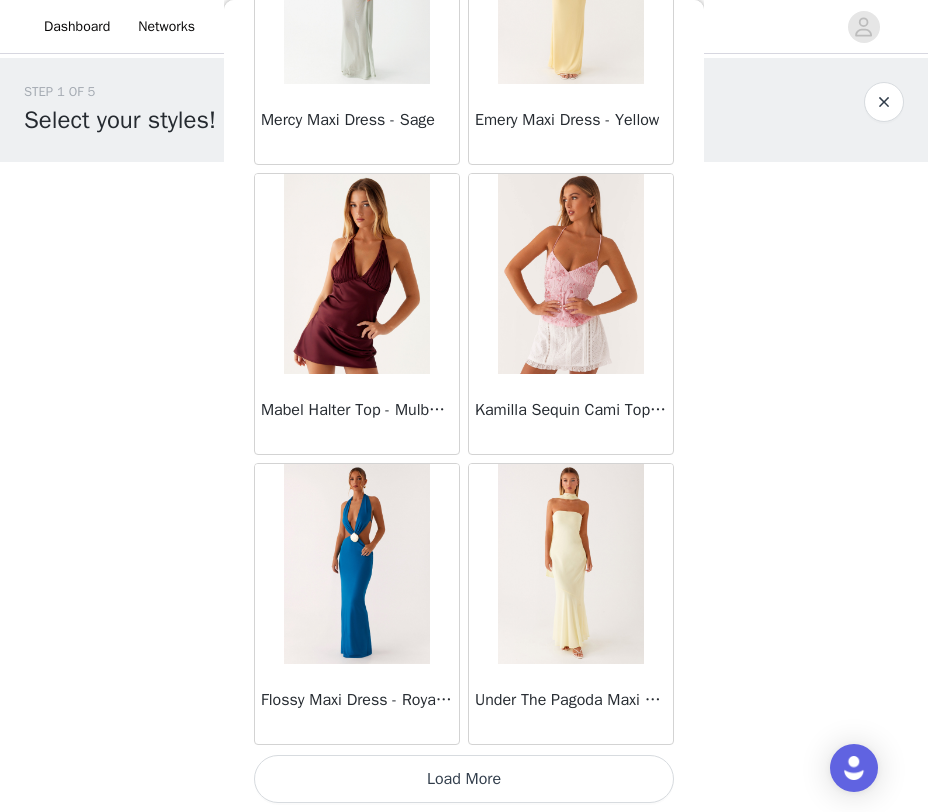 click on "Load More" at bounding box center (464, 779) 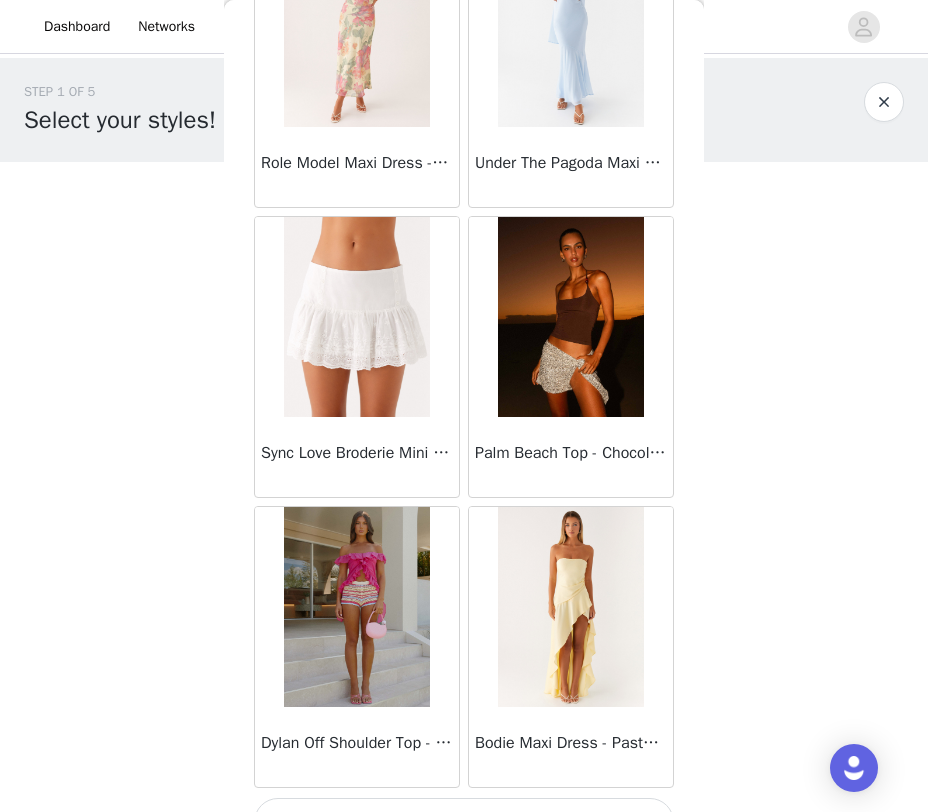 scroll, scrollTop: 16748, scrollLeft: 0, axis: vertical 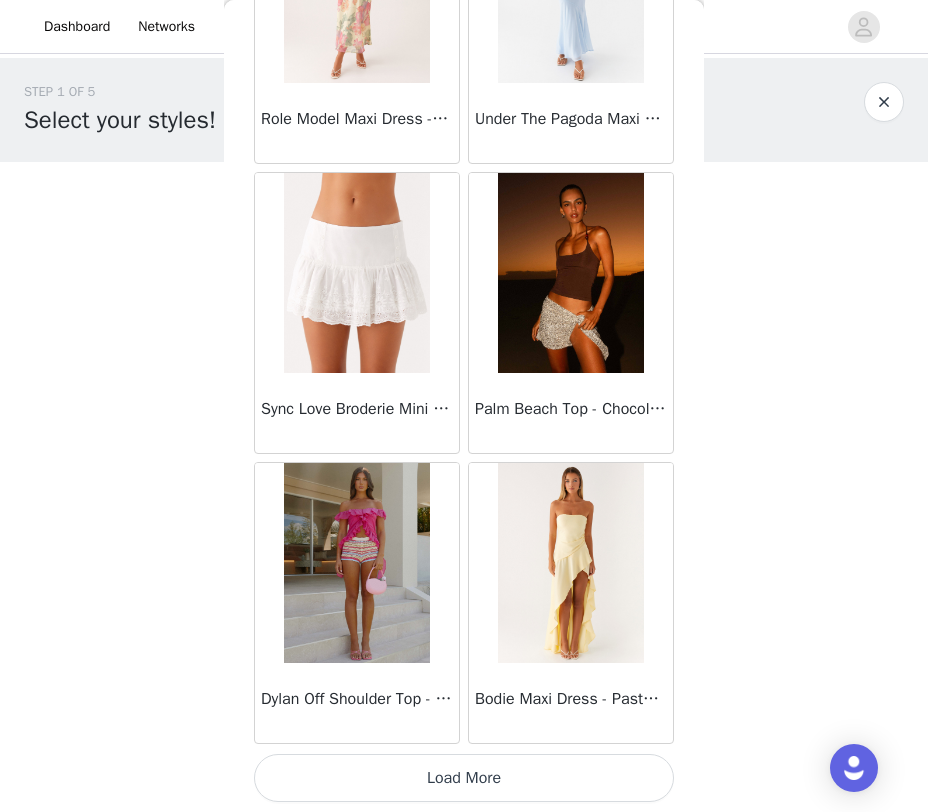 click on "Load More" at bounding box center (464, 778) 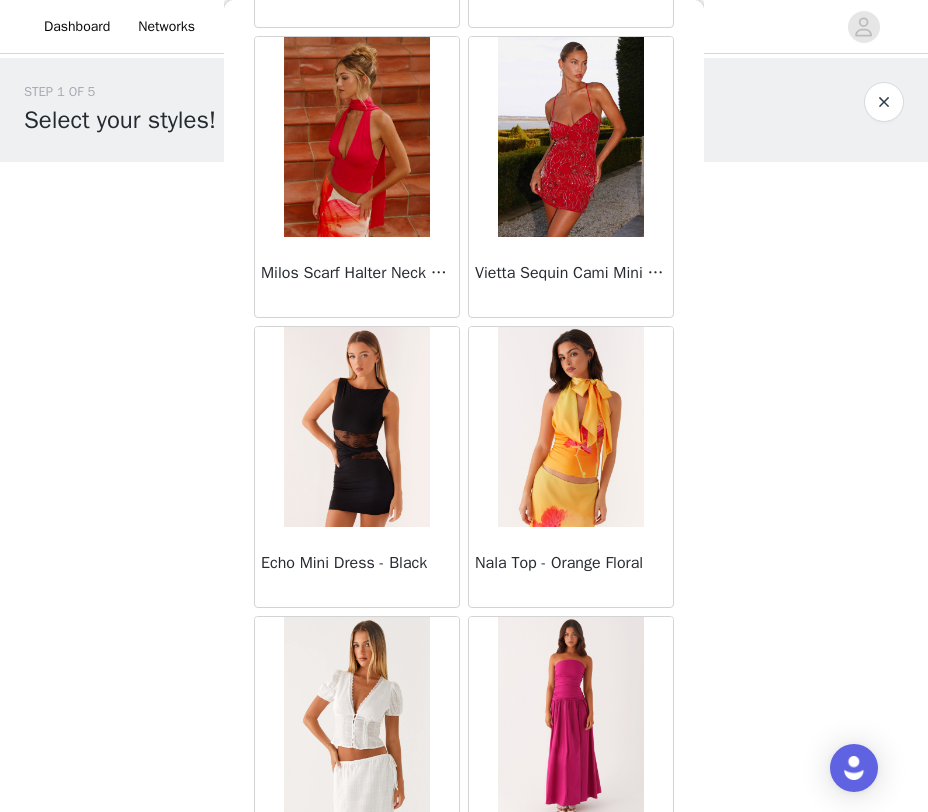 scroll, scrollTop: 19648, scrollLeft: 0, axis: vertical 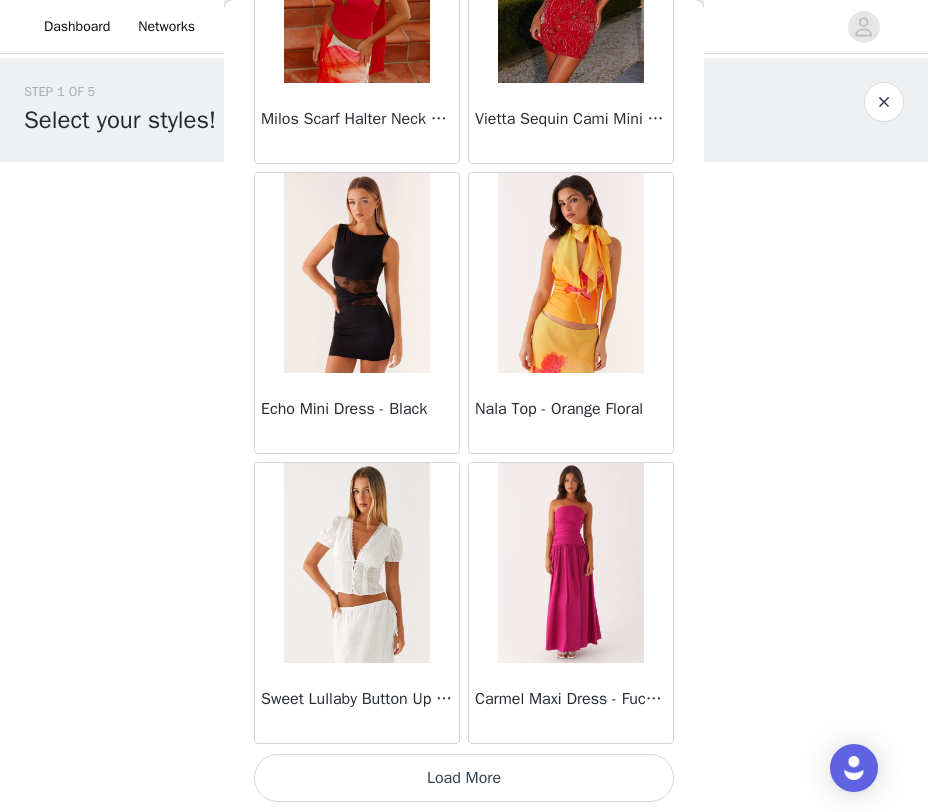 click on "Load More" at bounding box center (464, 778) 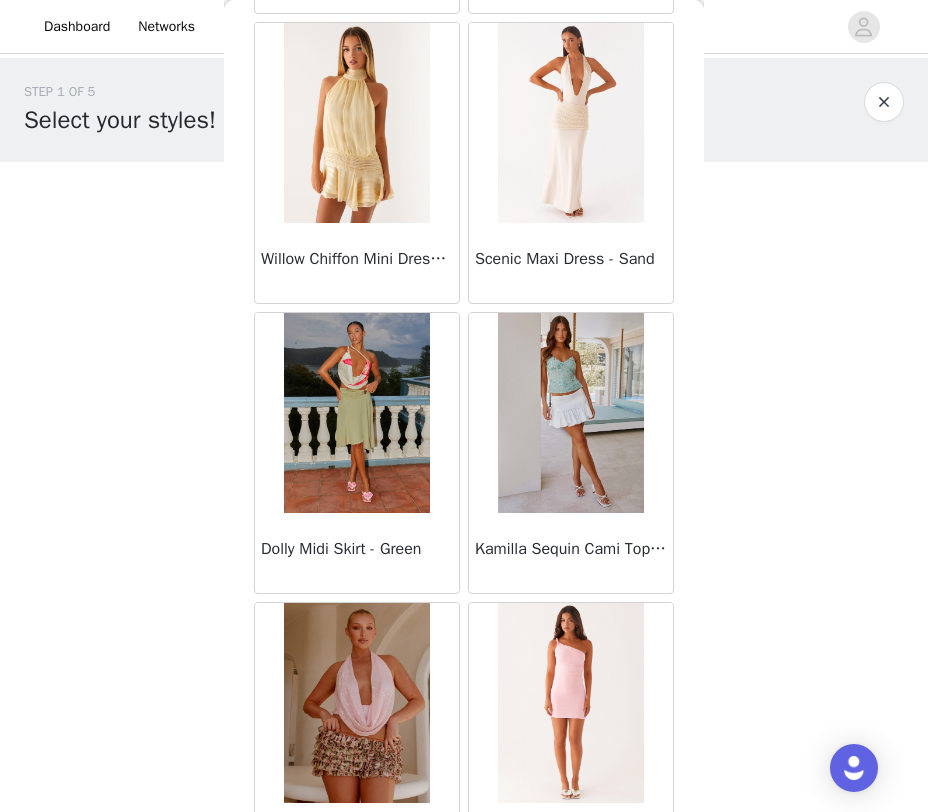 scroll, scrollTop: 21830, scrollLeft: 0, axis: vertical 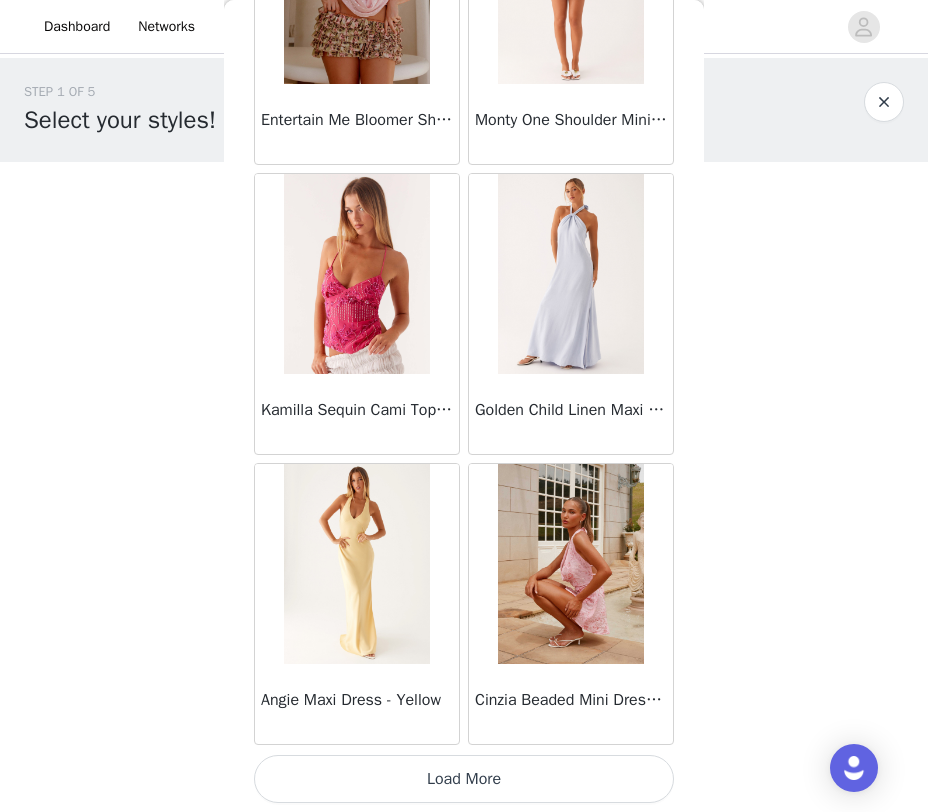 click on "Load More" at bounding box center (464, 779) 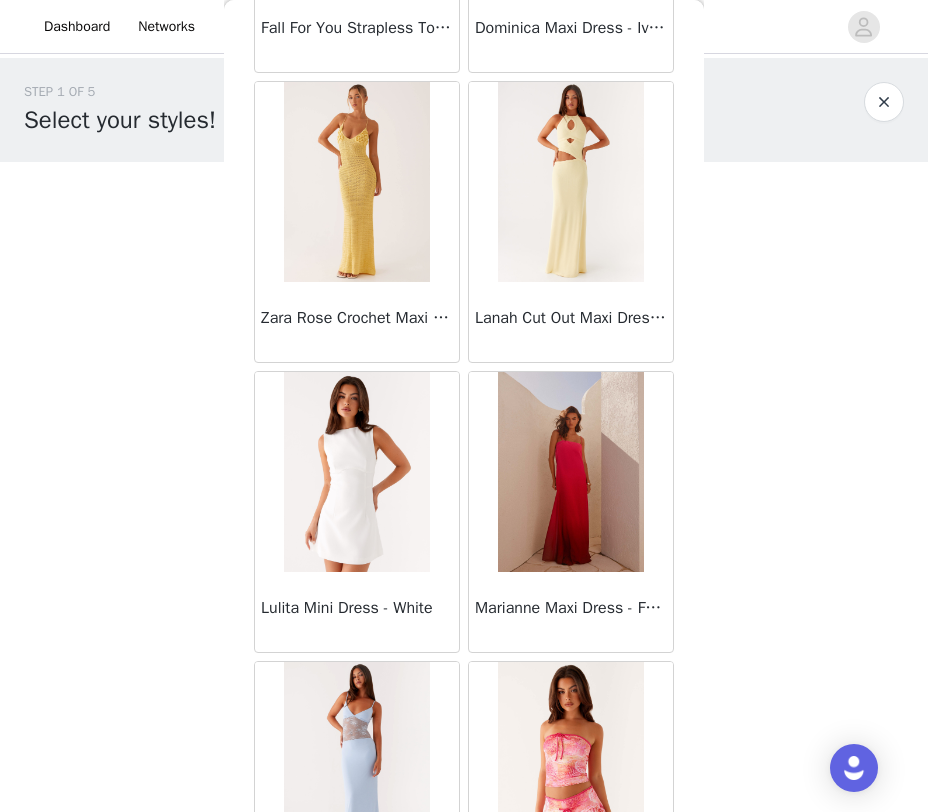 scroll, scrollTop: 25448, scrollLeft: 0, axis: vertical 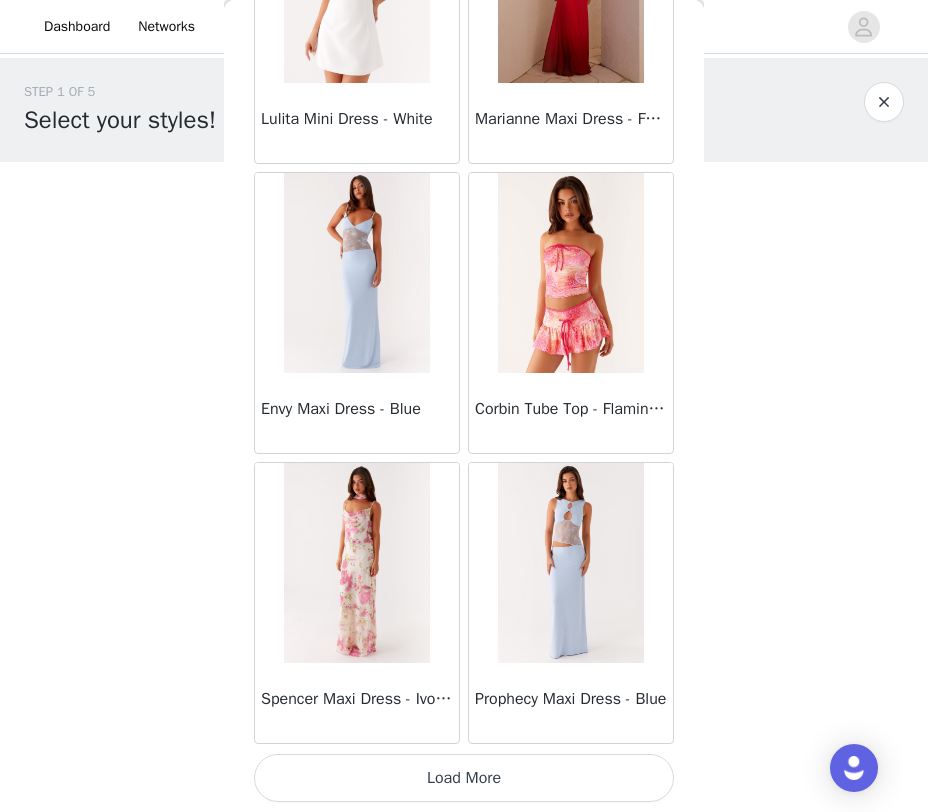 click on "Load More" at bounding box center [464, 778] 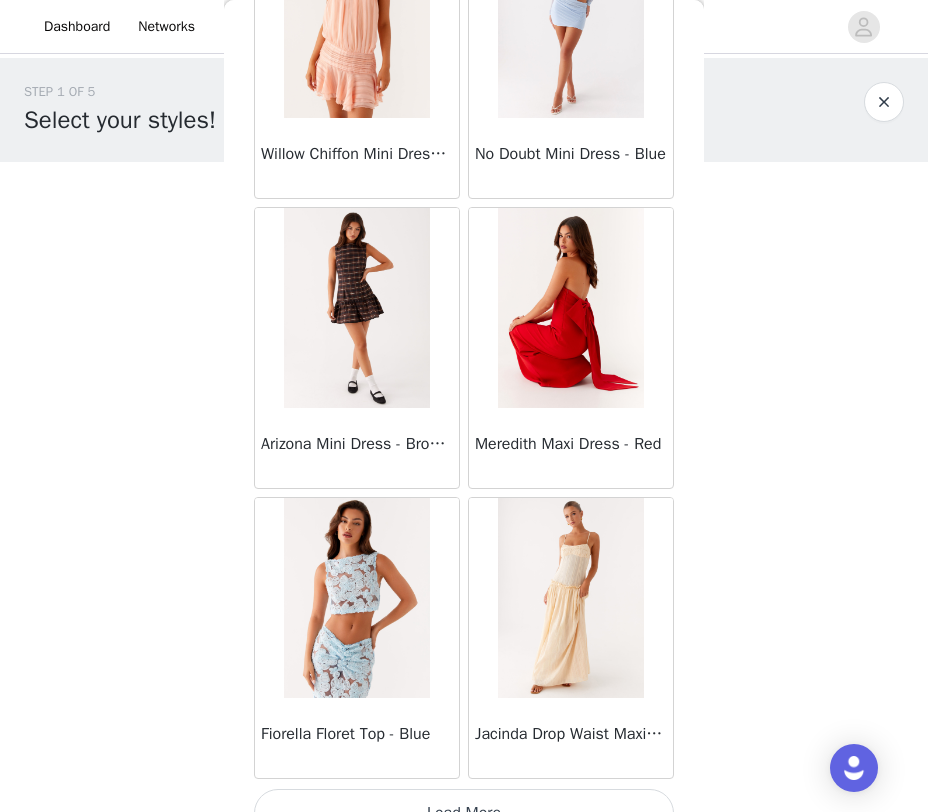 scroll, scrollTop: 28348, scrollLeft: 0, axis: vertical 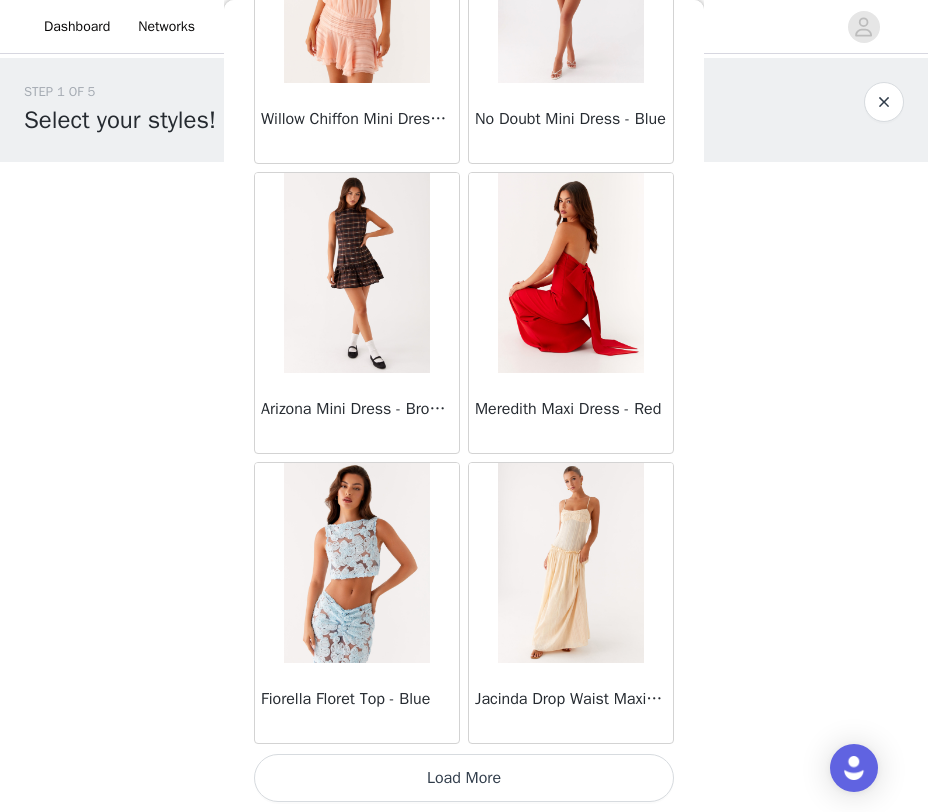 click on "Load More" at bounding box center (464, 778) 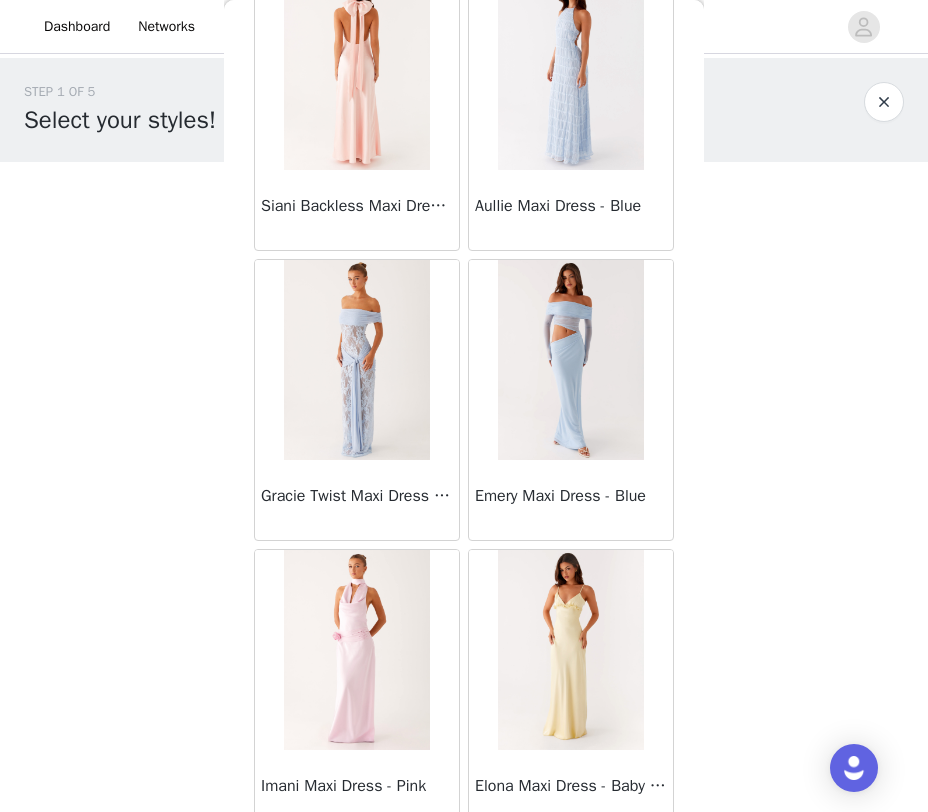 scroll, scrollTop: 31242, scrollLeft: 0, axis: vertical 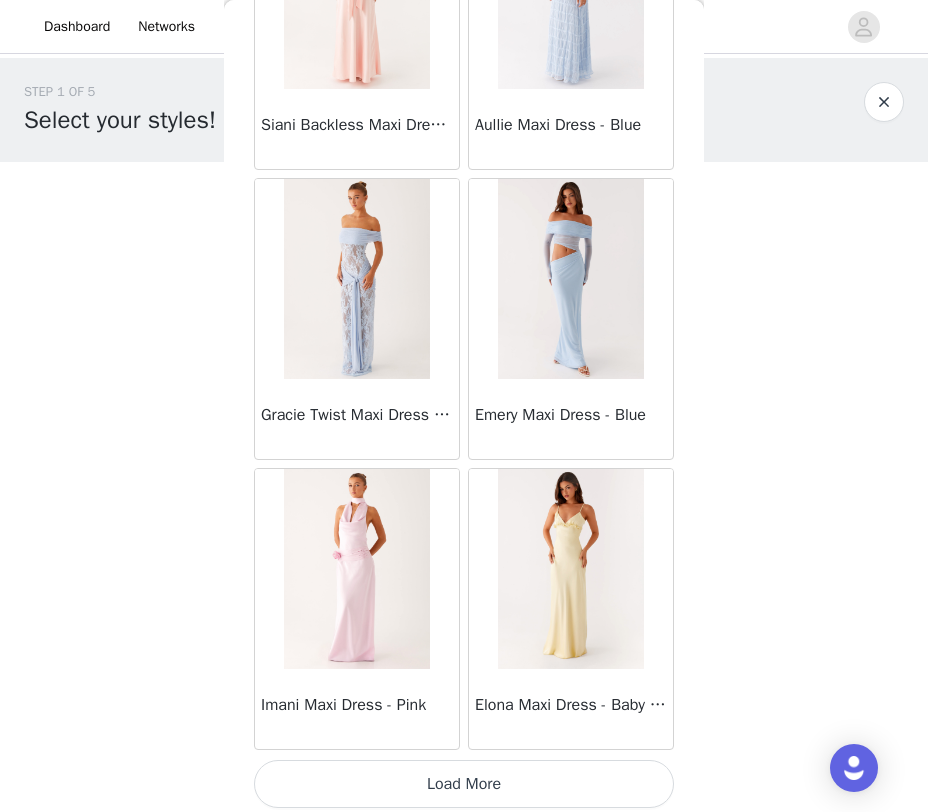 click on "Load More" at bounding box center [464, 784] 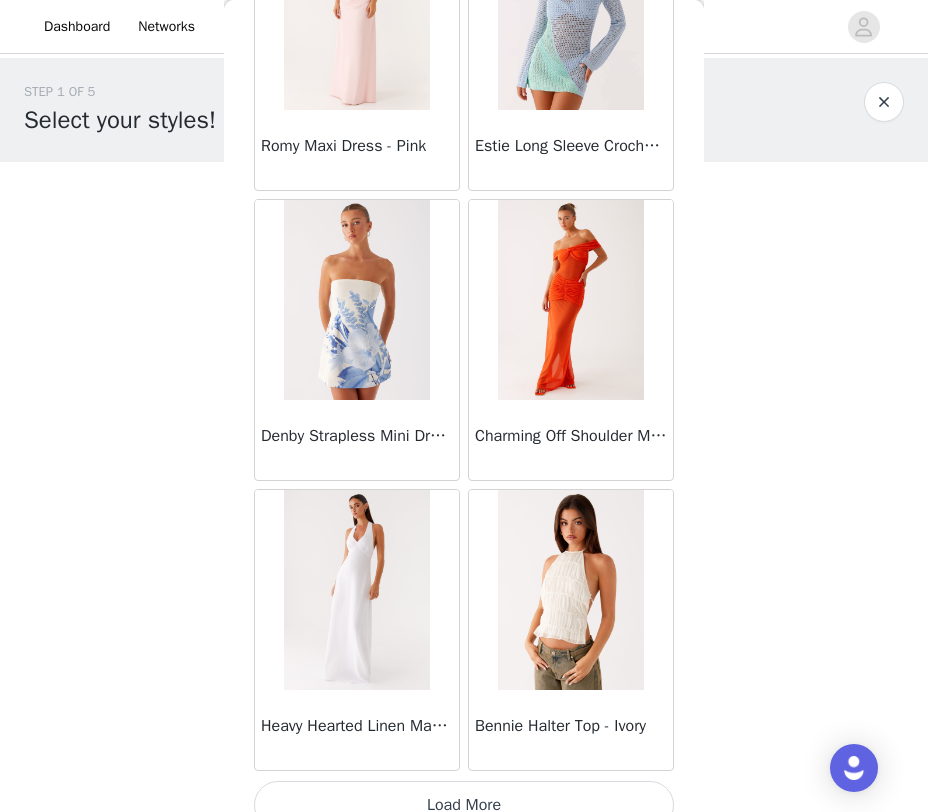 scroll, scrollTop: 34148, scrollLeft: 0, axis: vertical 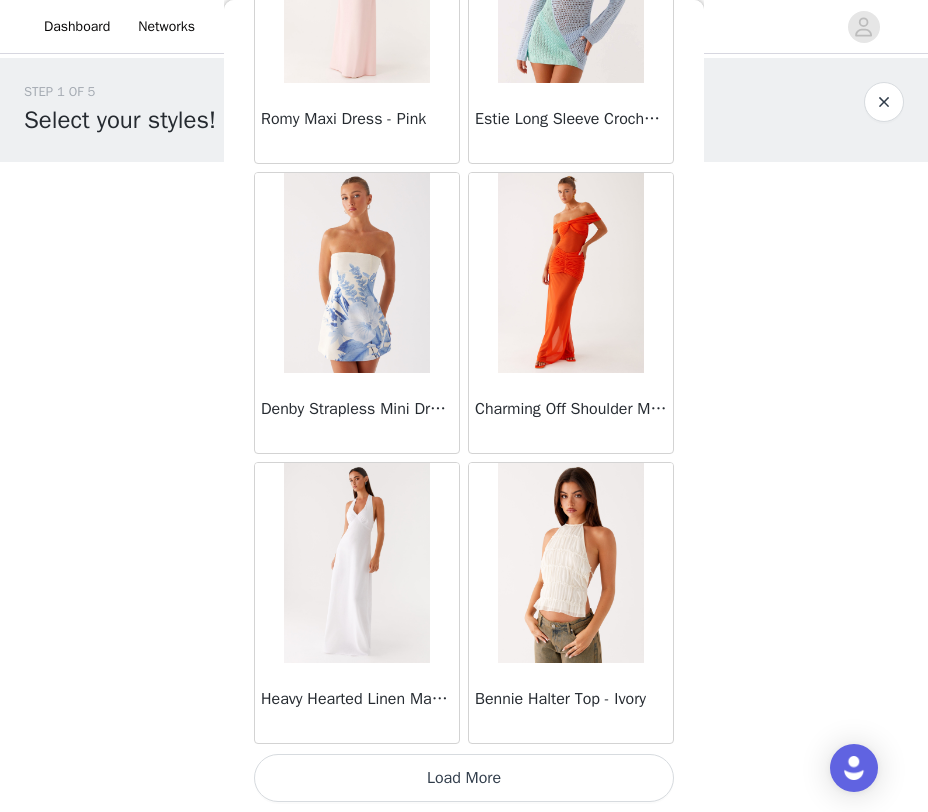 click on "Load More" at bounding box center (464, 778) 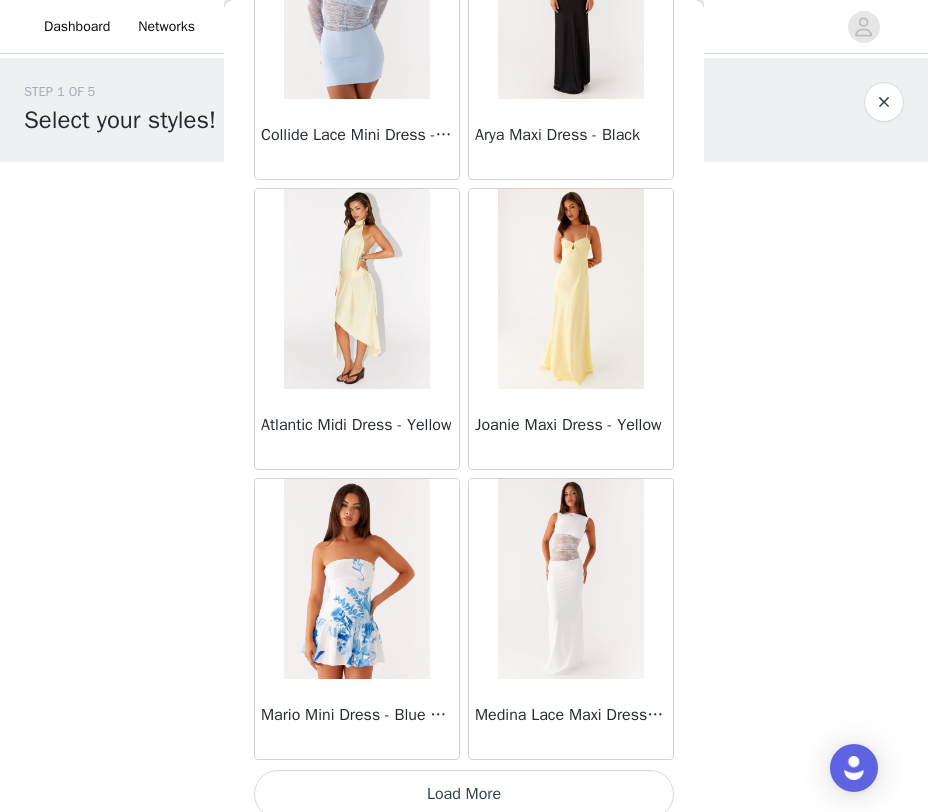 scroll, scrollTop: 37048, scrollLeft: 0, axis: vertical 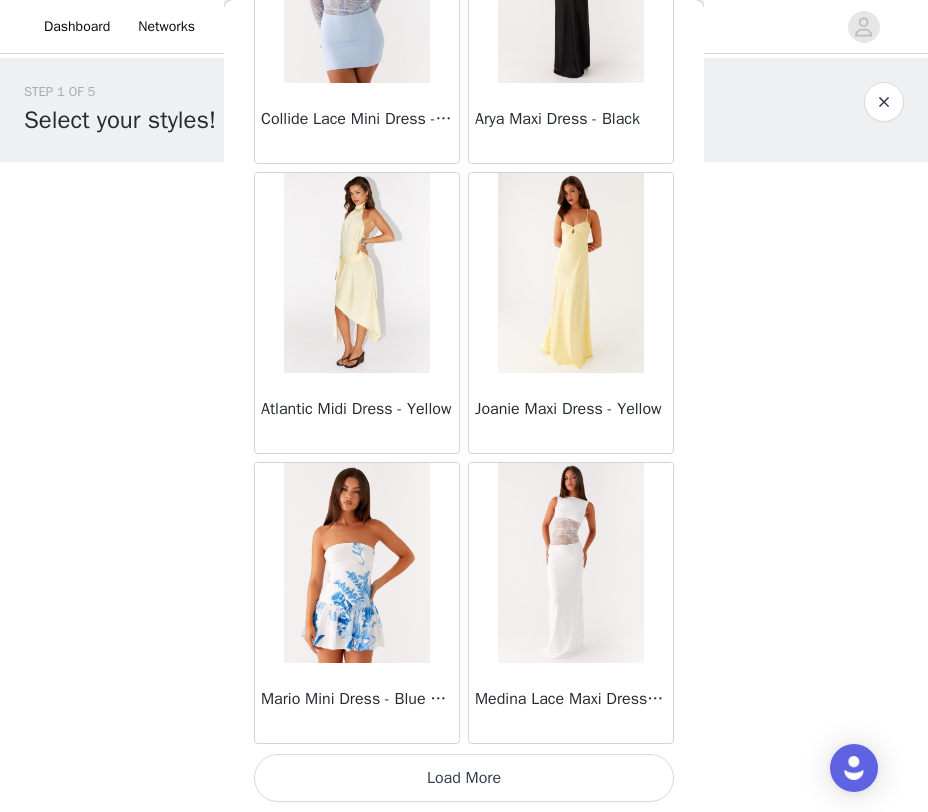 click on "Load More" at bounding box center (464, 778) 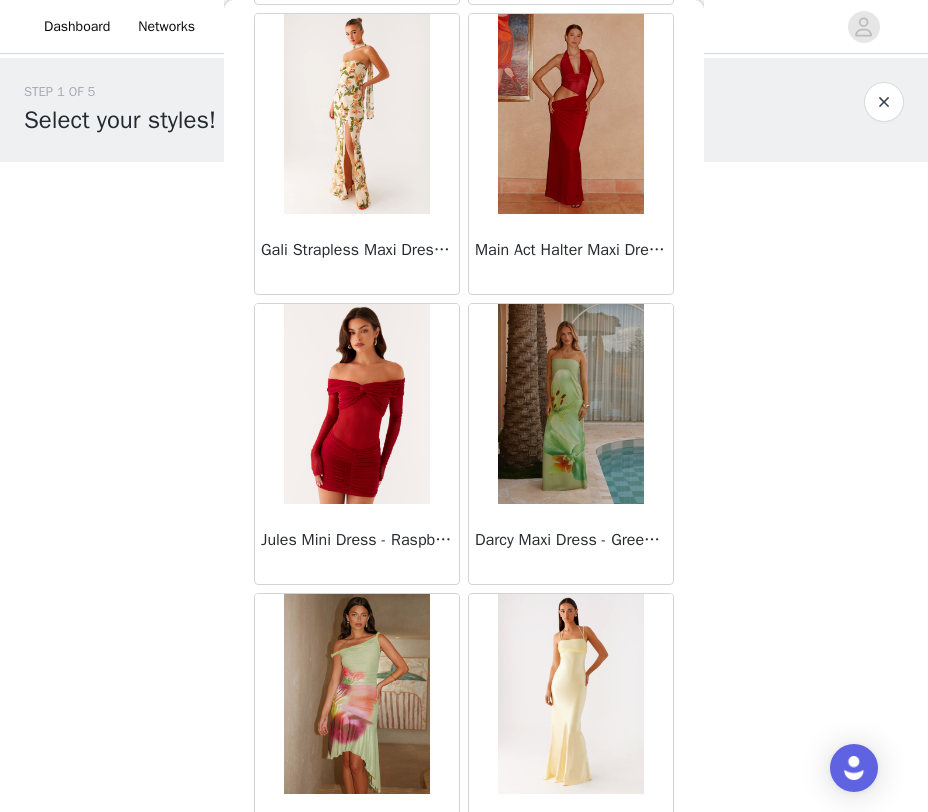 scroll, scrollTop: 39948, scrollLeft: 0, axis: vertical 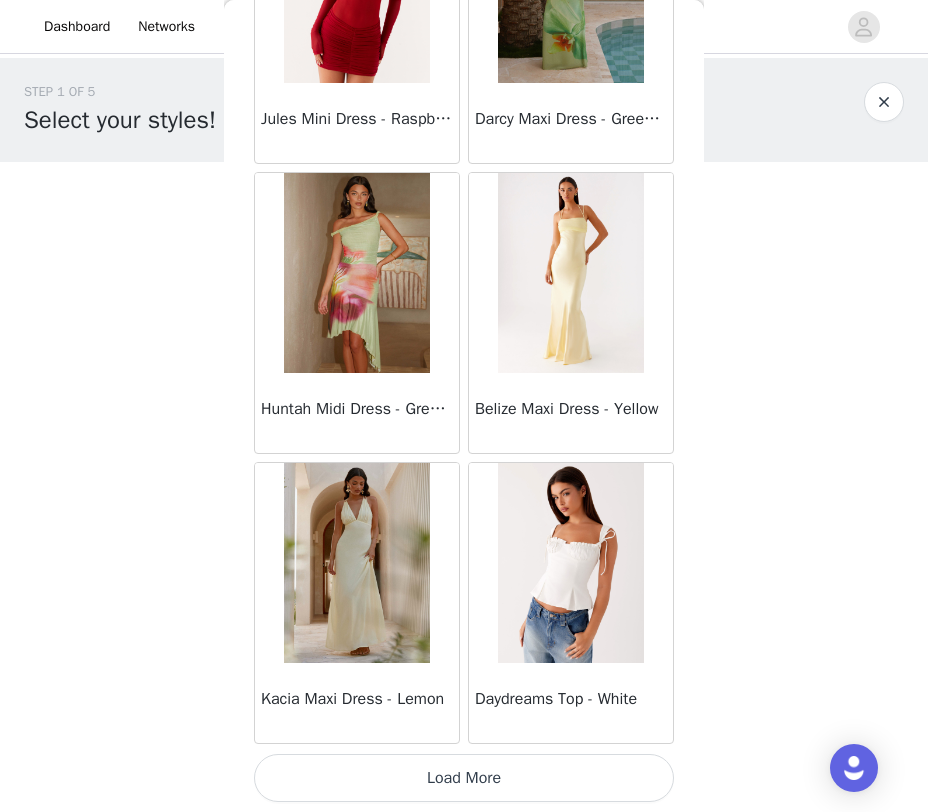 click on "Load More" at bounding box center (464, 778) 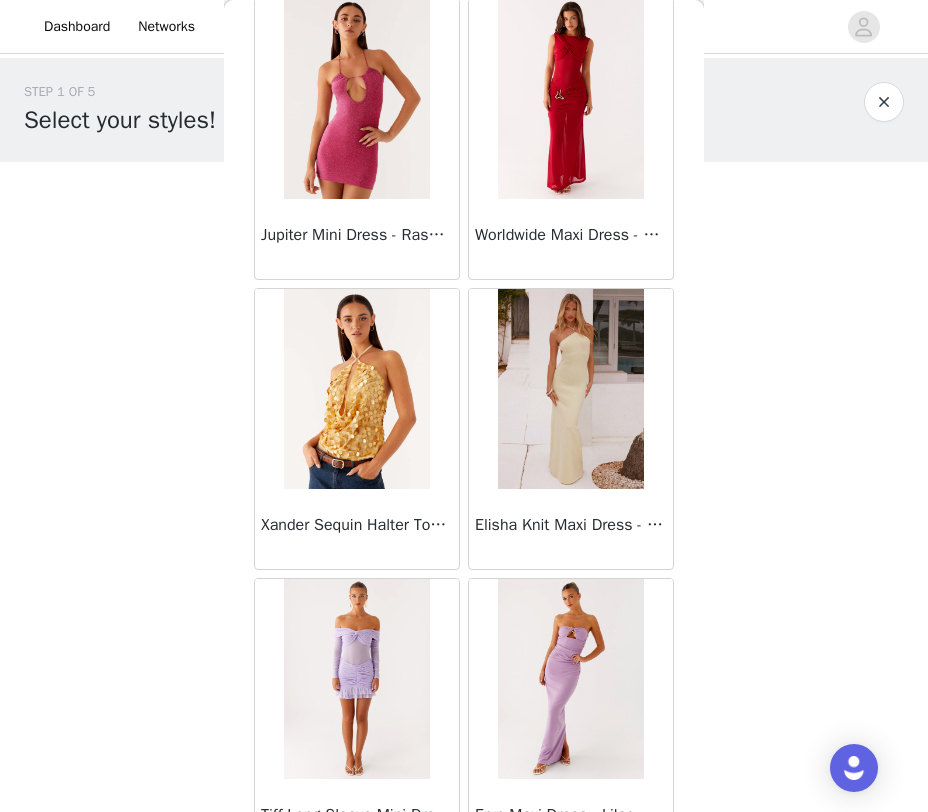 scroll, scrollTop: 42848, scrollLeft: 0, axis: vertical 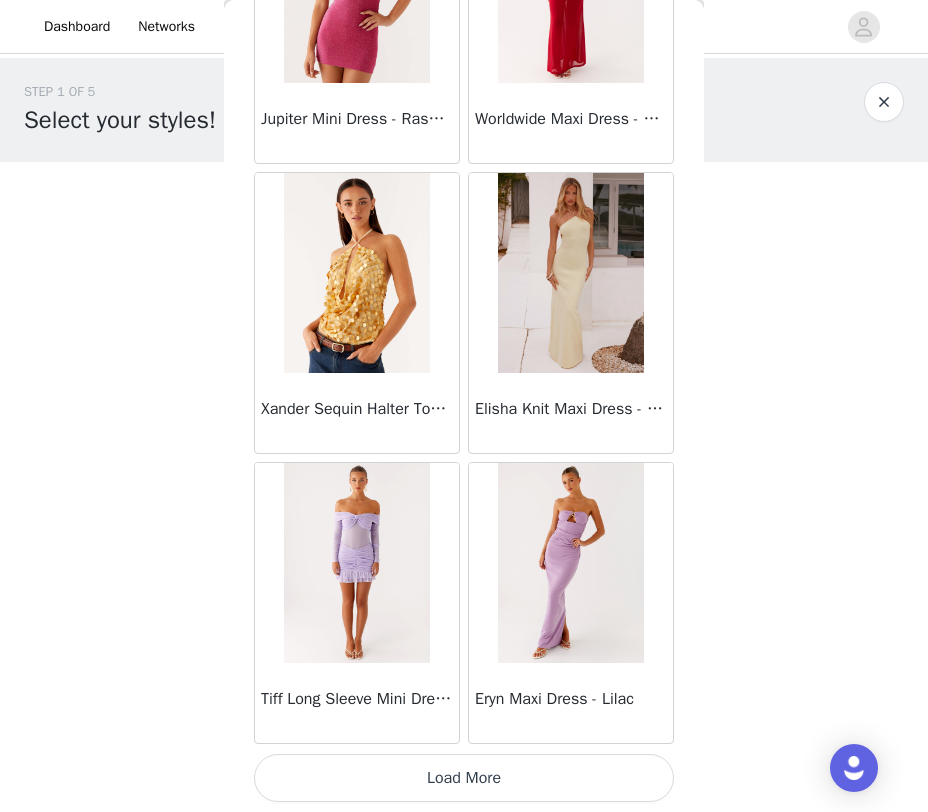 click on "Load More" at bounding box center (464, 778) 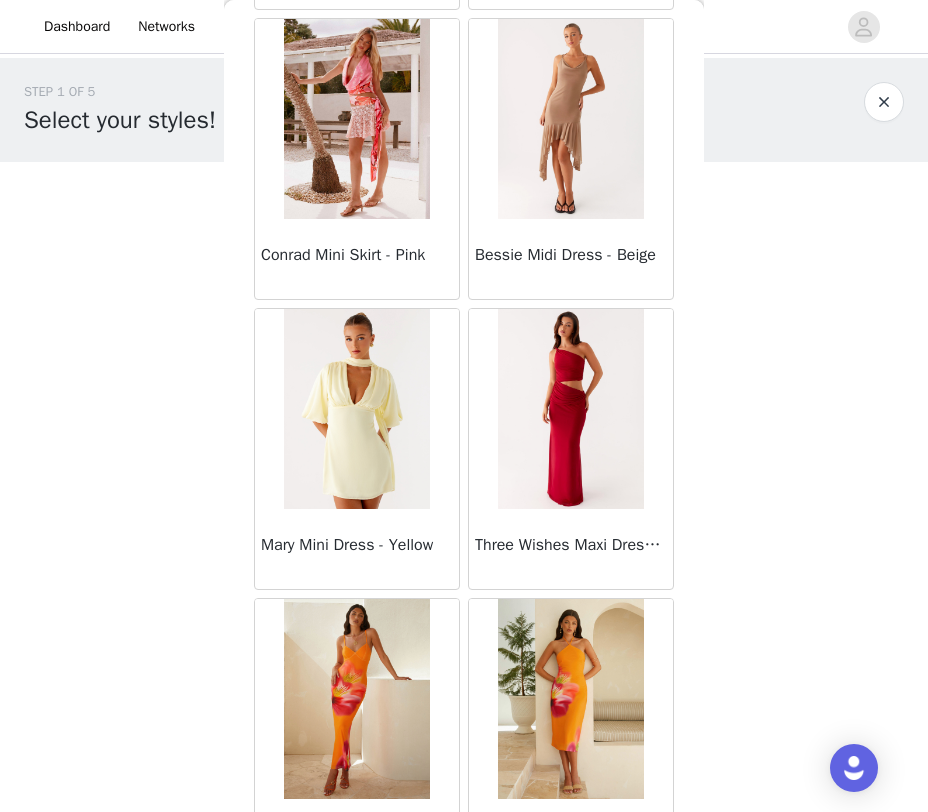 scroll, scrollTop: 45748, scrollLeft: 0, axis: vertical 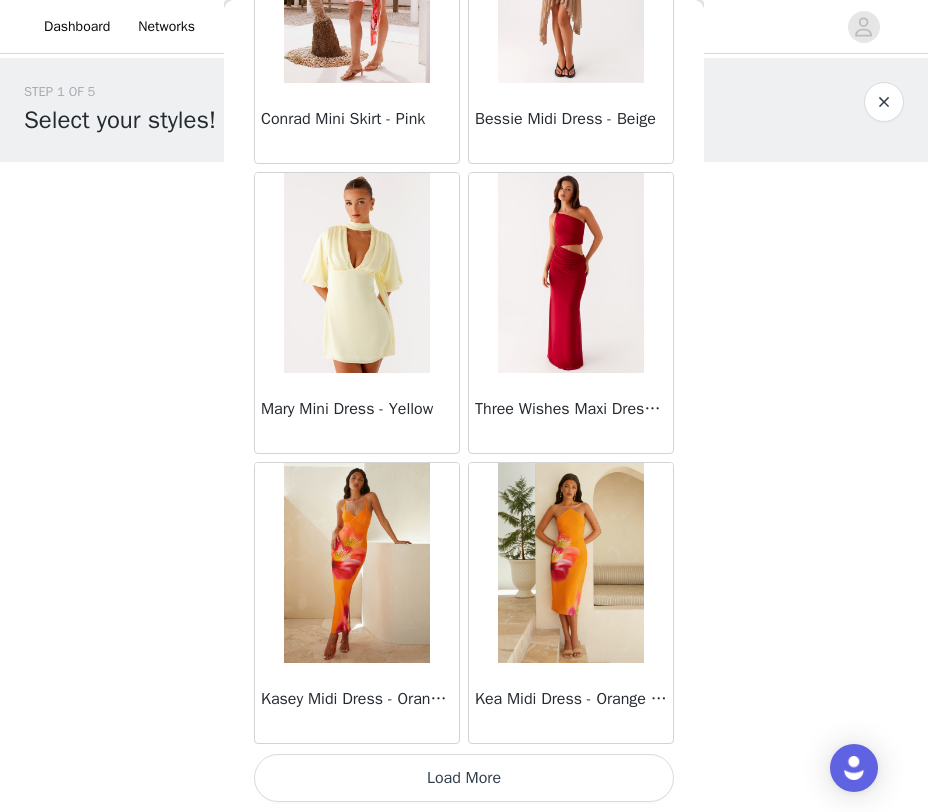 click on "Load More" at bounding box center (464, 778) 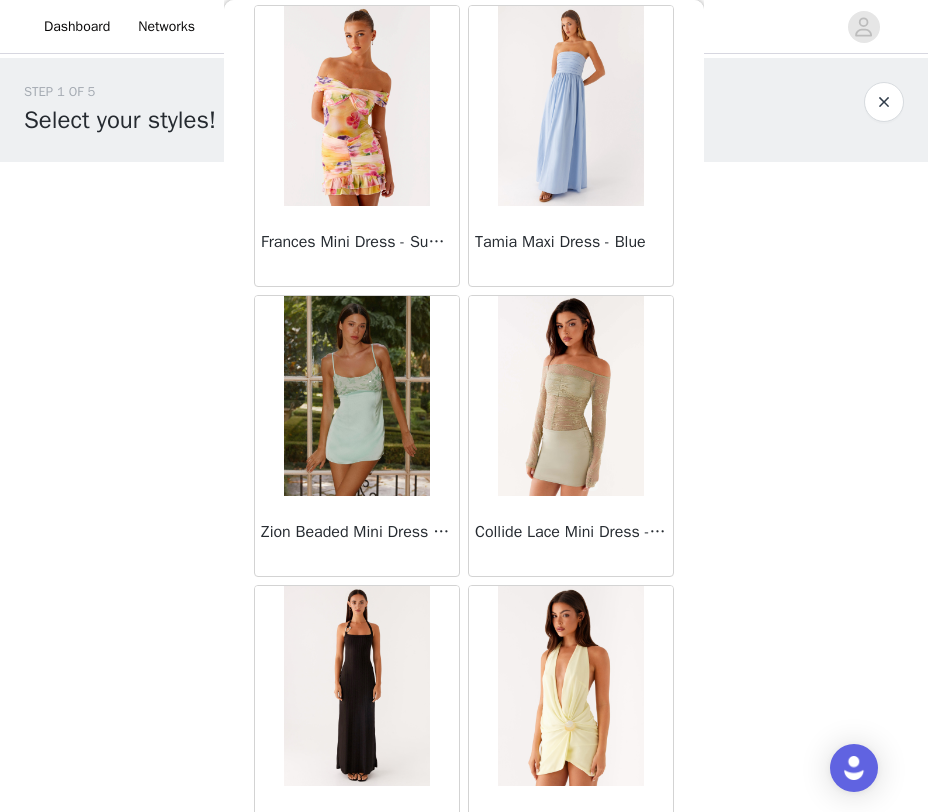 scroll, scrollTop: 48648, scrollLeft: 0, axis: vertical 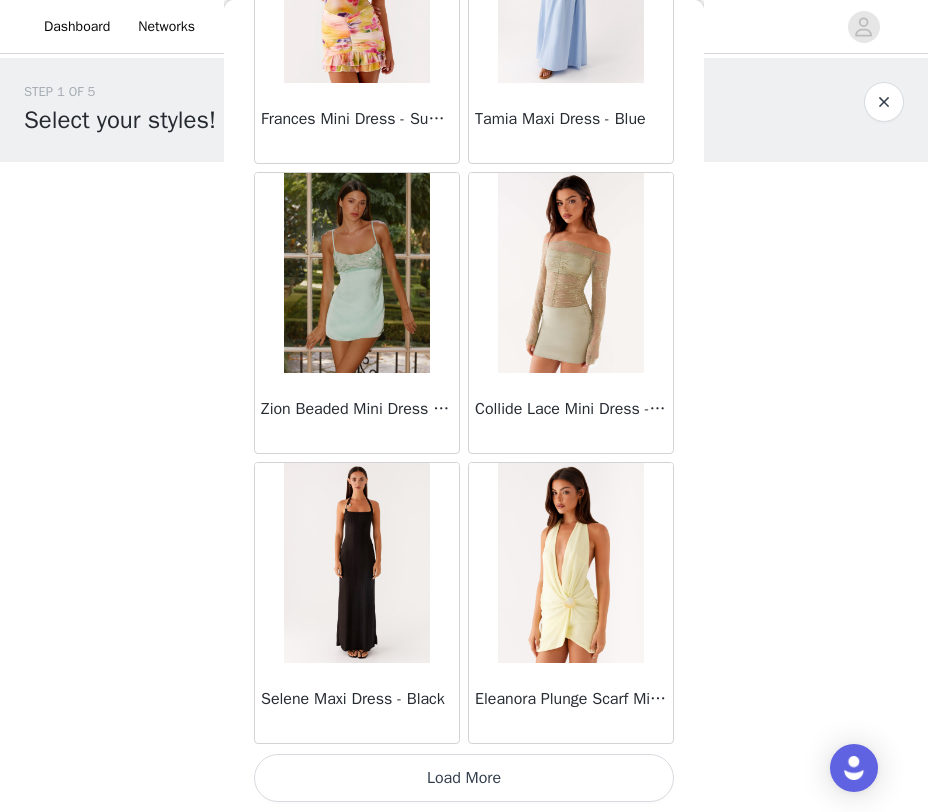 click on "Load More" at bounding box center [464, 778] 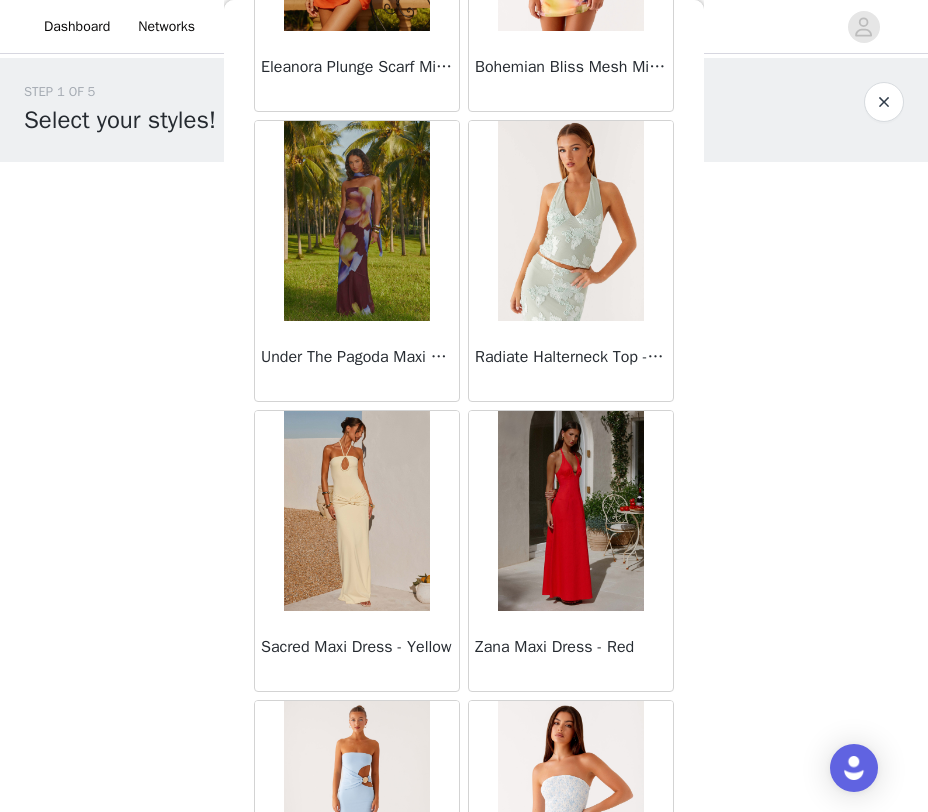 scroll, scrollTop: 51548, scrollLeft: 0, axis: vertical 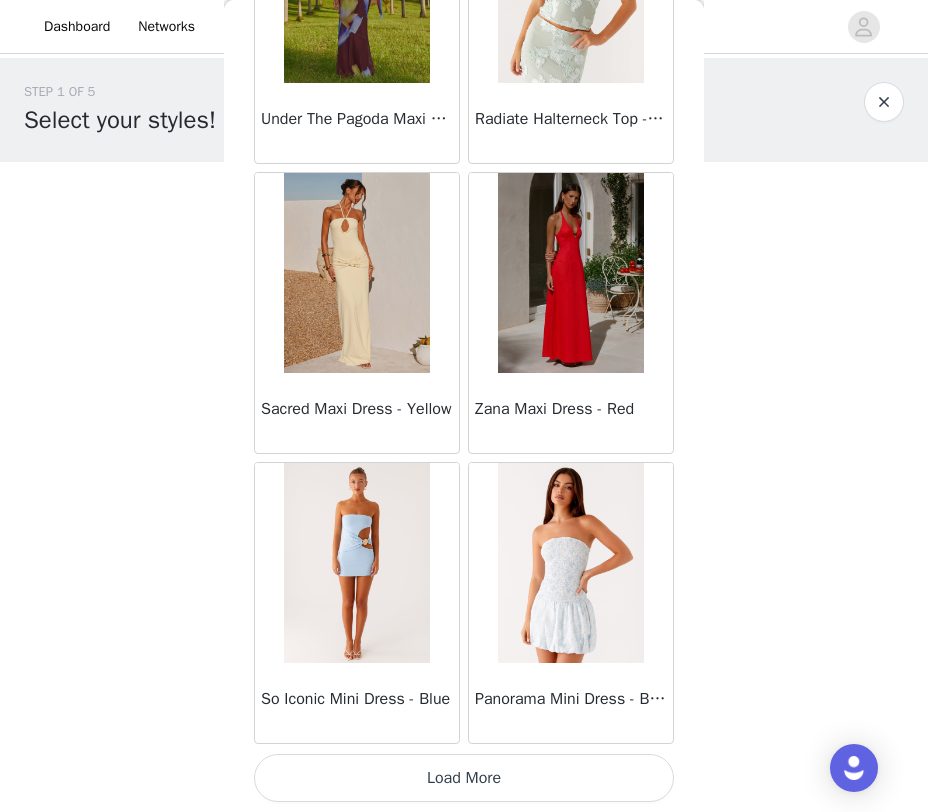 click on "Load More" at bounding box center [464, 778] 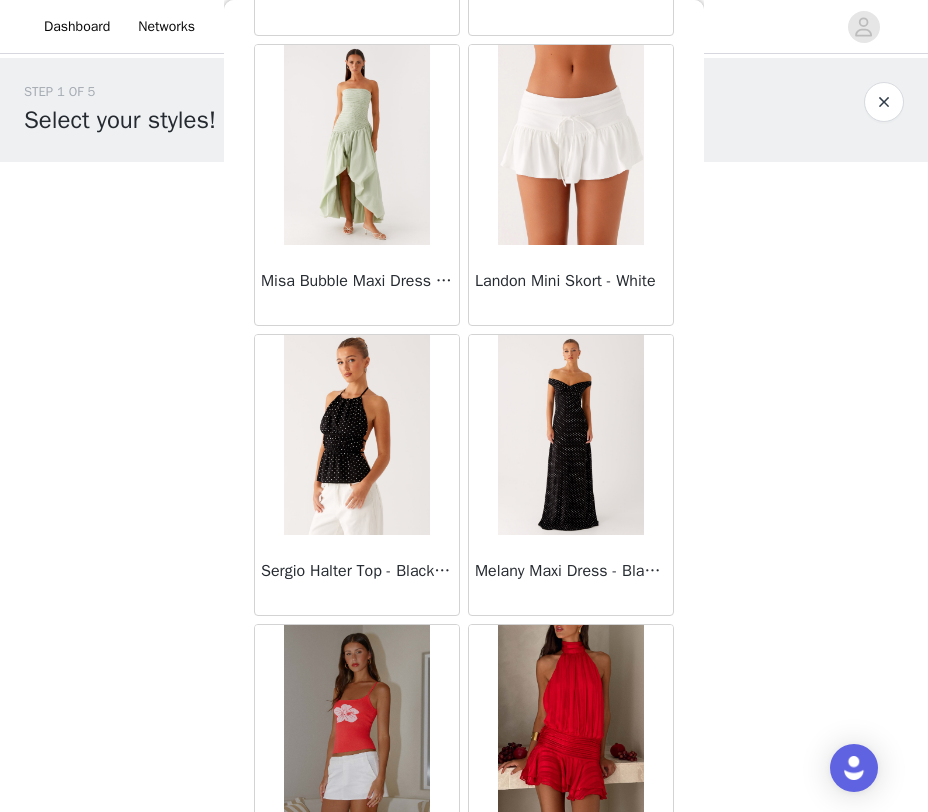 scroll, scrollTop: 54448, scrollLeft: 0, axis: vertical 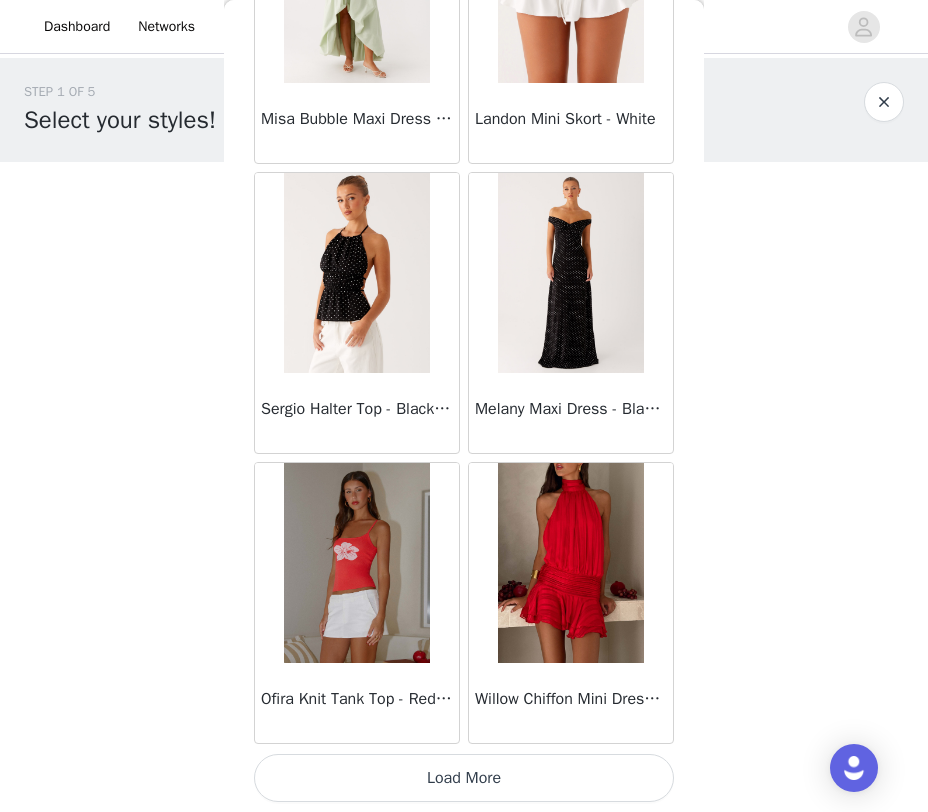 click on "Load More" at bounding box center (464, 778) 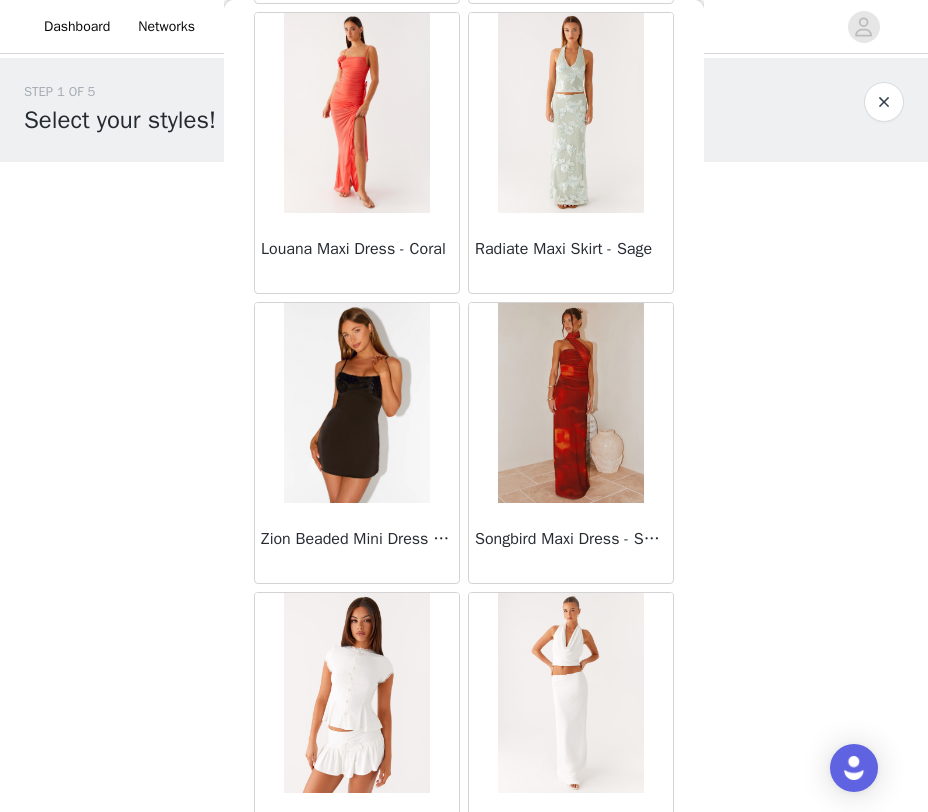 scroll, scrollTop: 57348, scrollLeft: 0, axis: vertical 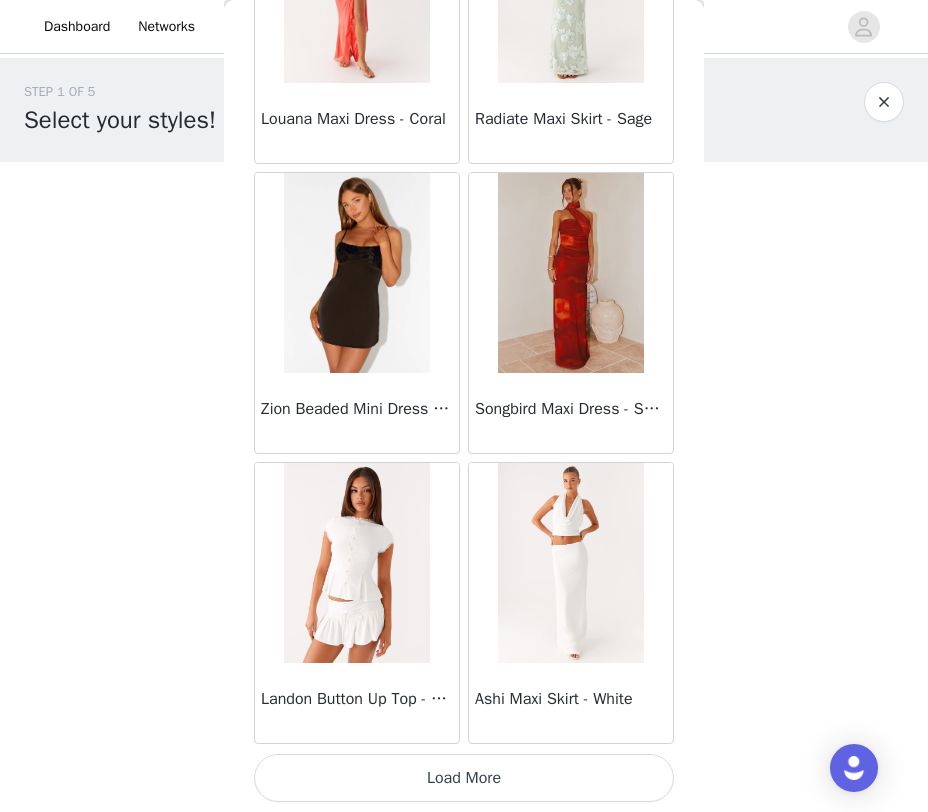 click on "Load More" at bounding box center (464, 778) 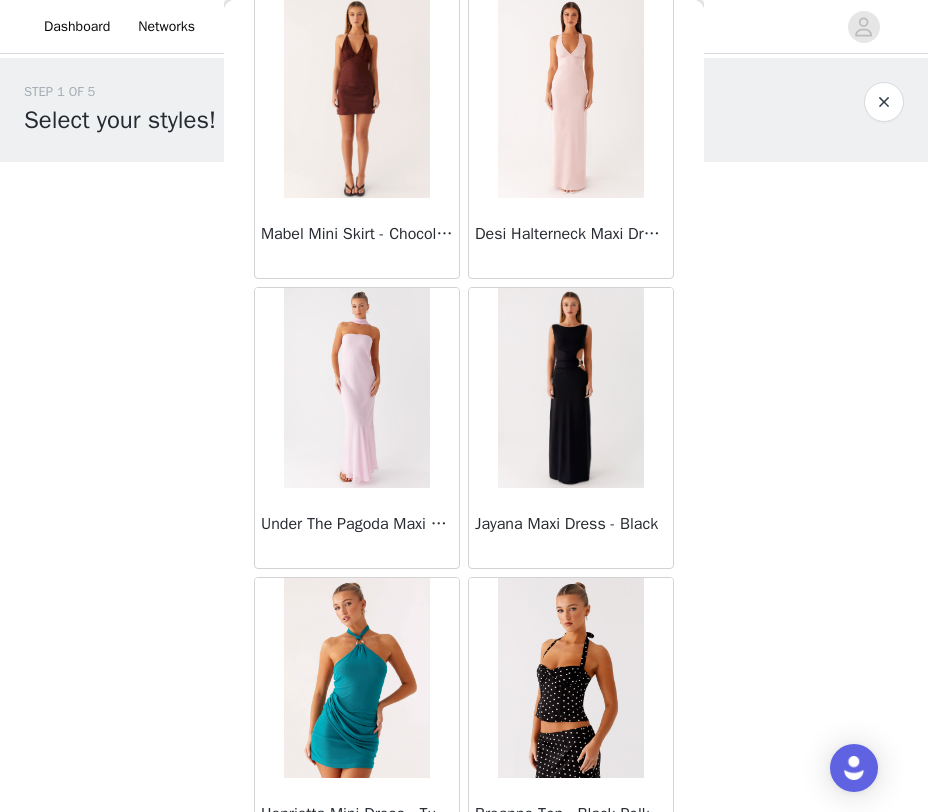 scroll, scrollTop: 60248, scrollLeft: 0, axis: vertical 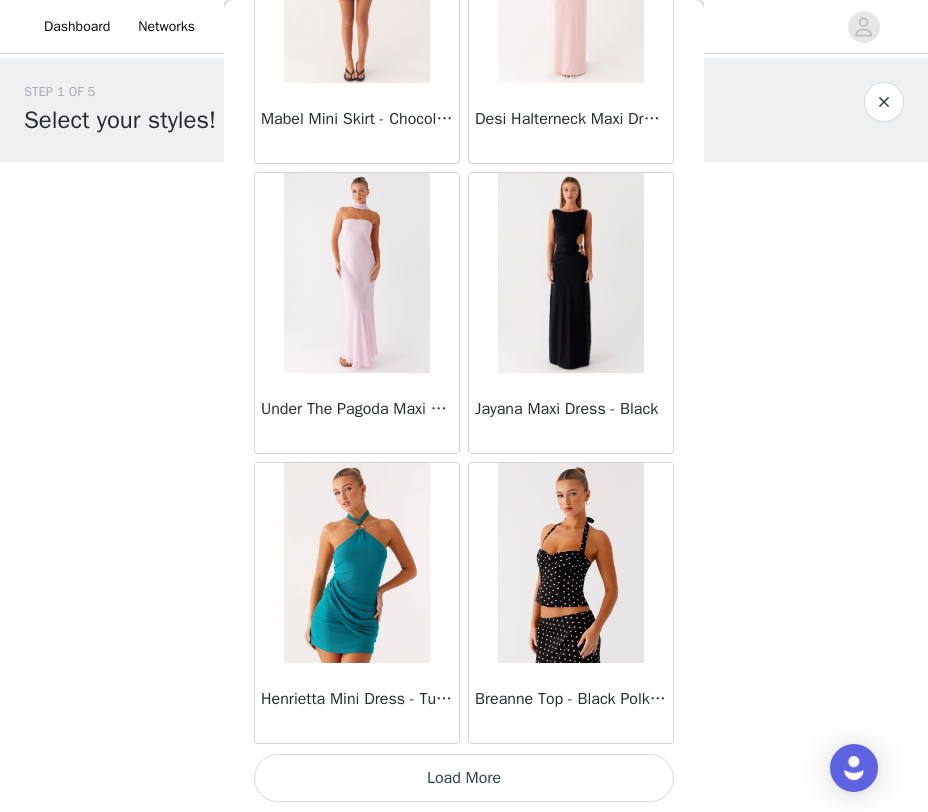 click on "Load More" at bounding box center (464, 778) 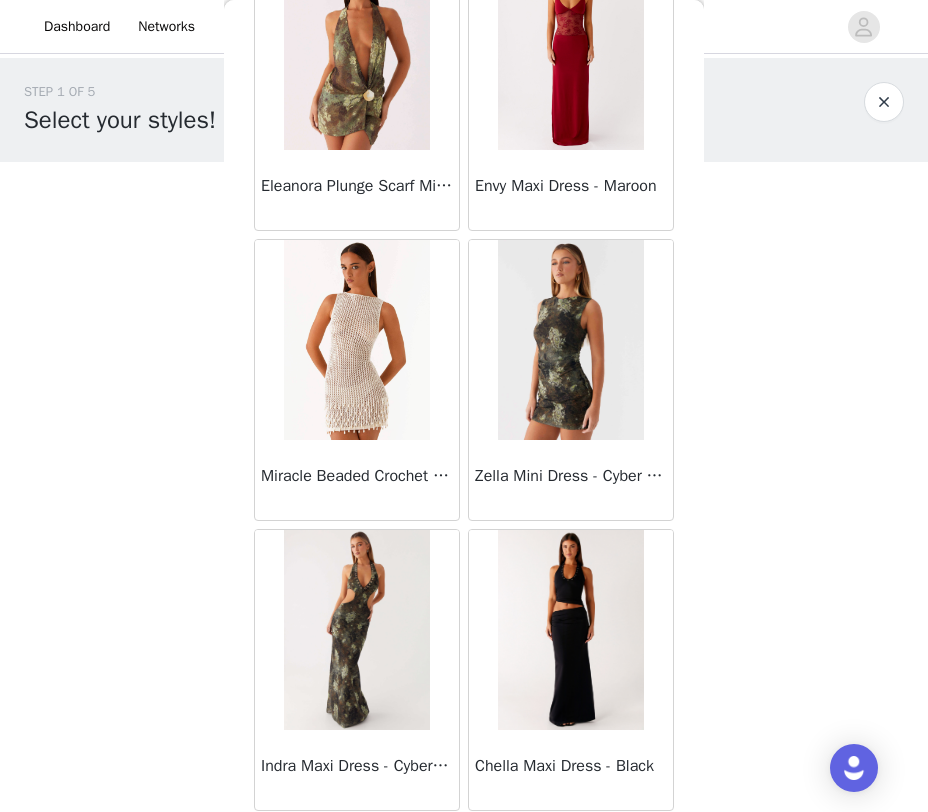 scroll, scrollTop: 63148, scrollLeft: 0, axis: vertical 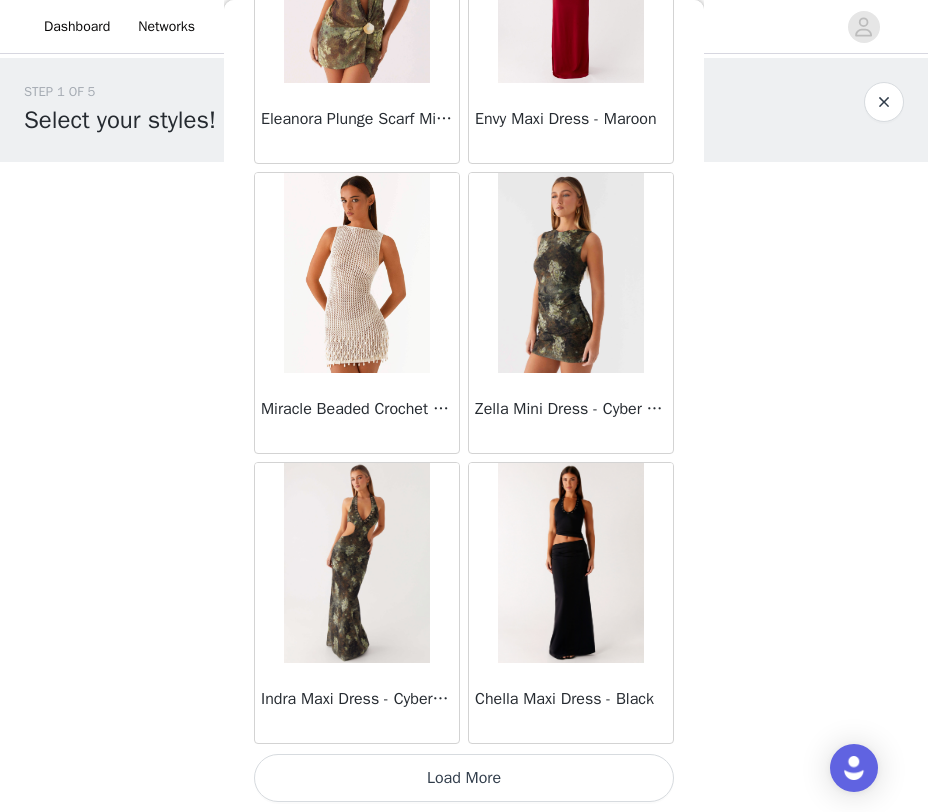 click on "Load More" at bounding box center (464, 778) 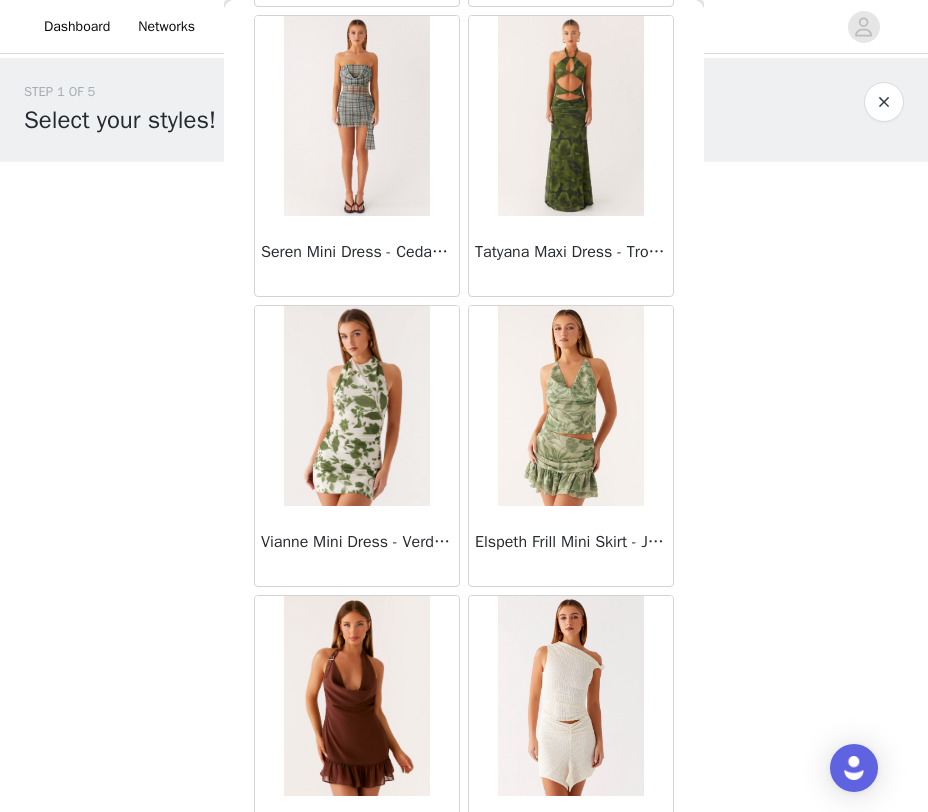 scroll, scrollTop: 66048, scrollLeft: 0, axis: vertical 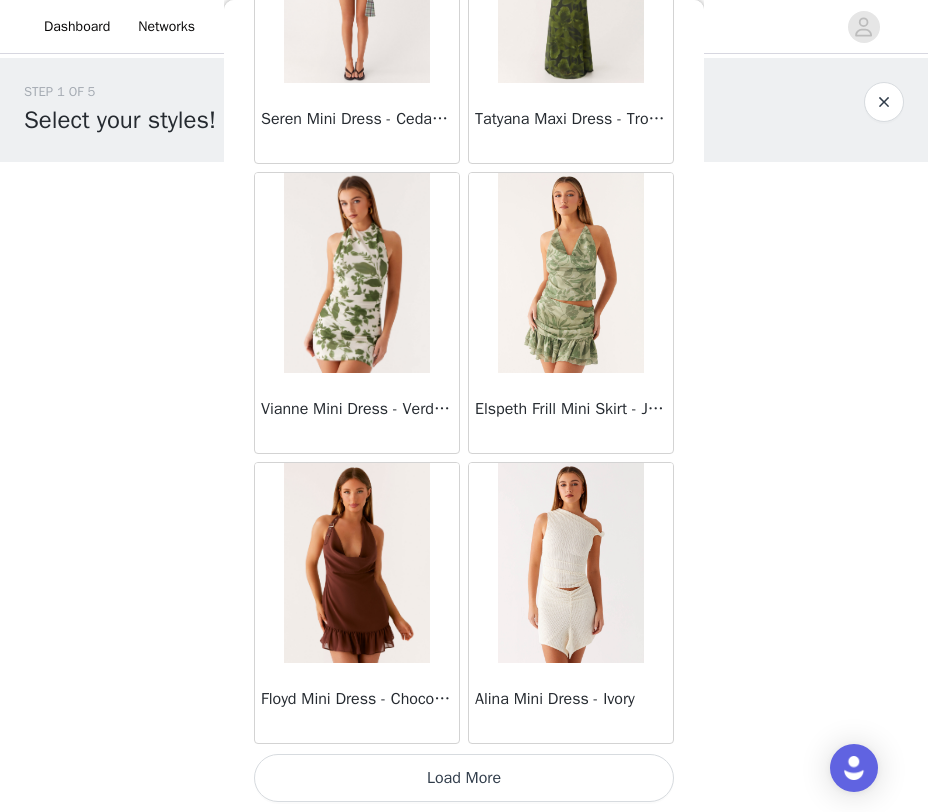 click on "Load More" at bounding box center (464, 778) 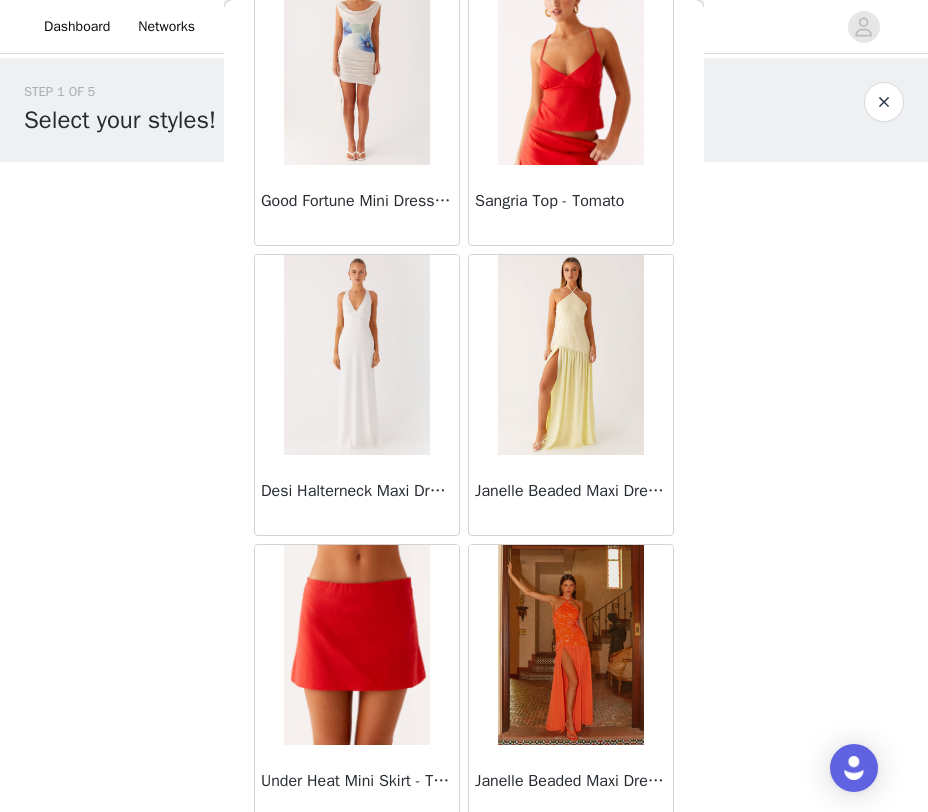 scroll, scrollTop: 68948, scrollLeft: 0, axis: vertical 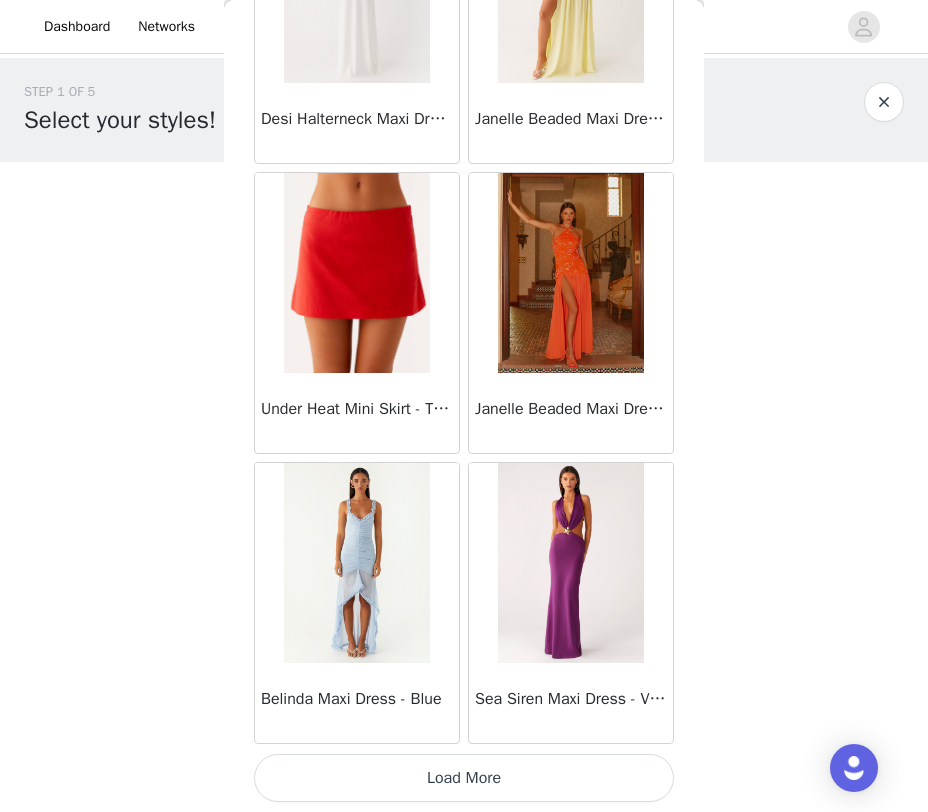 click on "Load More" at bounding box center [464, 778] 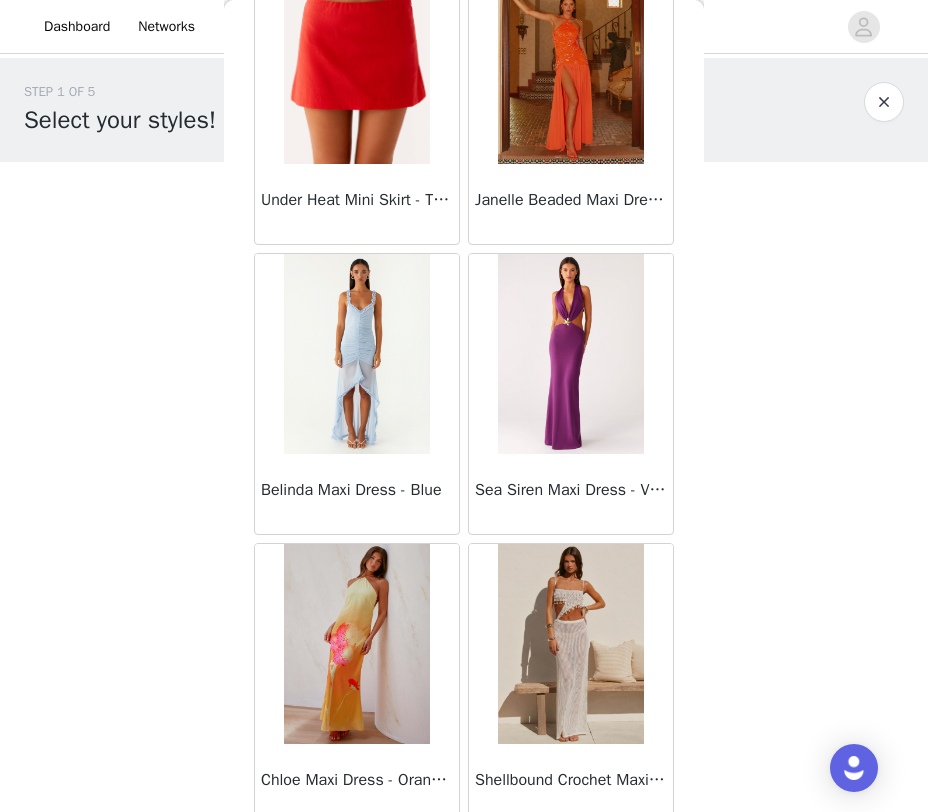 scroll, scrollTop: 71848, scrollLeft: 0, axis: vertical 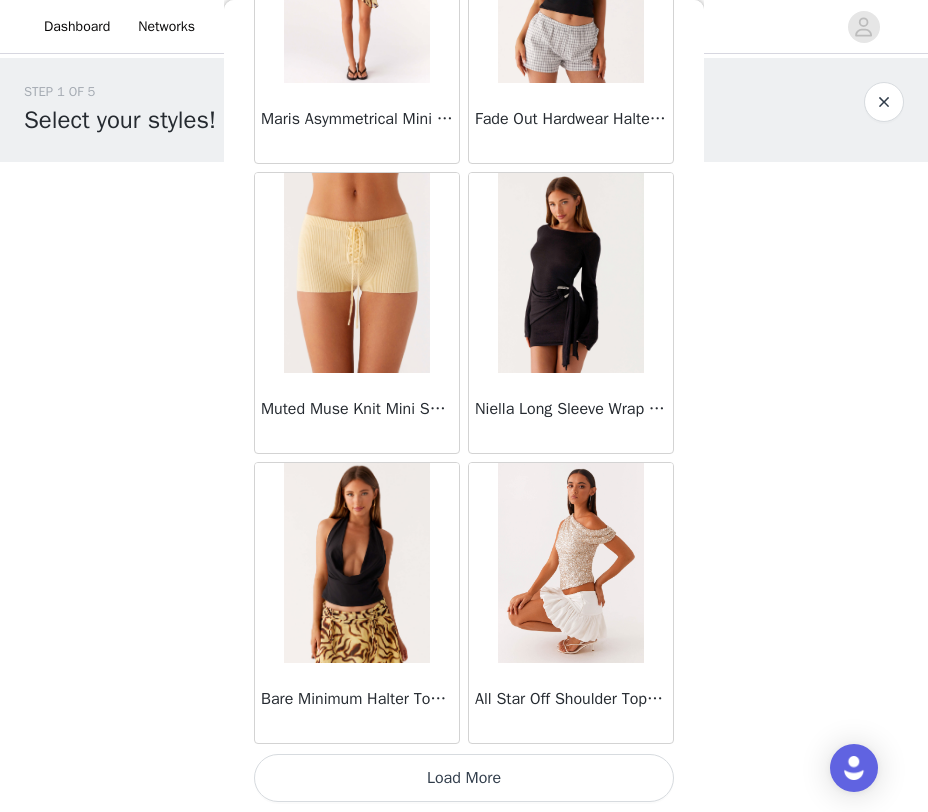click on "Load More" at bounding box center (464, 778) 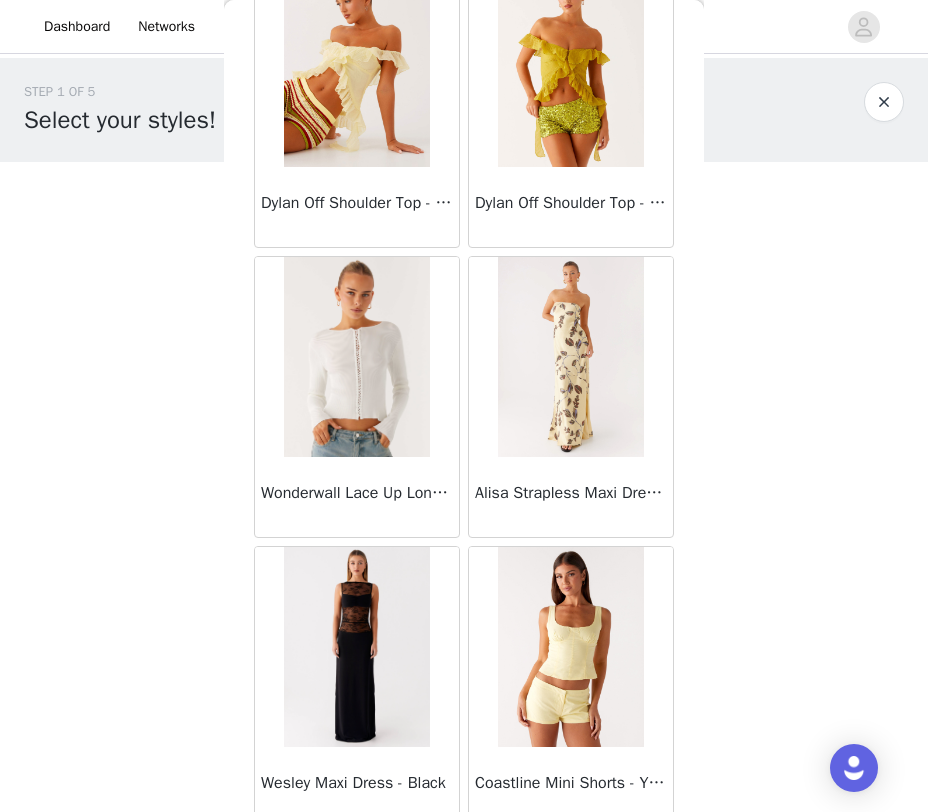 scroll, scrollTop: 74748, scrollLeft: 0, axis: vertical 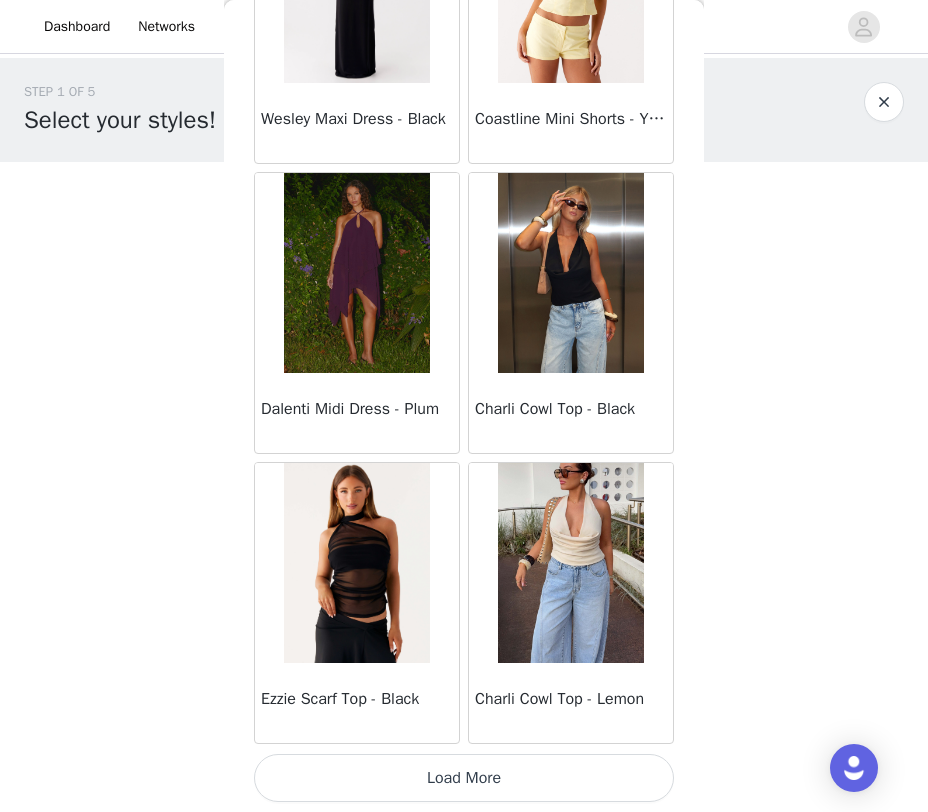 click on "Load More" at bounding box center (464, 778) 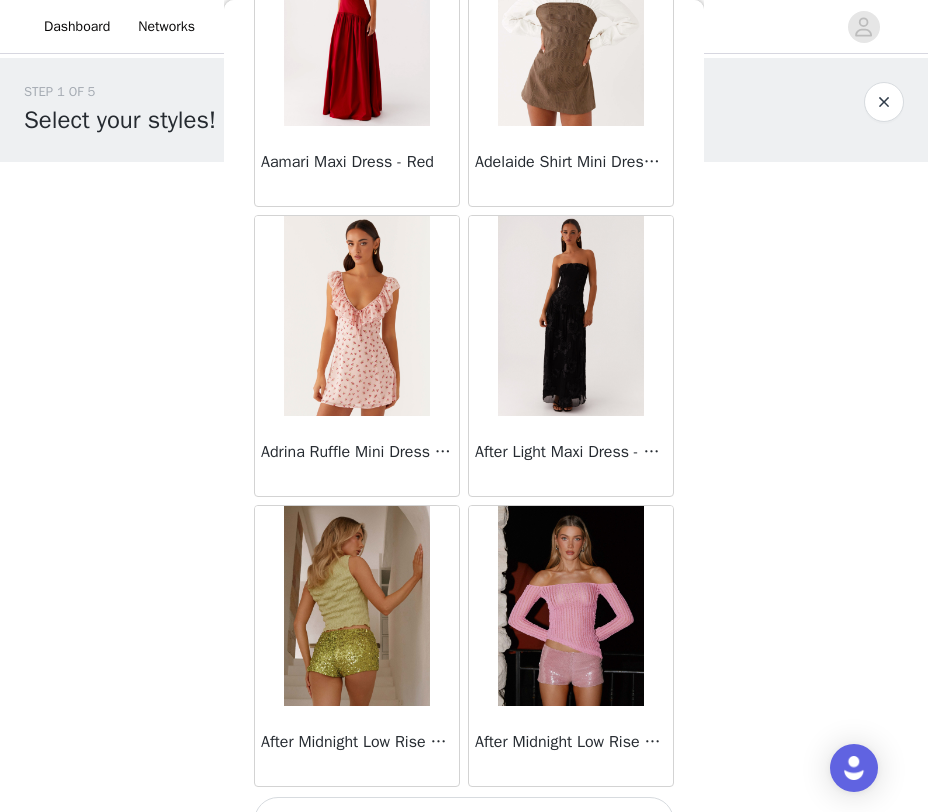 scroll, scrollTop: 77648, scrollLeft: 0, axis: vertical 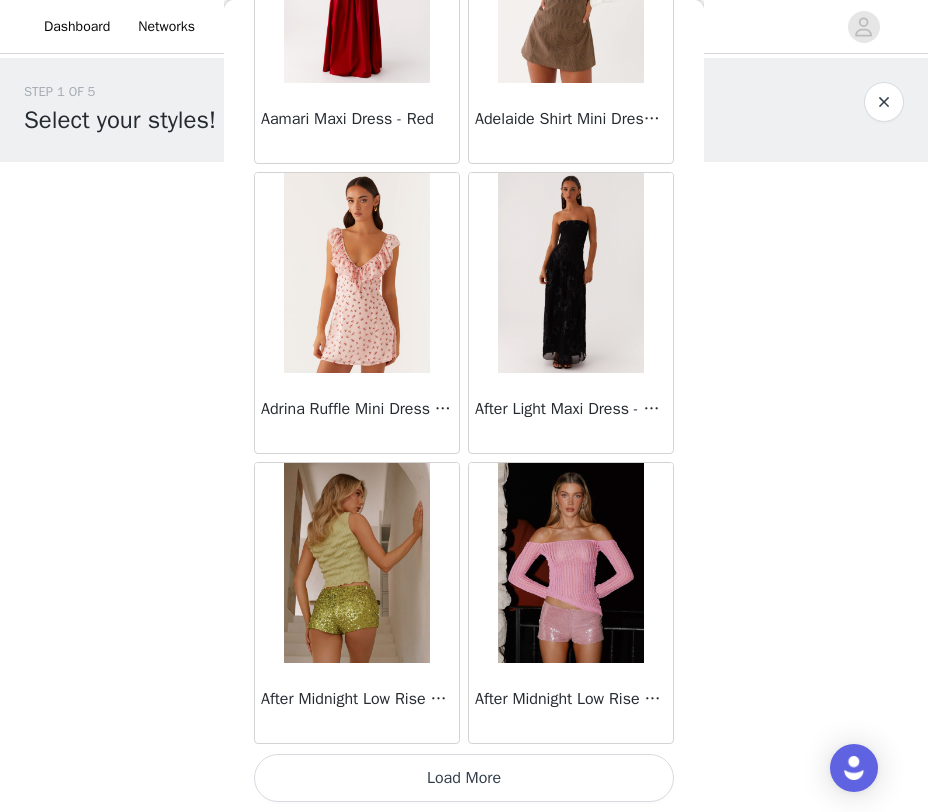click on "Load More" at bounding box center (464, 778) 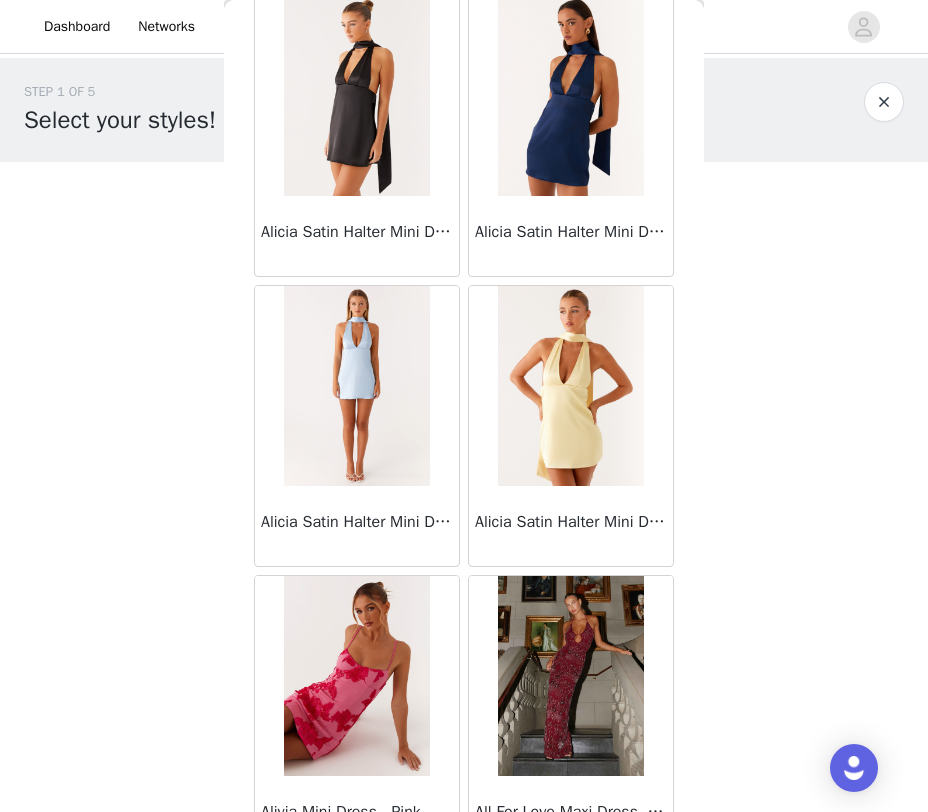scroll, scrollTop: 80548, scrollLeft: 0, axis: vertical 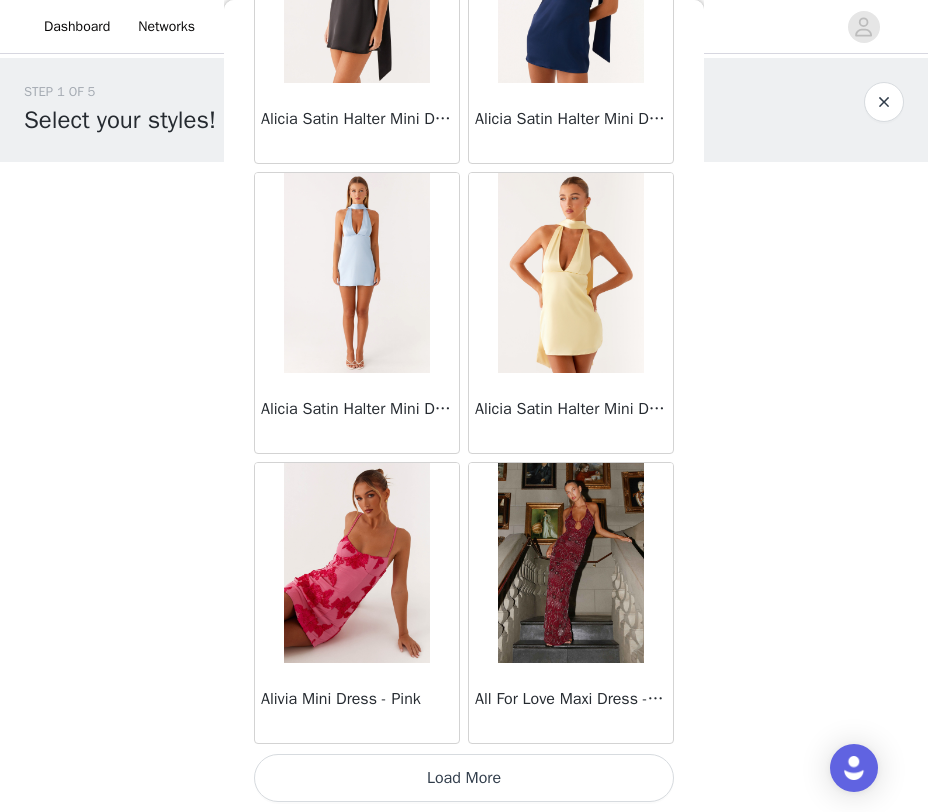 click on "Load More" at bounding box center (464, 778) 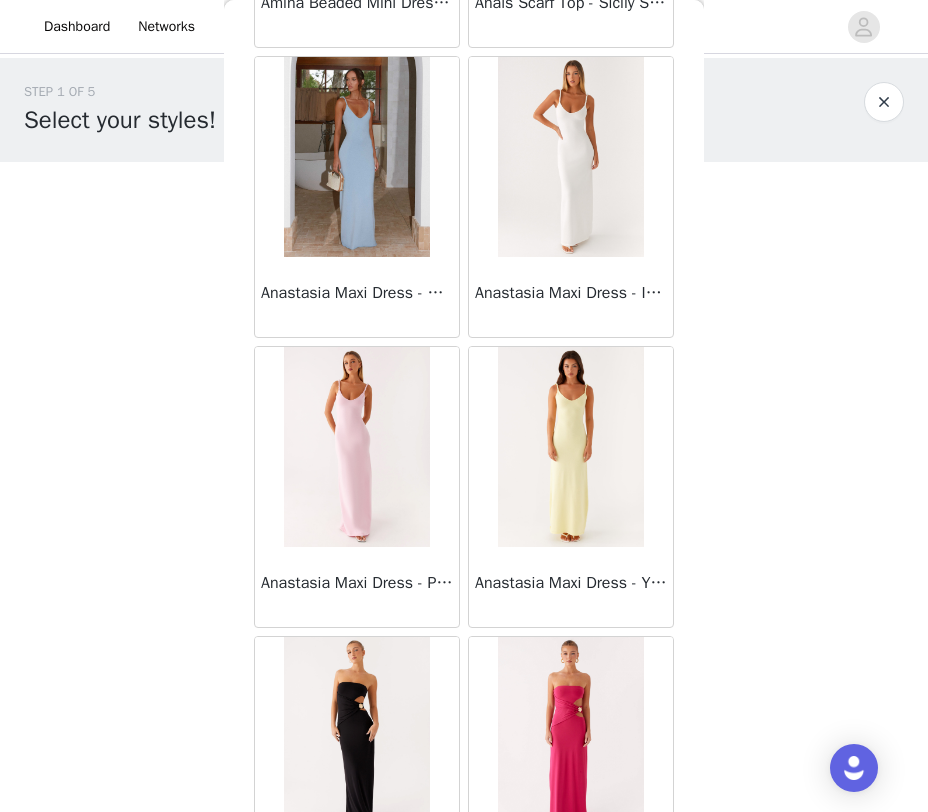 scroll, scrollTop: 83448, scrollLeft: 0, axis: vertical 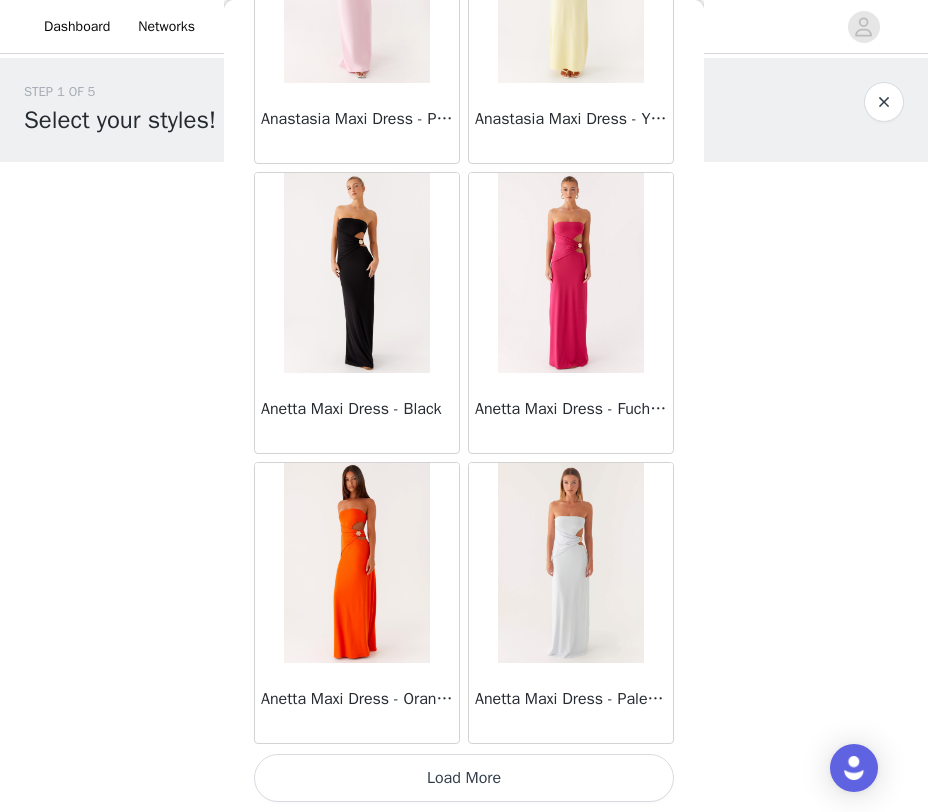 click on "Load More" at bounding box center (464, 778) 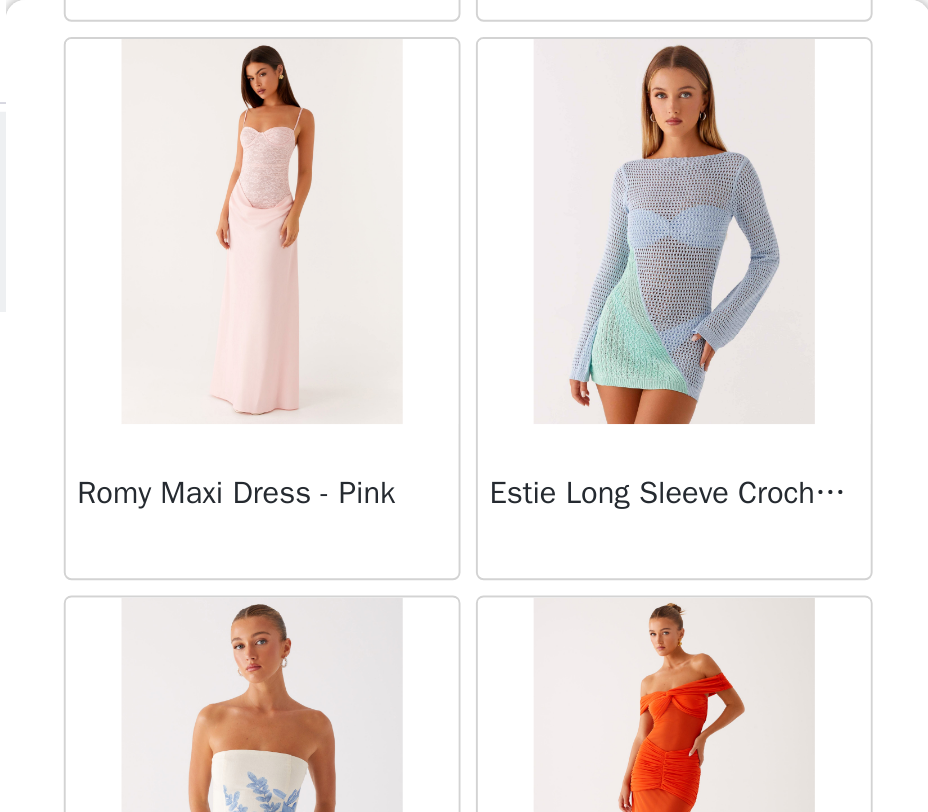 scroll, scrollTop: 34036, scrollLeft: 0, axis: vertical 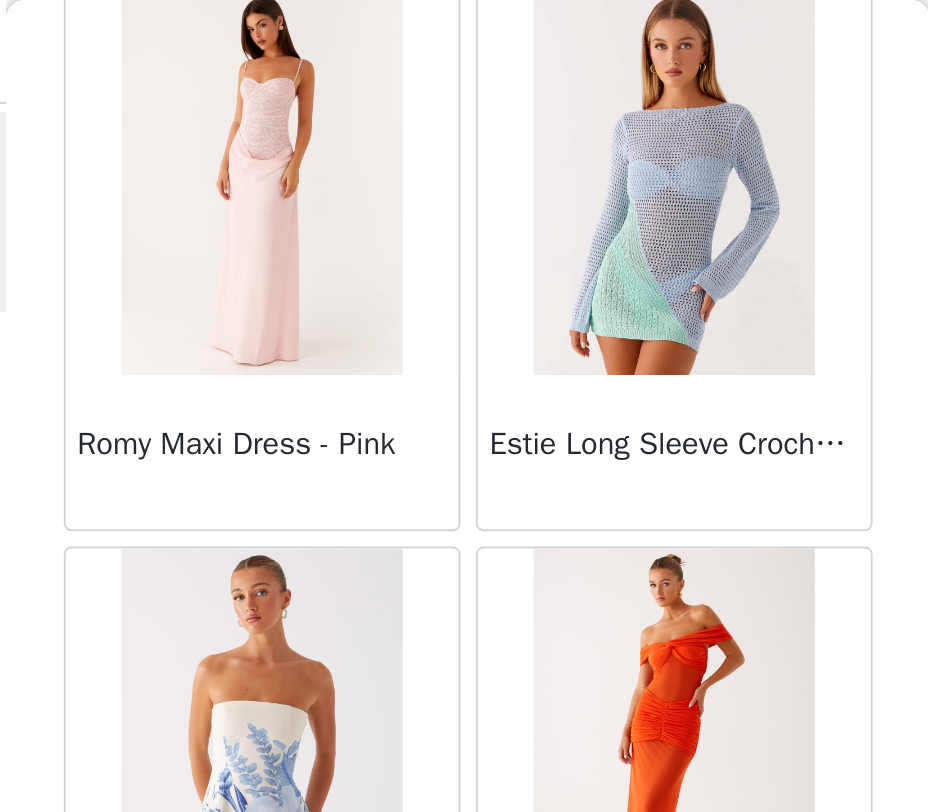 click on "Romy Maxi Dress - Pink" at bounding box center [357, 231] 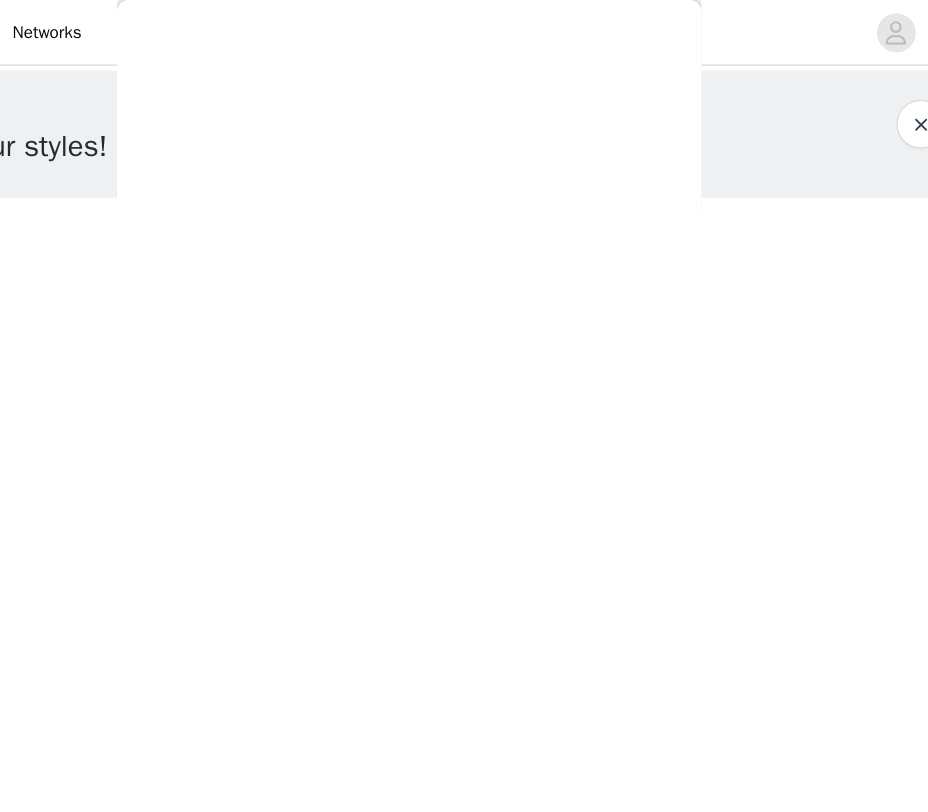 scroll, scrollTop: 242, scrollLeft: 0, axis: vertical 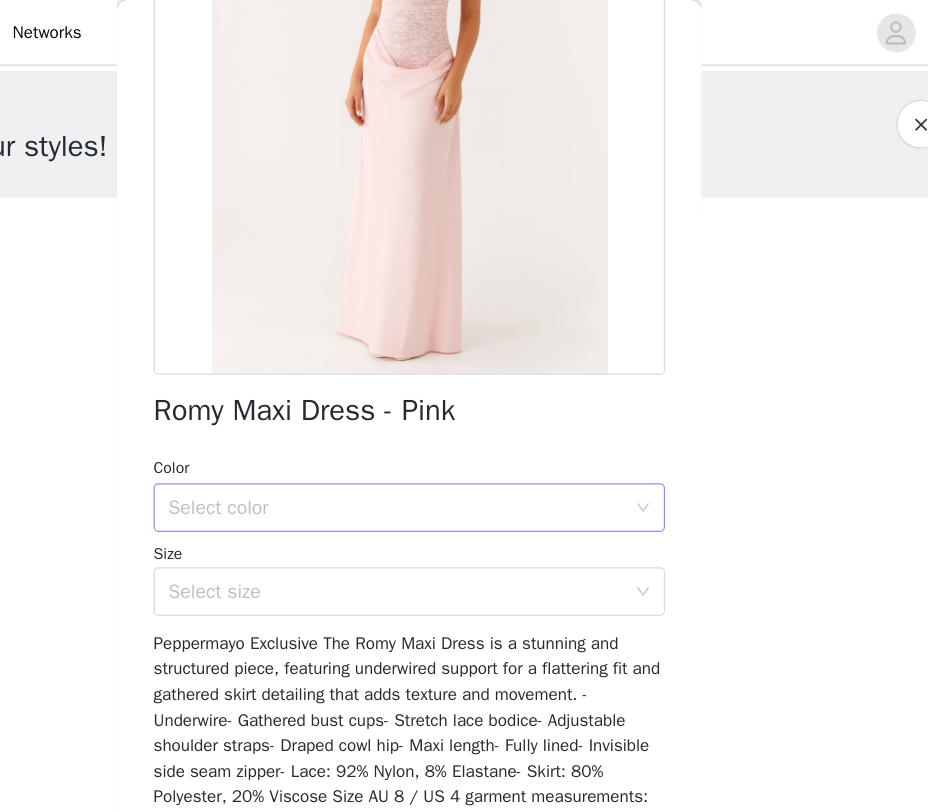 click on "Select color" at bounding box center (453, 417) 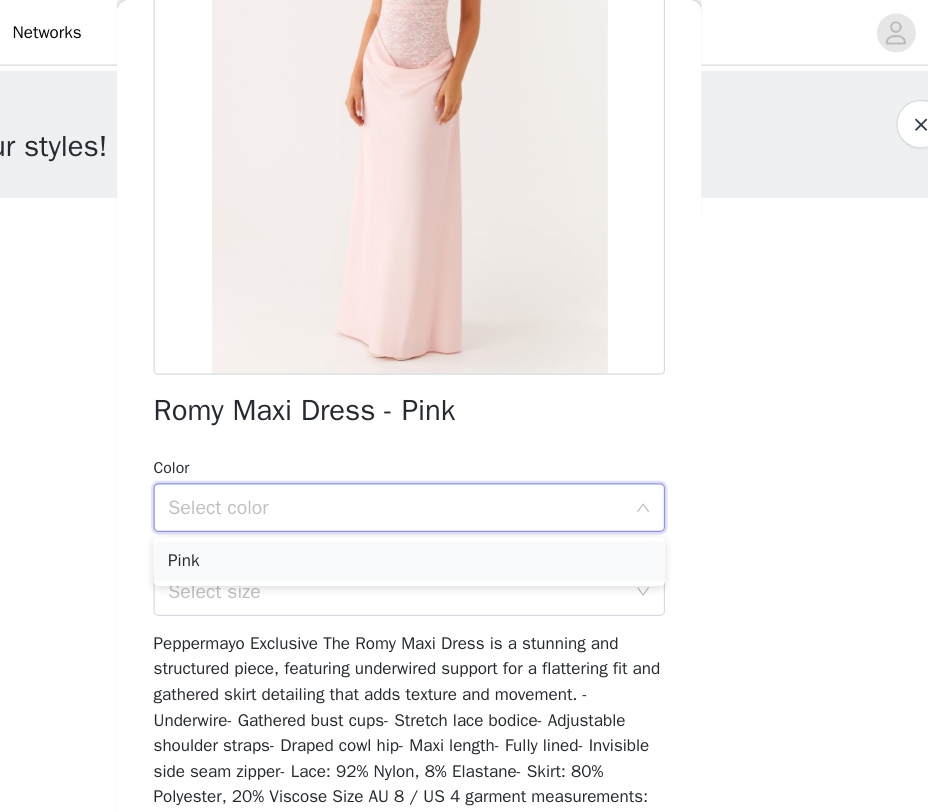 click on "Pink" at bounding box center [464, 461] 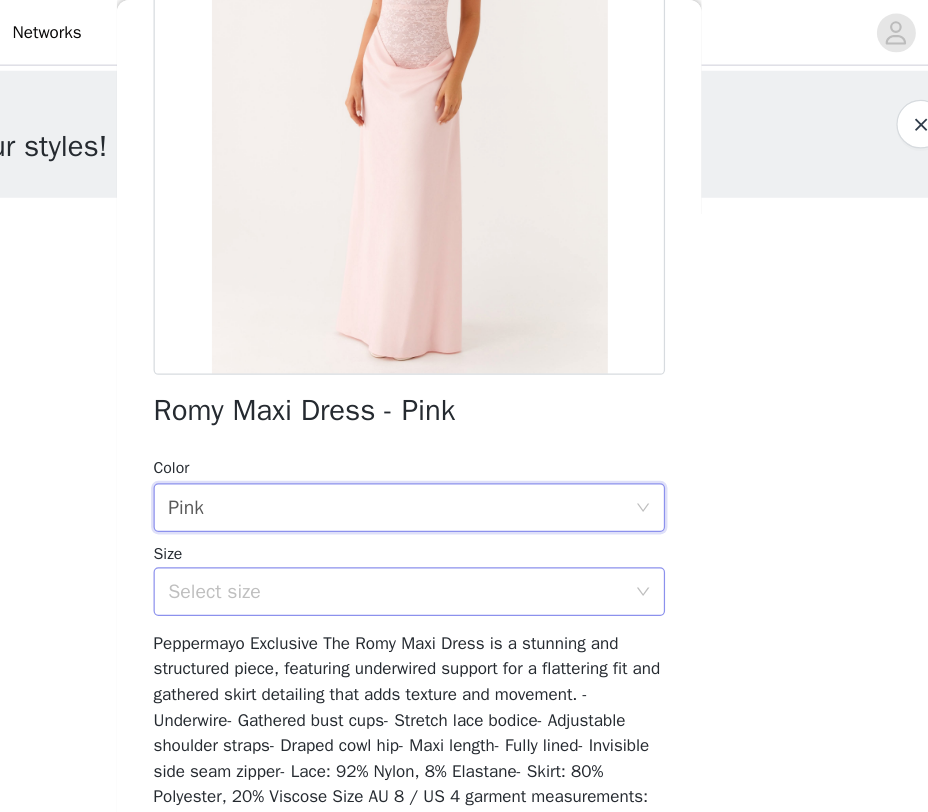 click on "Select size" at bounding box center [453, 486] 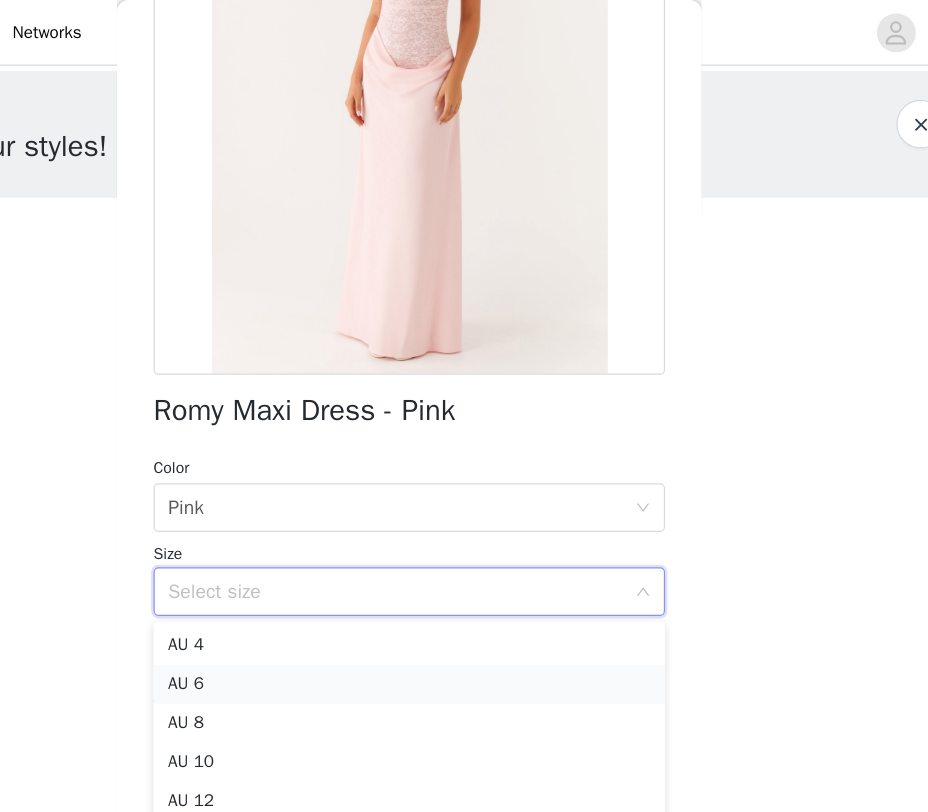 click on "AU 6" at bounding box center (464, 562) 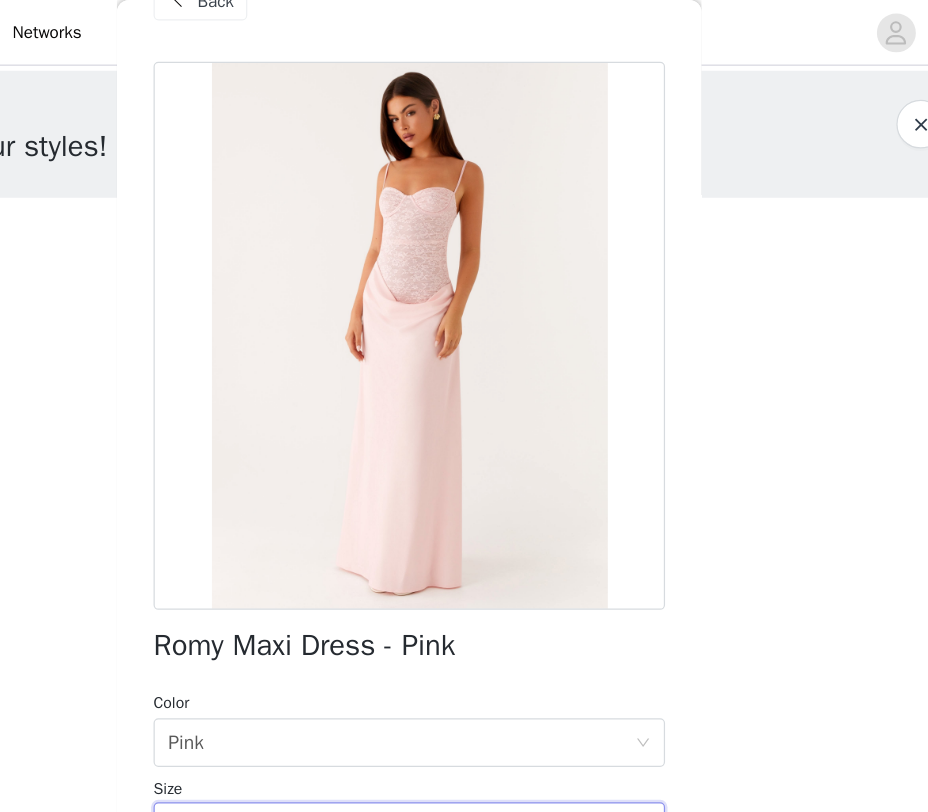 scroll, scrollTop: 242, scrollLeft: 0, axis: vertical 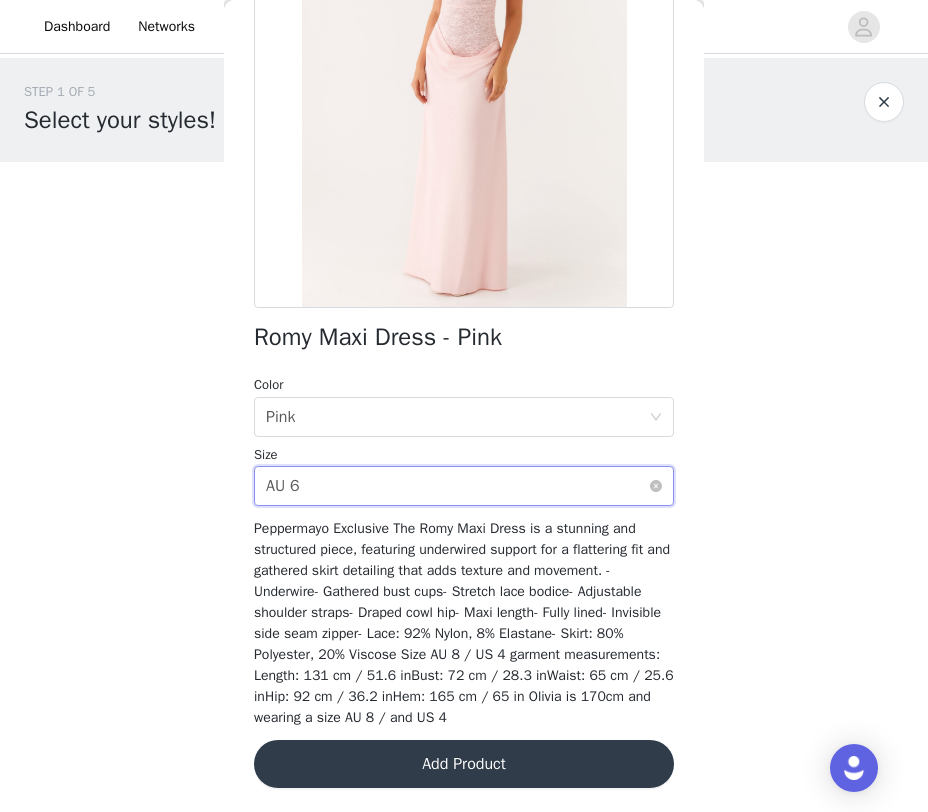 click on "Select size AU 6" at bounding box center [457, 486] 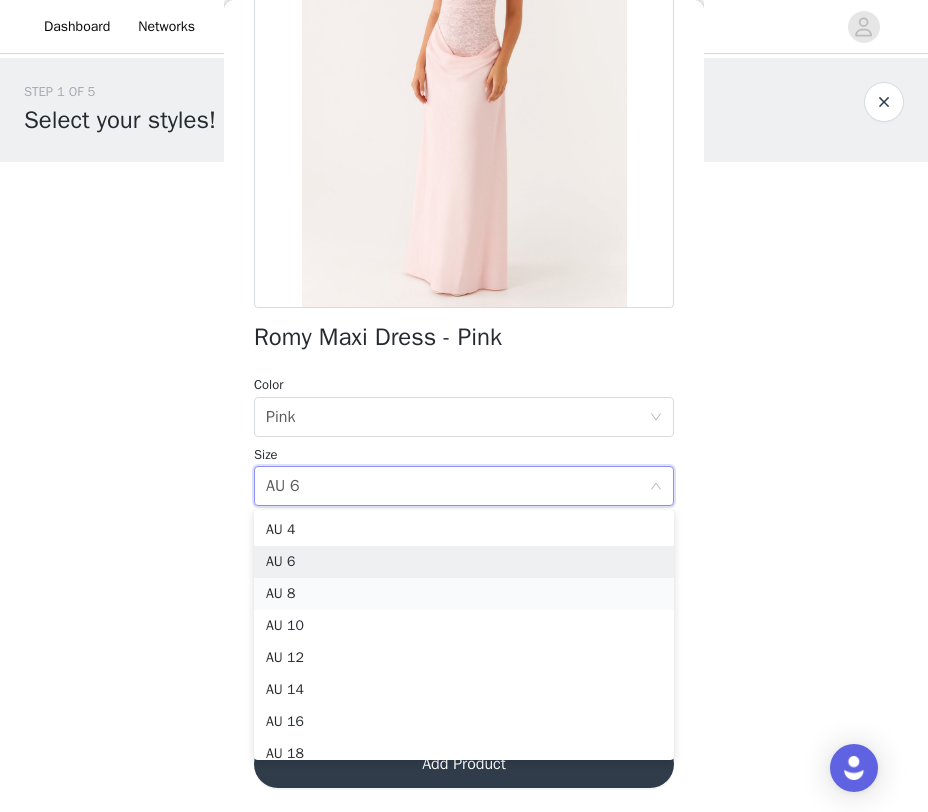 click on "AU 8" at bounding box center (464, 594) 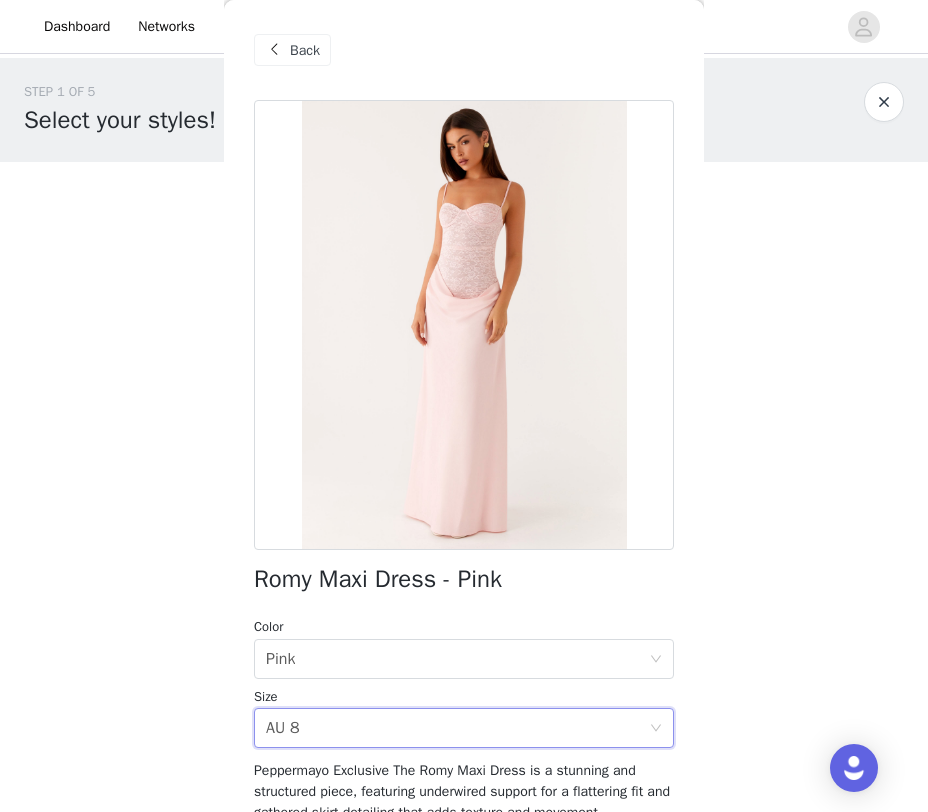 scroll, scrollTop: 242, scrollLeft: 0, axis: vertical 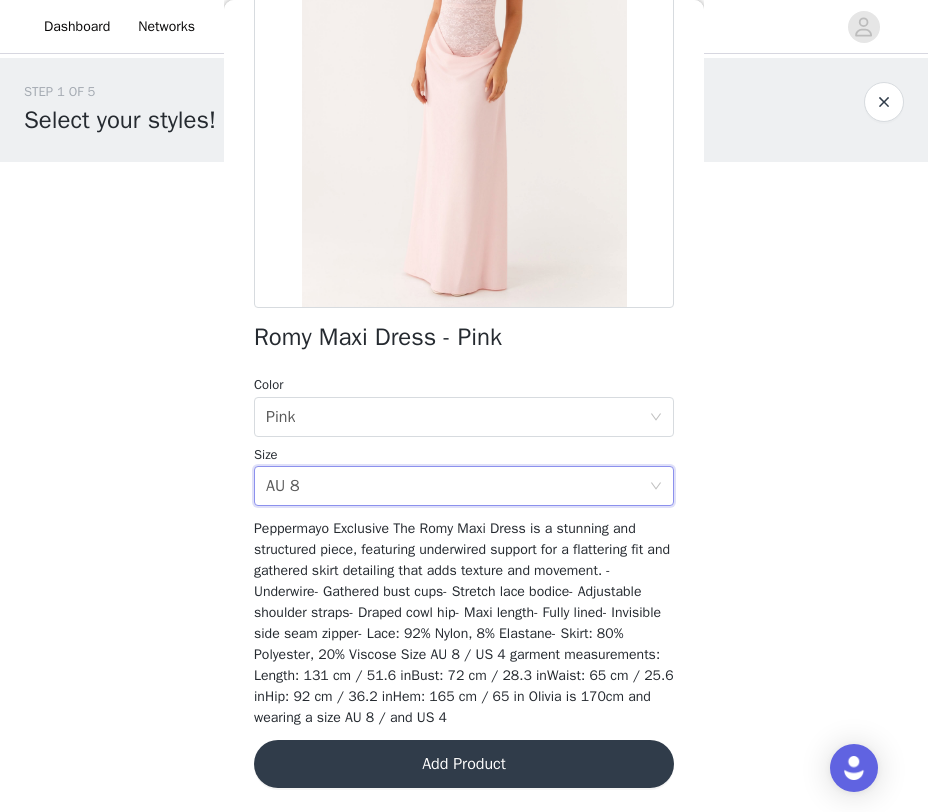click on "Add Product" at bounding box center [464, 764] 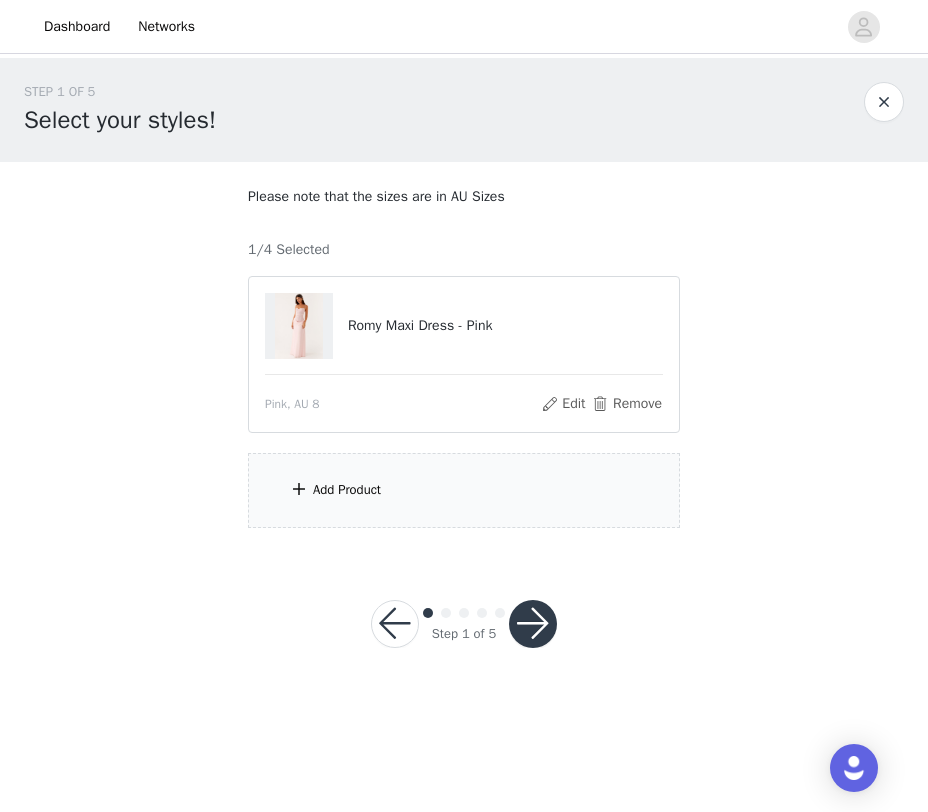 click on "Add Product" at bounding box center (464, 490) 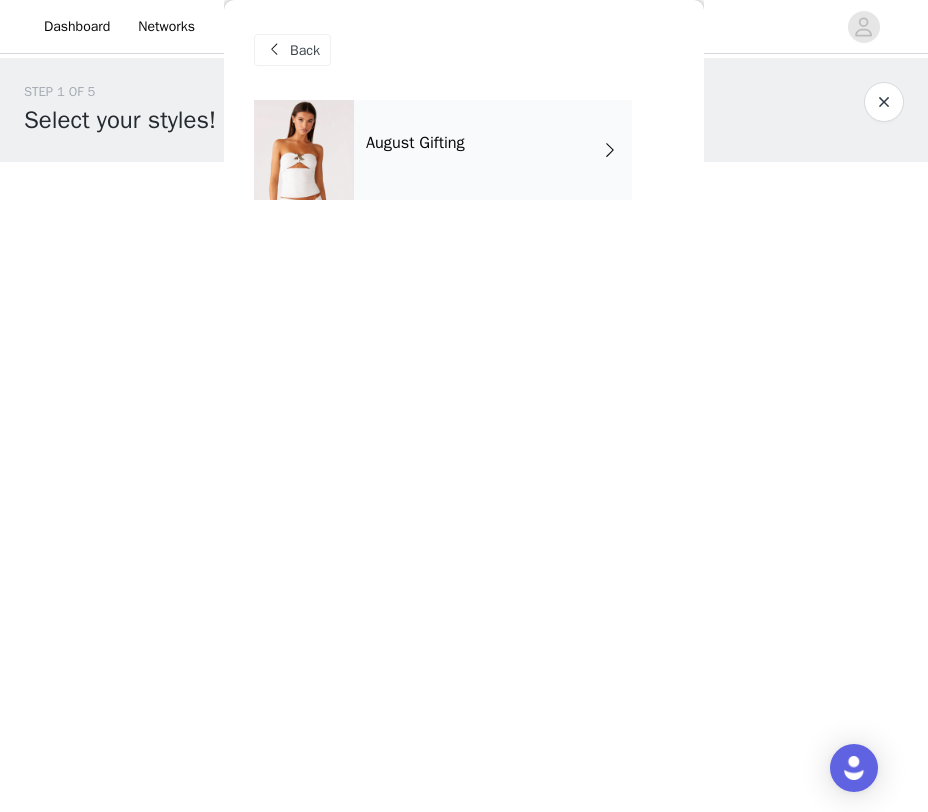 click on "August Gifting" at bounding box center [415, 143] 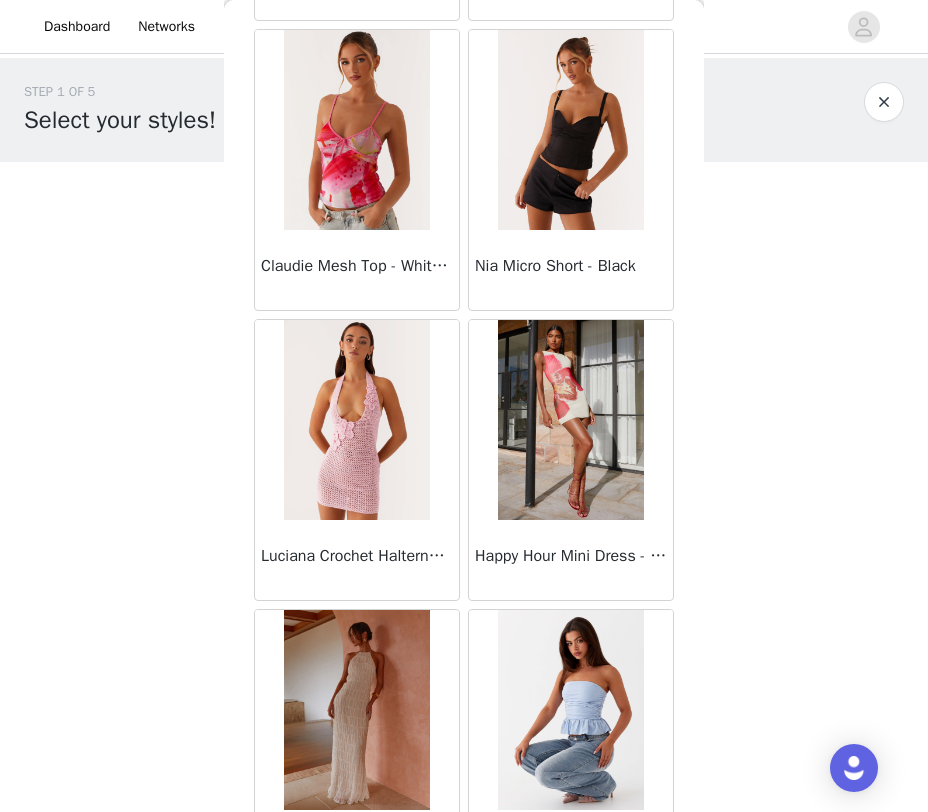 scroll, scrollTop: 2248, scrollLeft: 0, axis: vertical 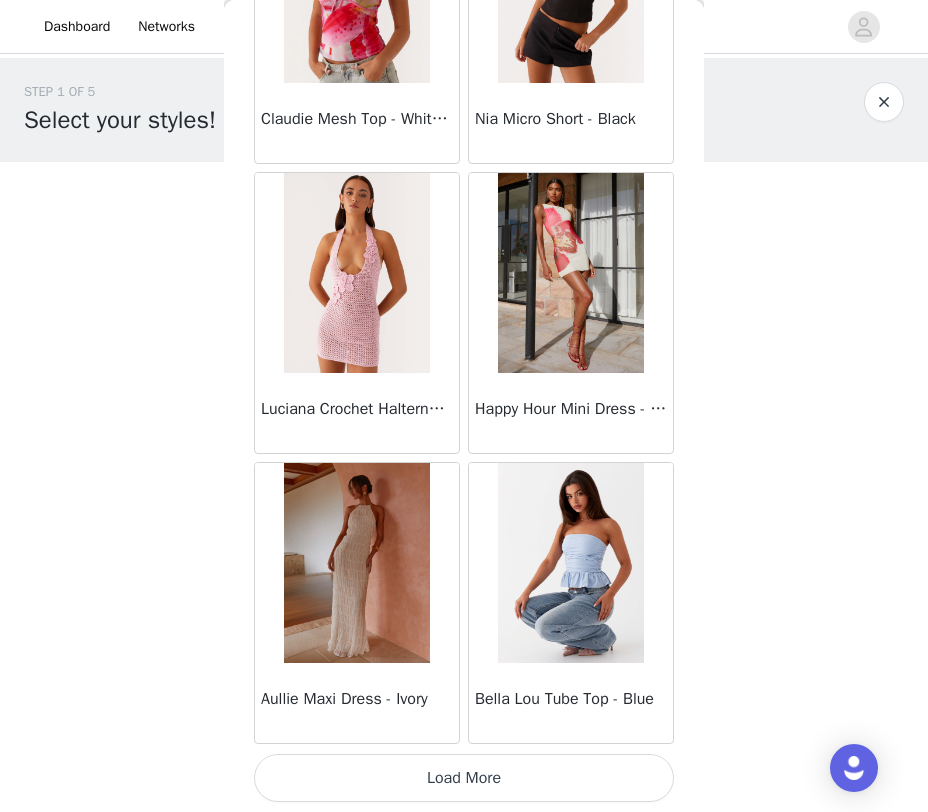 click on "Load More" at bounding box center [464, 778] 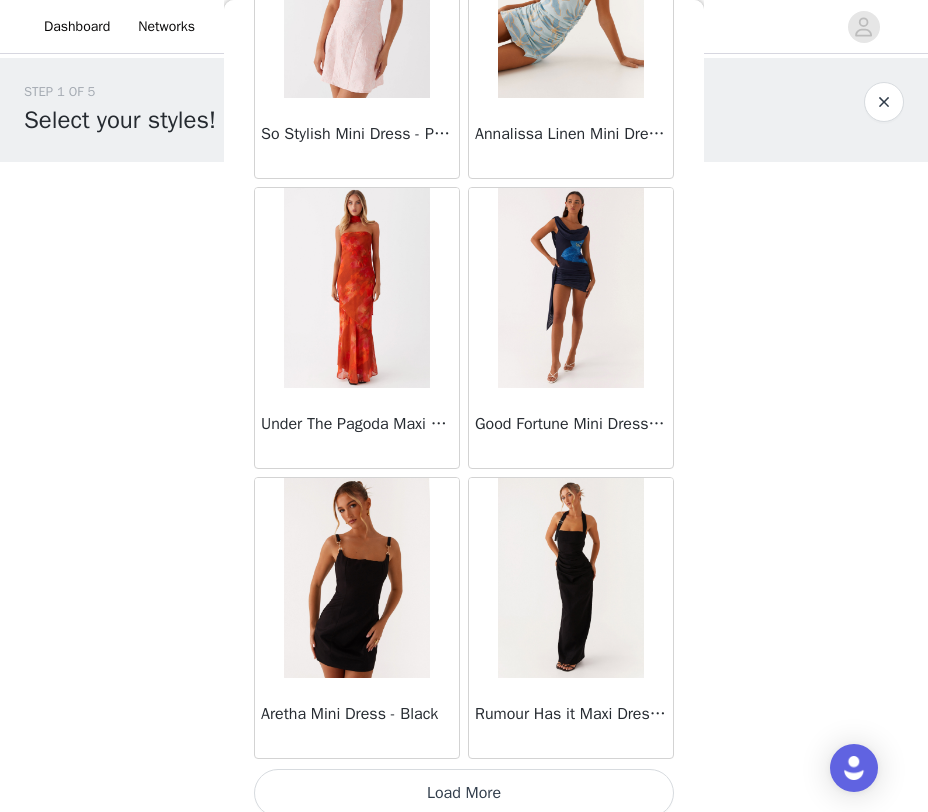 scroll, scrollTop: 5148, scrollLeft: 0, axis: vertical 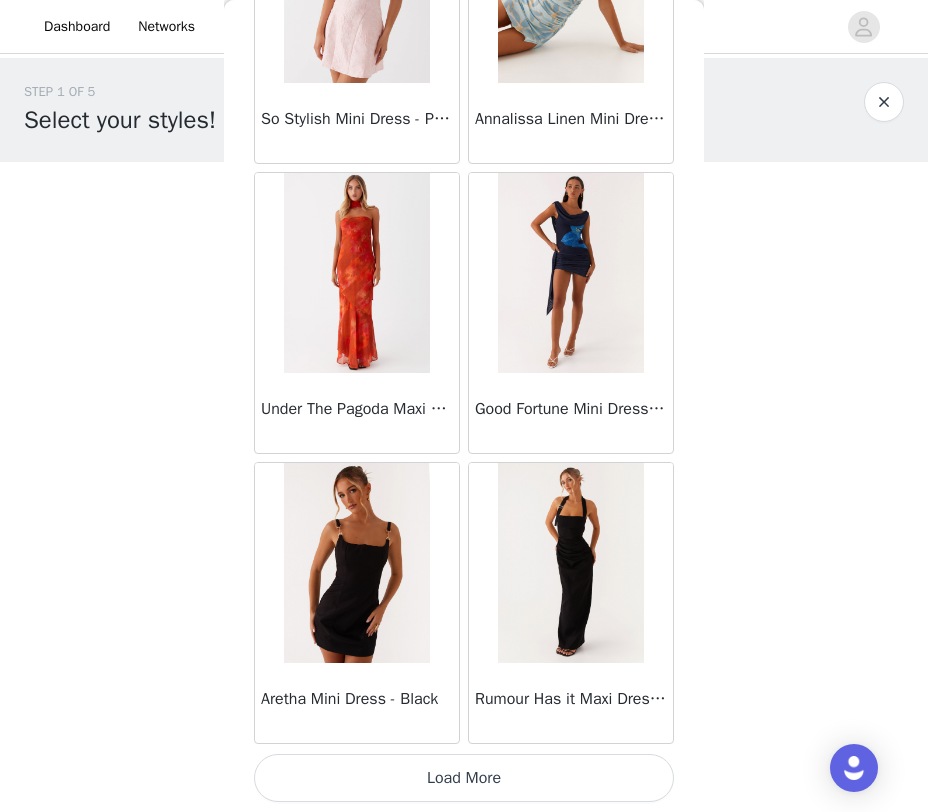 click on "Load More" at bounding box center [464, 778] 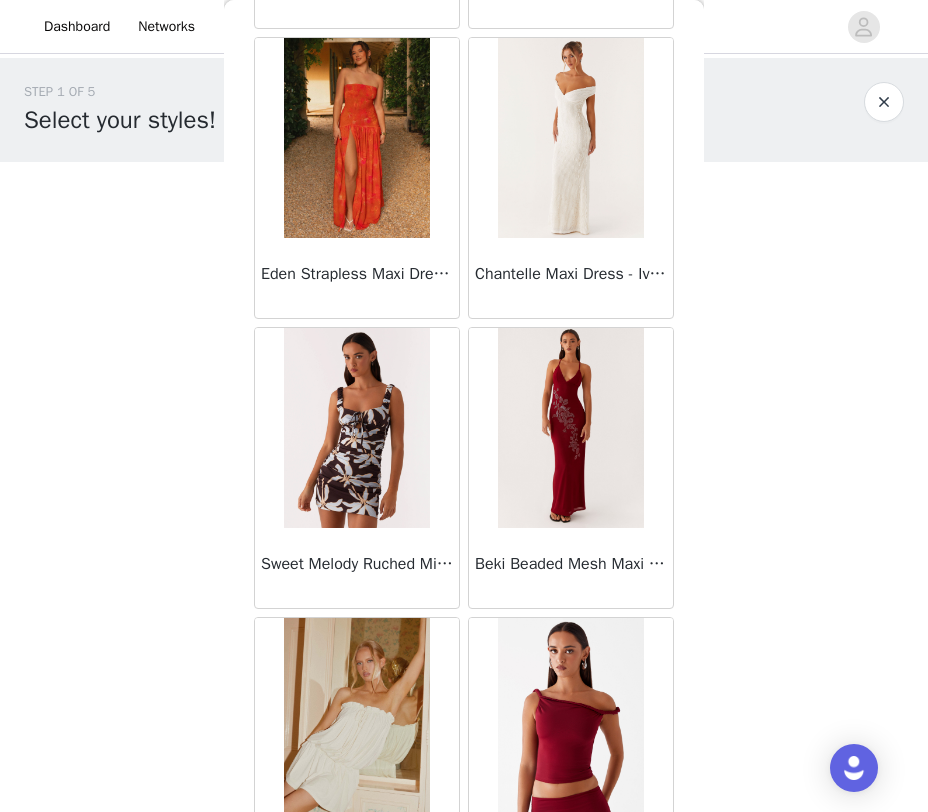 scroll, scrollTop: 8048, scrollLeft: 0, axis: vertical 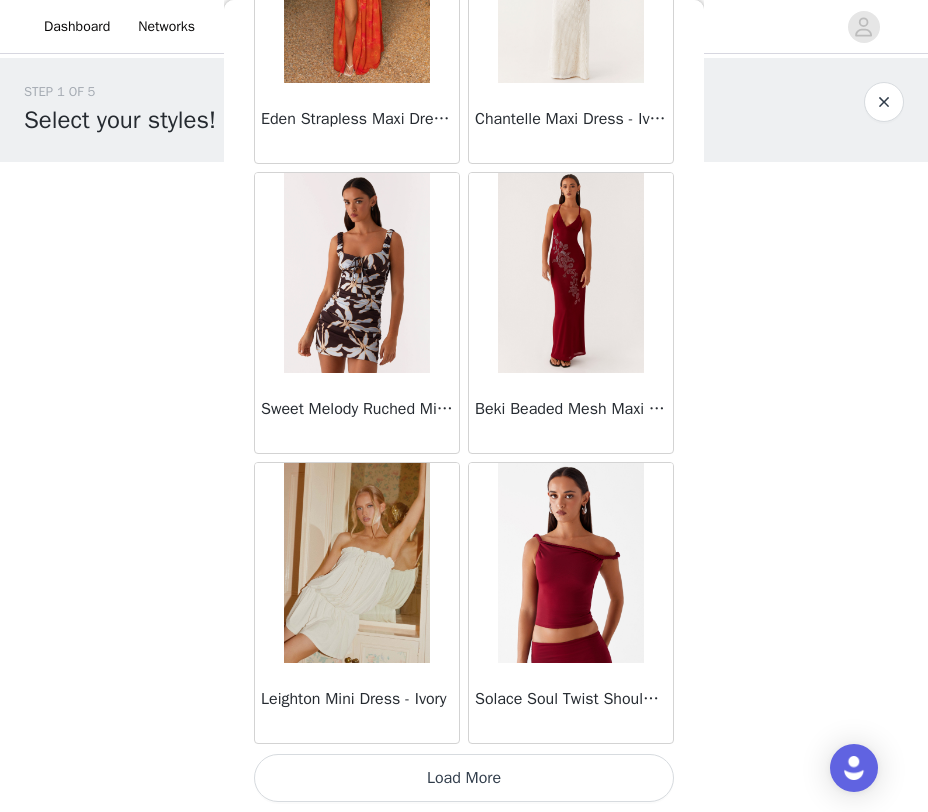 click on "Load More" at bounding box center (464, 778) 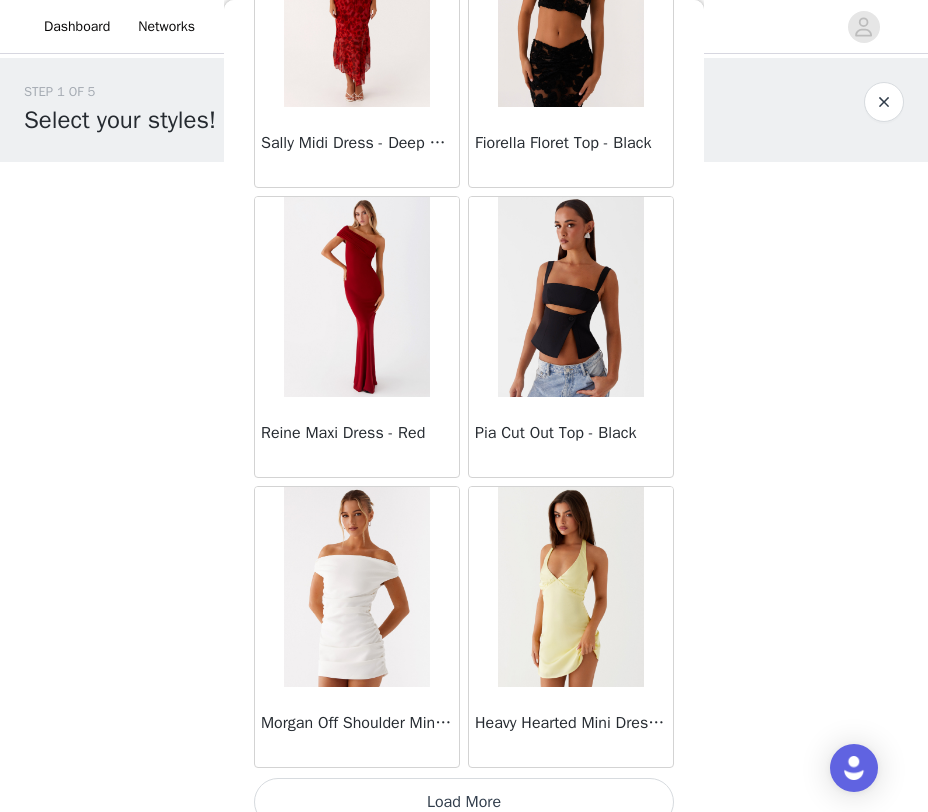 scroll, scrollTop: 10948, scrollLeft: 0, axis: vertical 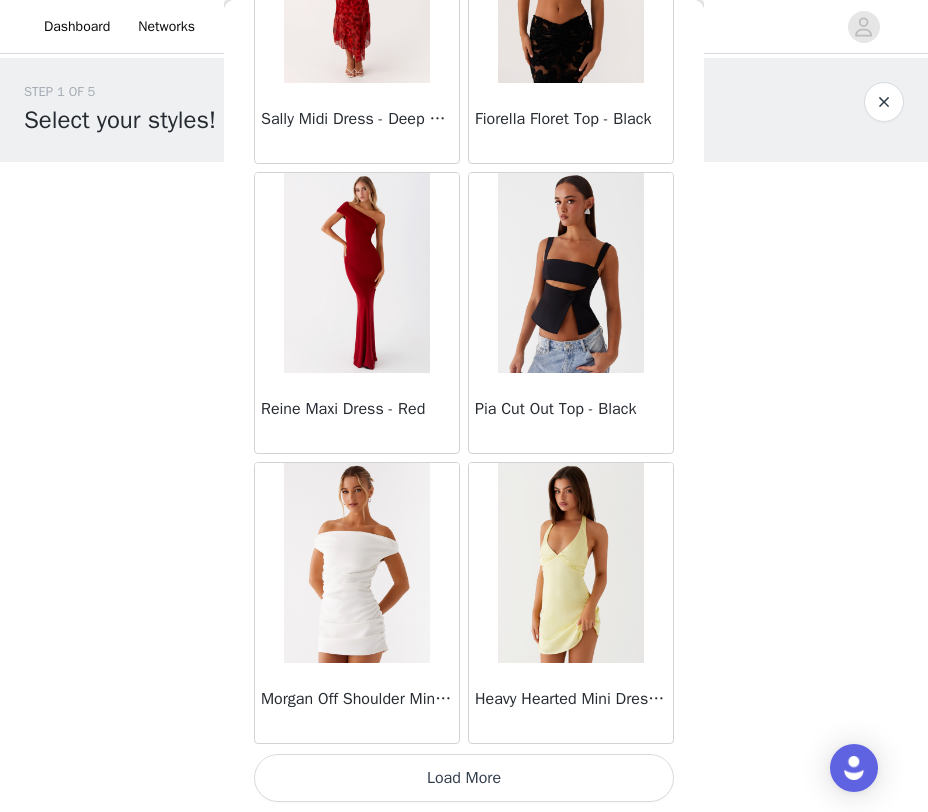 click on "Load More" at bounding box center [464, 778] 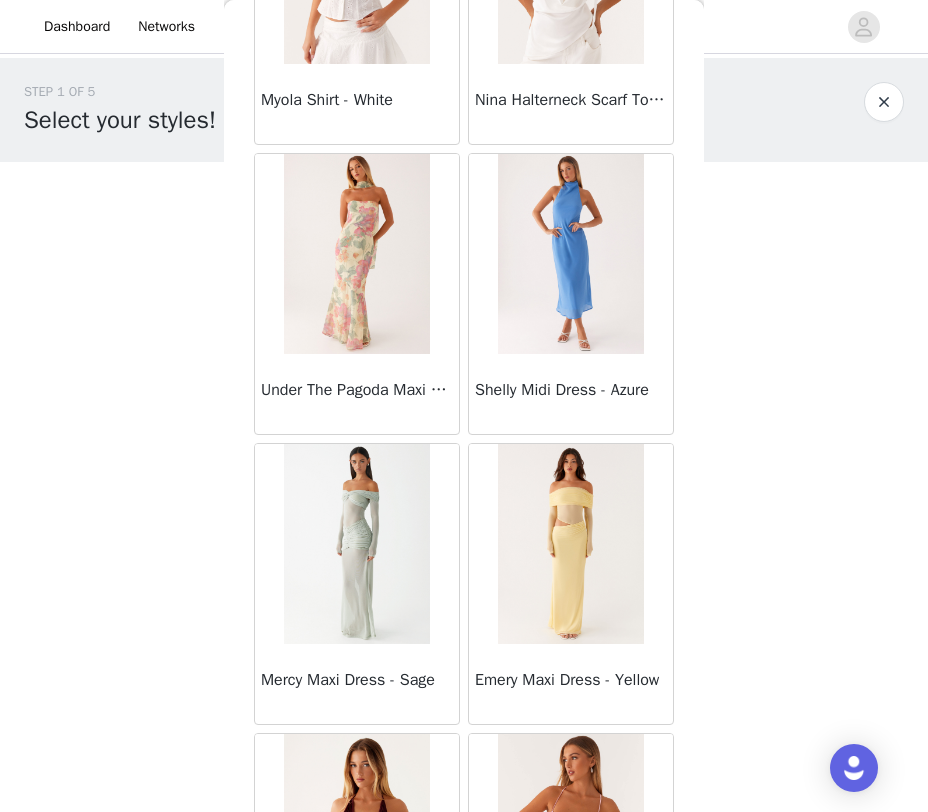 scroll, scrollTop: 13848, scrollLeft: 0, axis: vertical 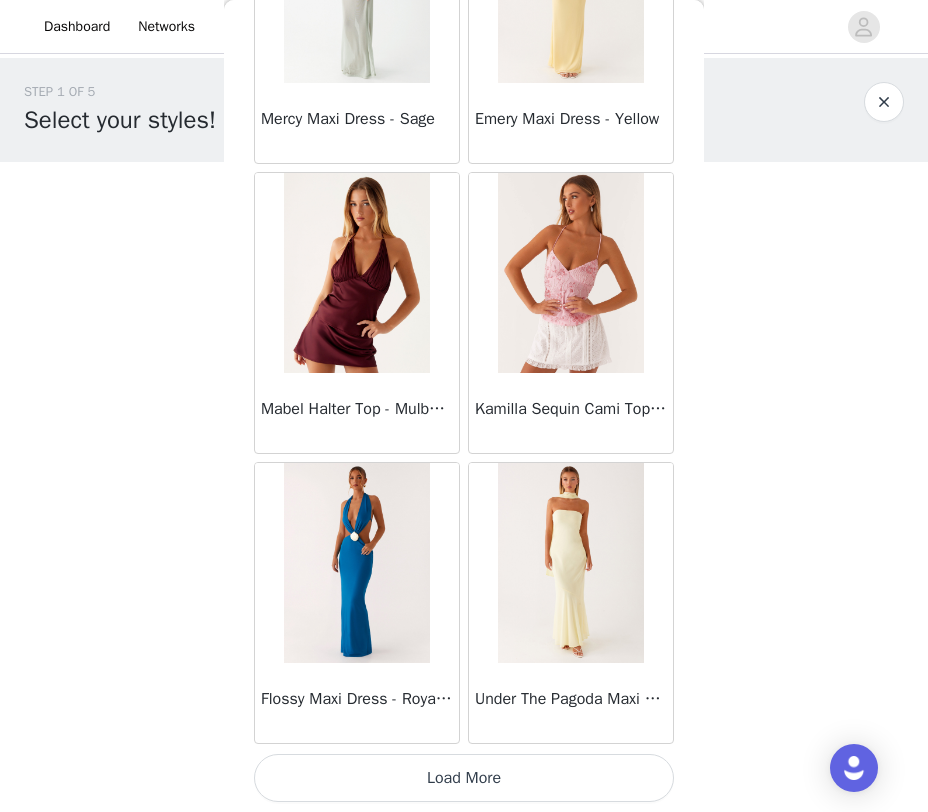 click on "Load More" at bounding box center (464, 778) 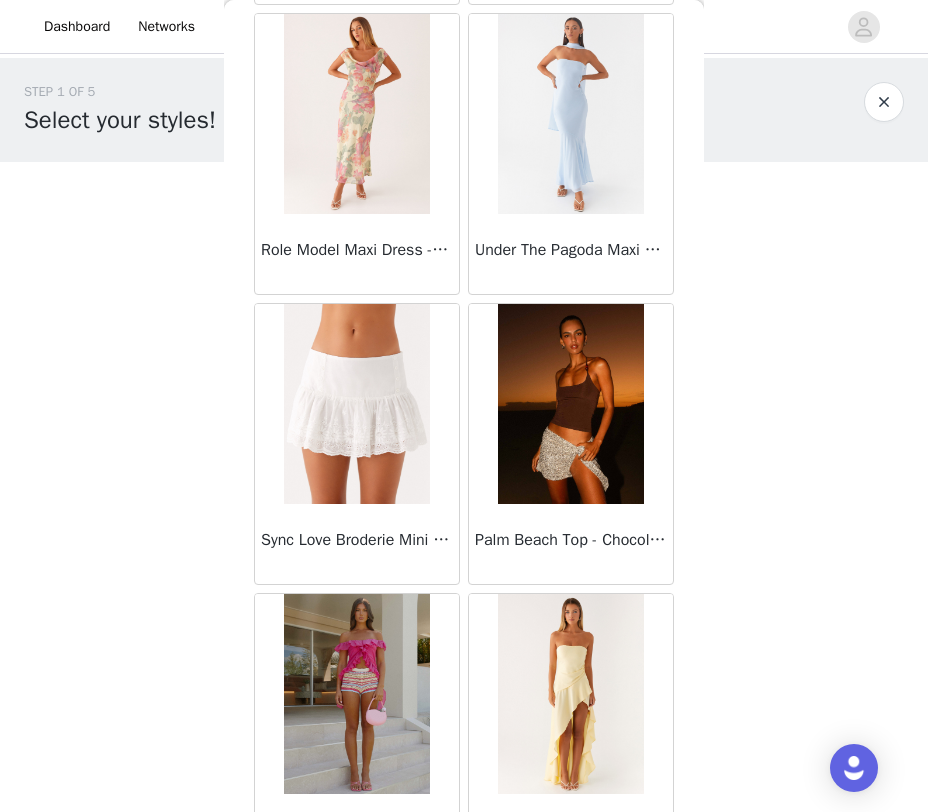 scroll, scrollTop: 16748, scrollLeft: 0, axis: vertical 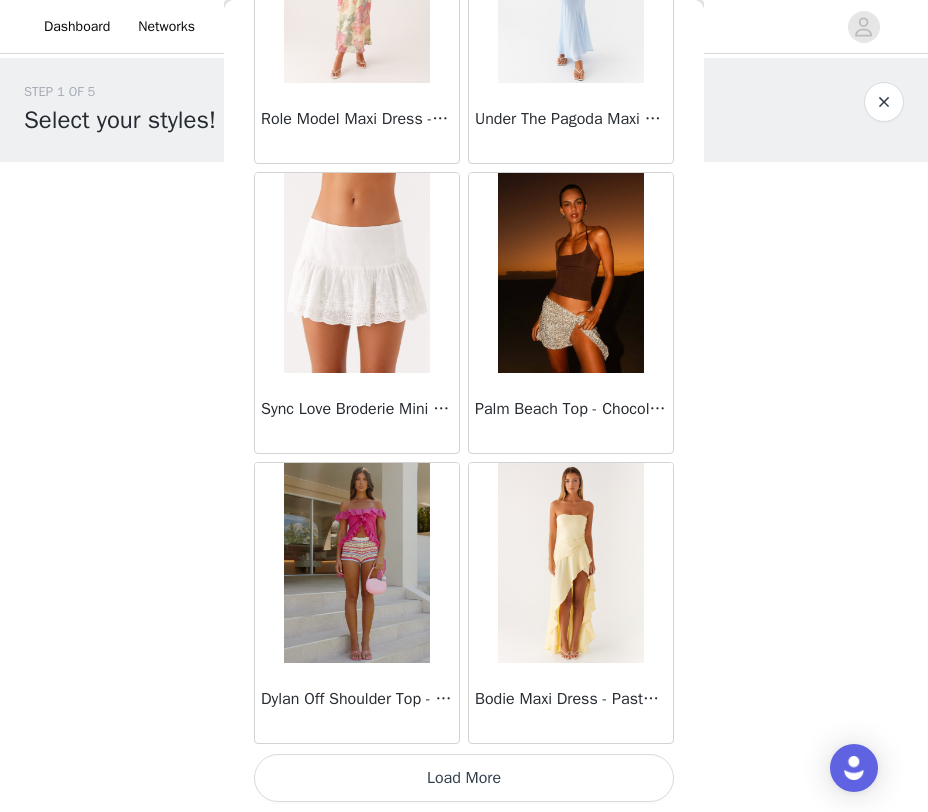 click on "Load More" at bounding box center [464, 778] 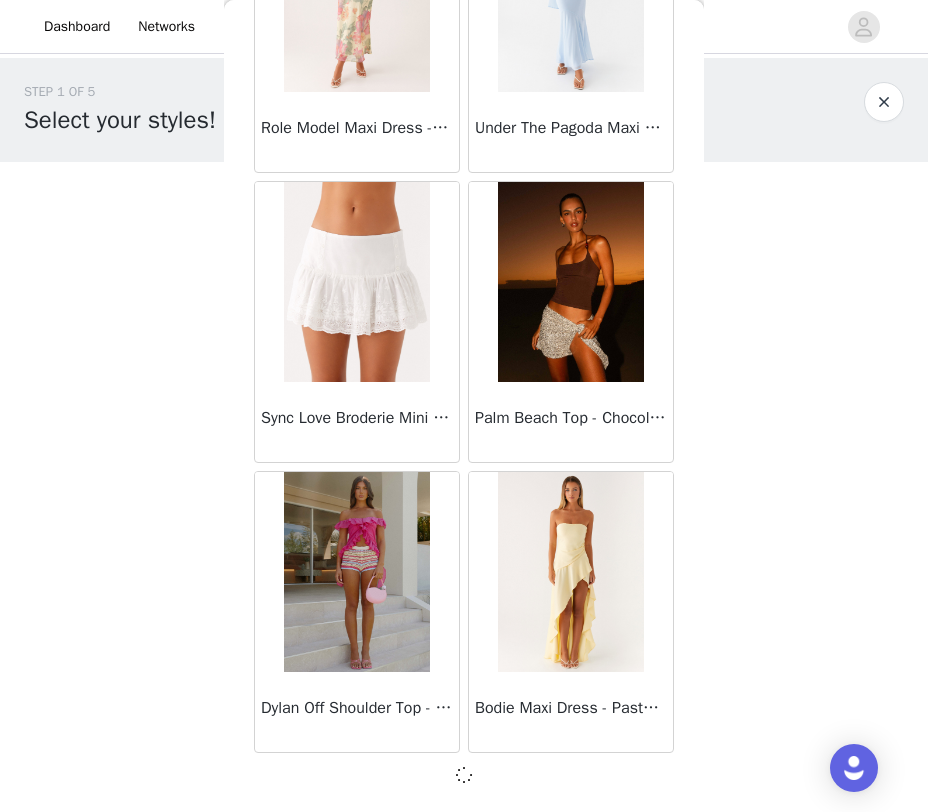 scroll, scrollTop: 16739, scrollLeft: 0, axis: vertical 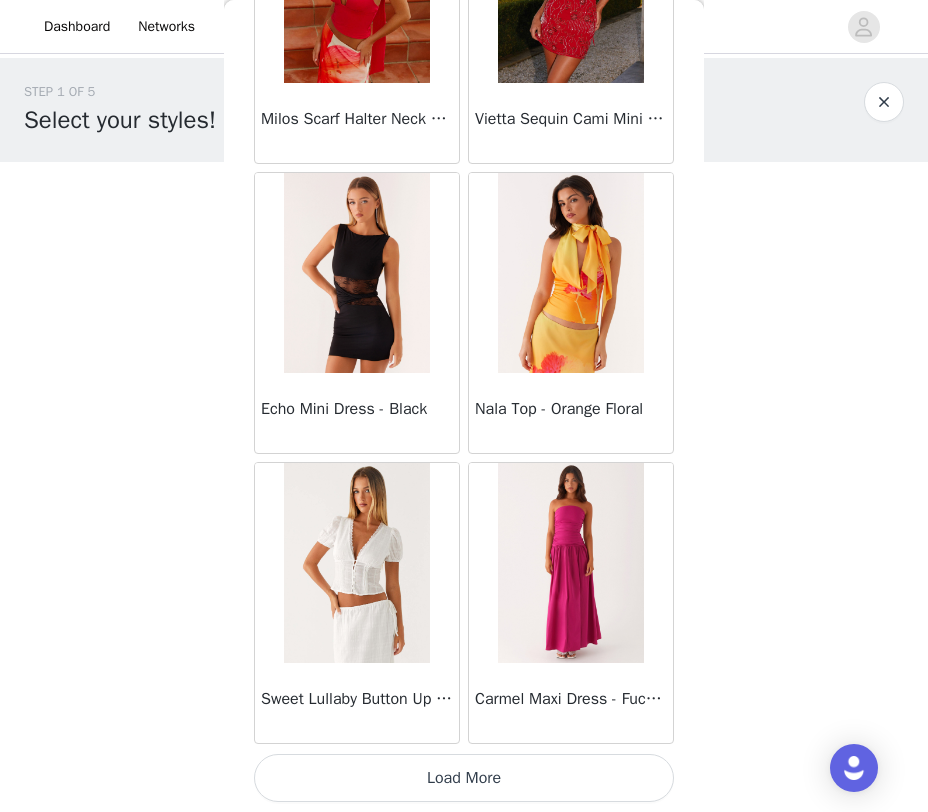 click on "Load More" at bounding box center (464, 778) 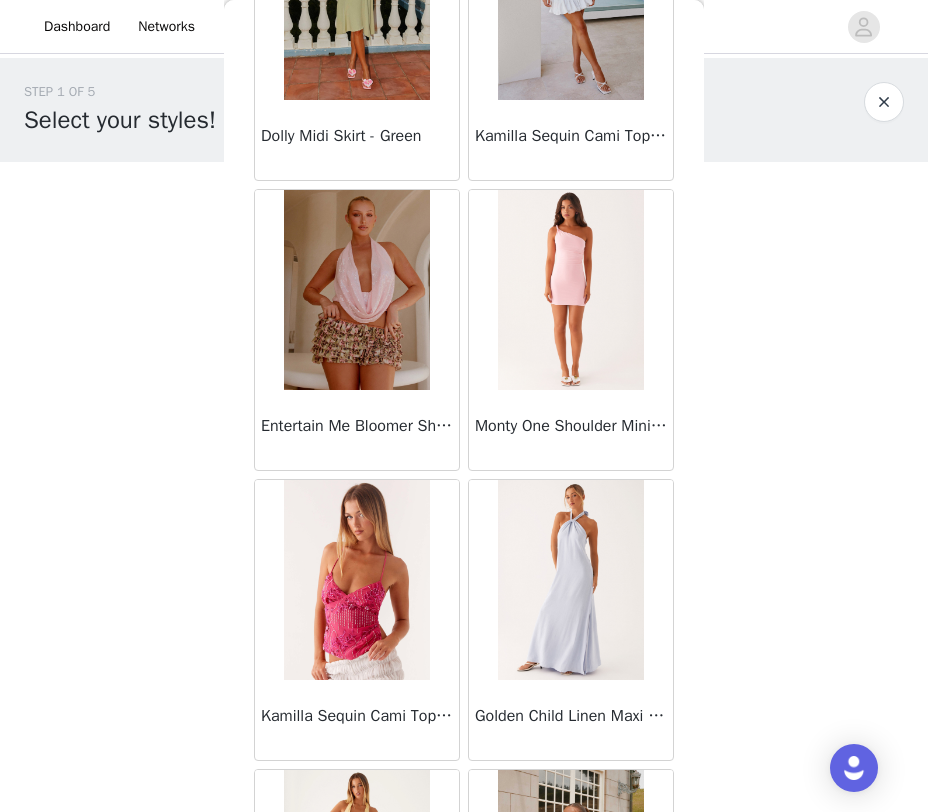 scroll, scrollTop: 22548, scrollLeft: 0, axis: vertical 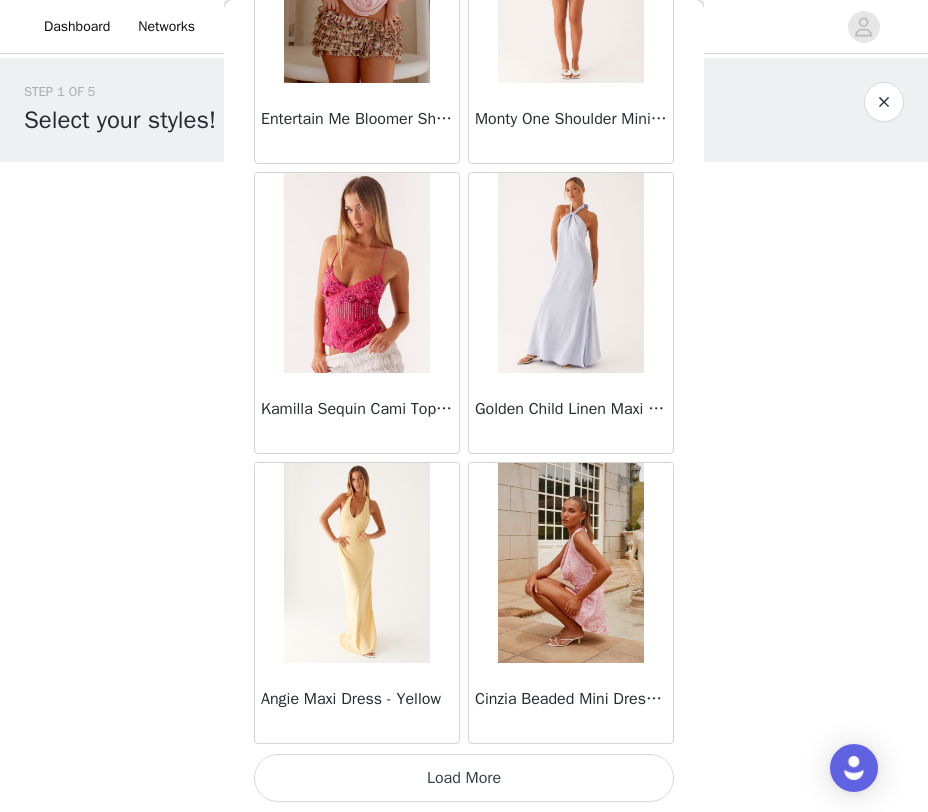 click on "Load More" at bounding box center (464, 778) 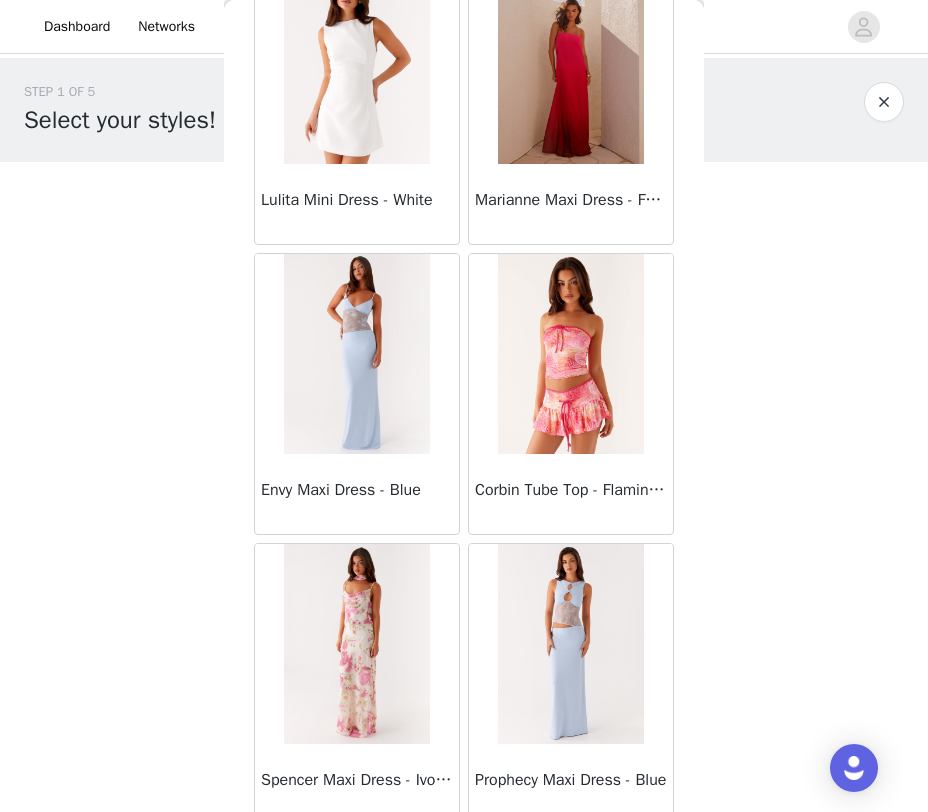 scroll, scrollTop: 25448, scrollLeft: 0, axis: vertical 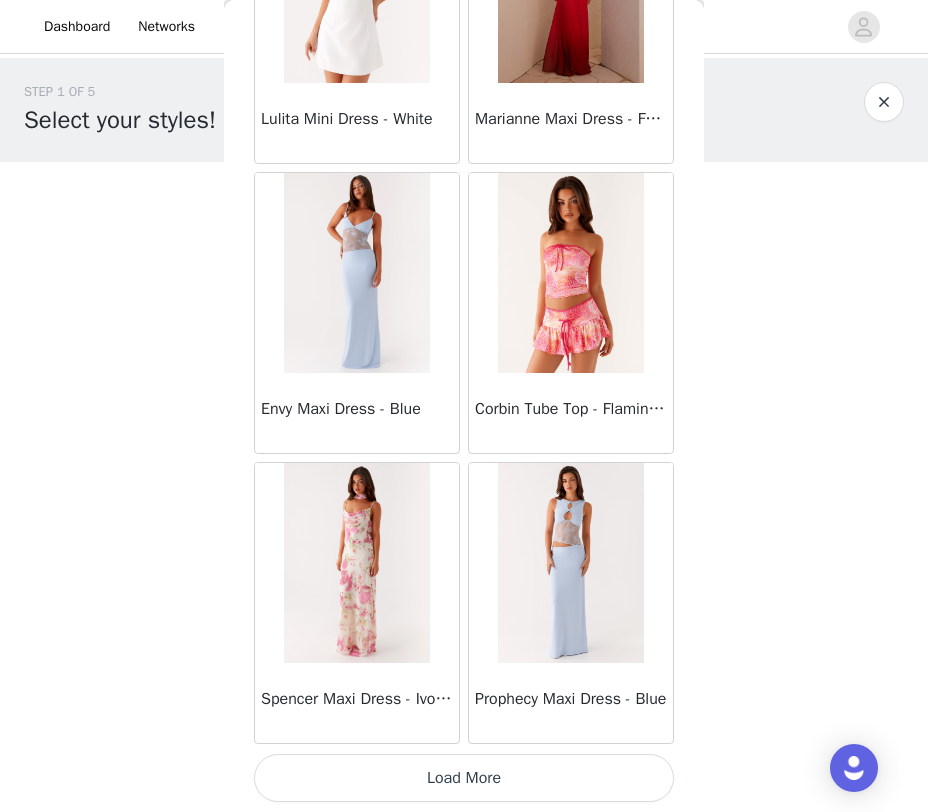click on "Load More" at bounding box center [464, 778] 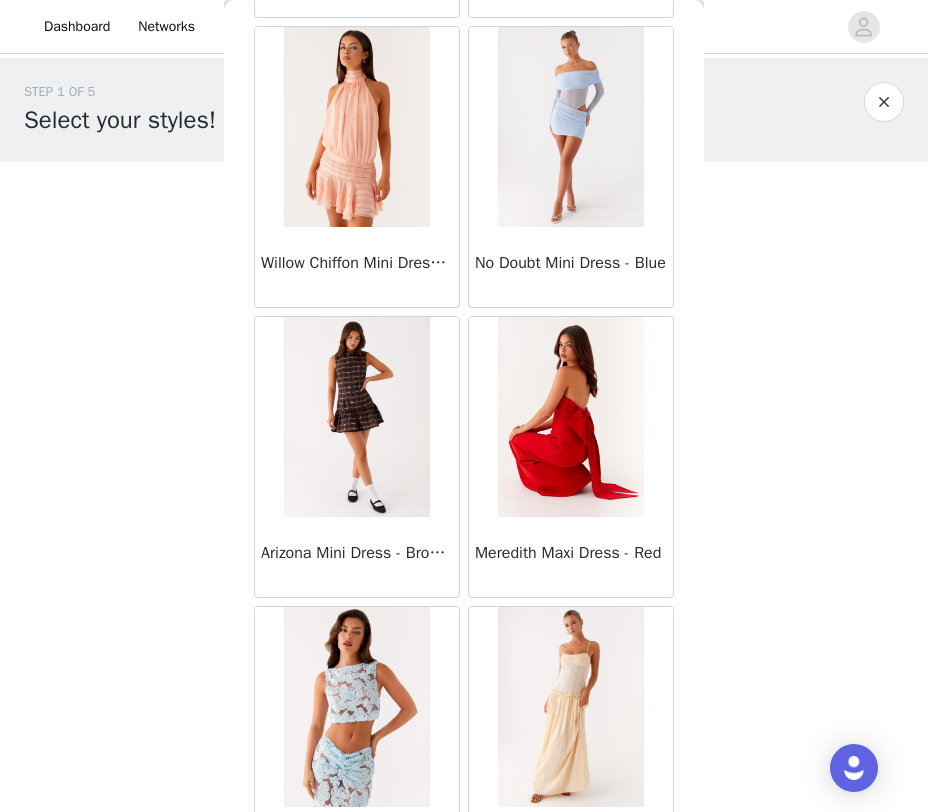 scroll, scrollTop: 28348, scrollLeft: 0, axis: vertical 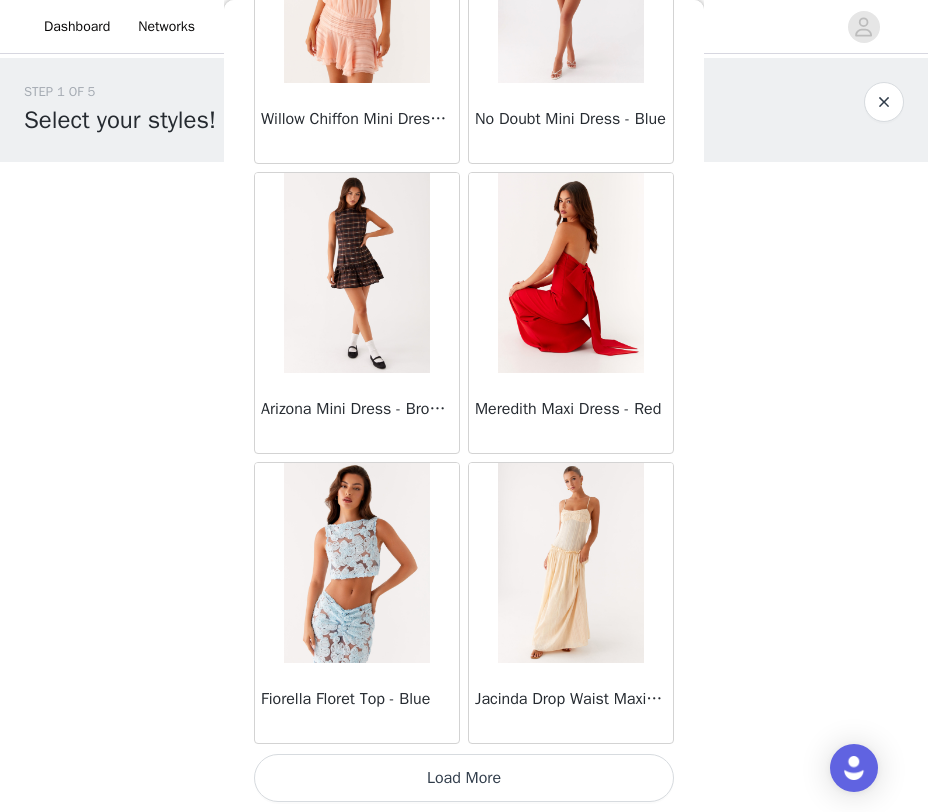 click on "Load More" at bounding box center (464, 778) 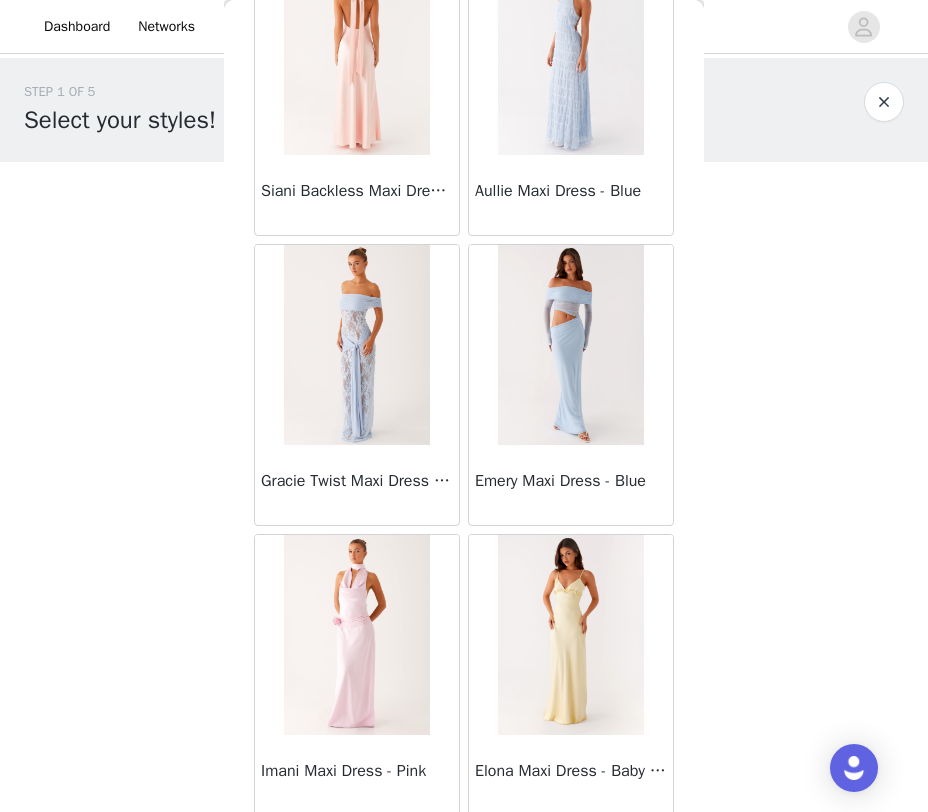 scroll, scrollTop: 31248, scrollLeft: 0, axis: vertical 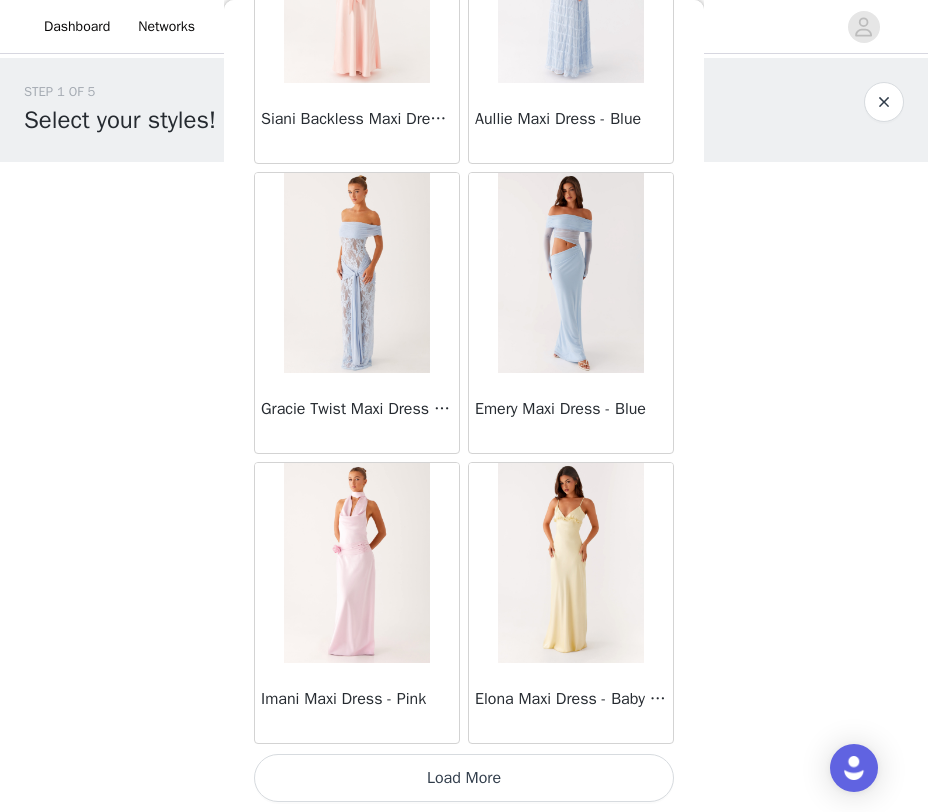 click on "Load More" at bounding box center (464, 778) 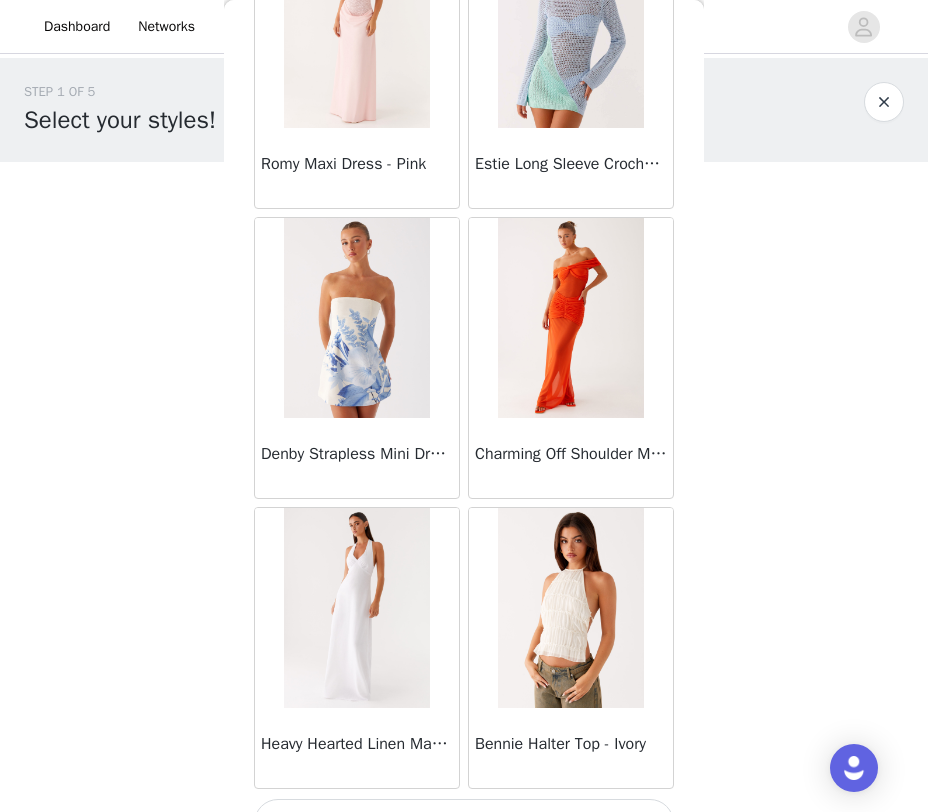 scroll, scrollTop: 34148, scrollLeft: 0, axis: vertical 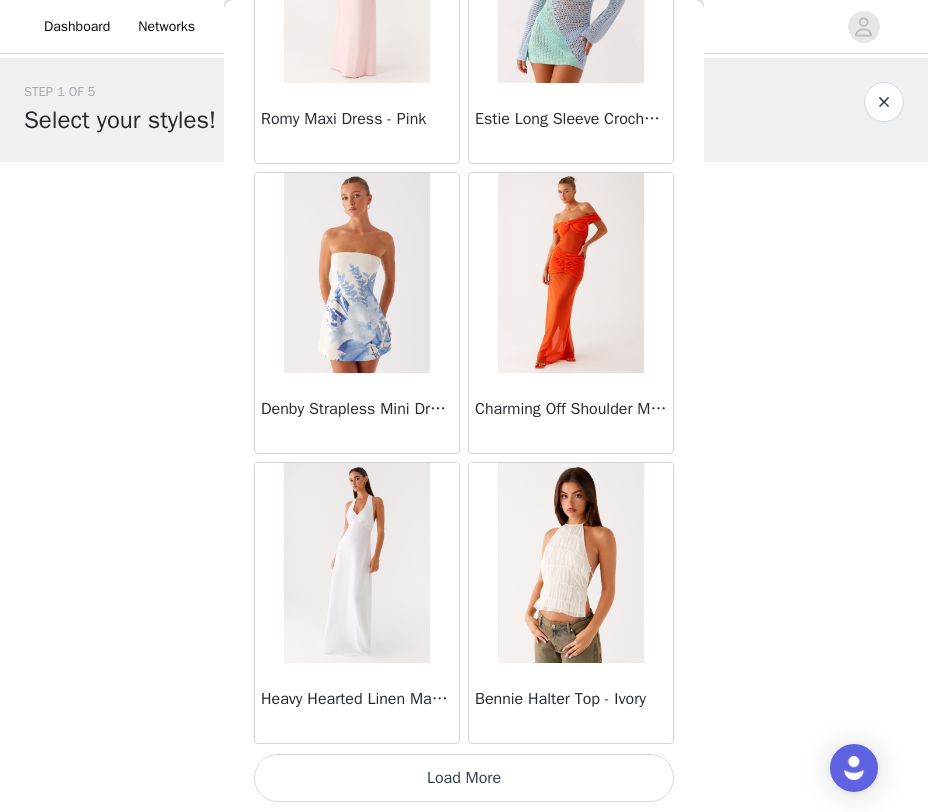 click on "Load More" at bounding box center (464, 778) 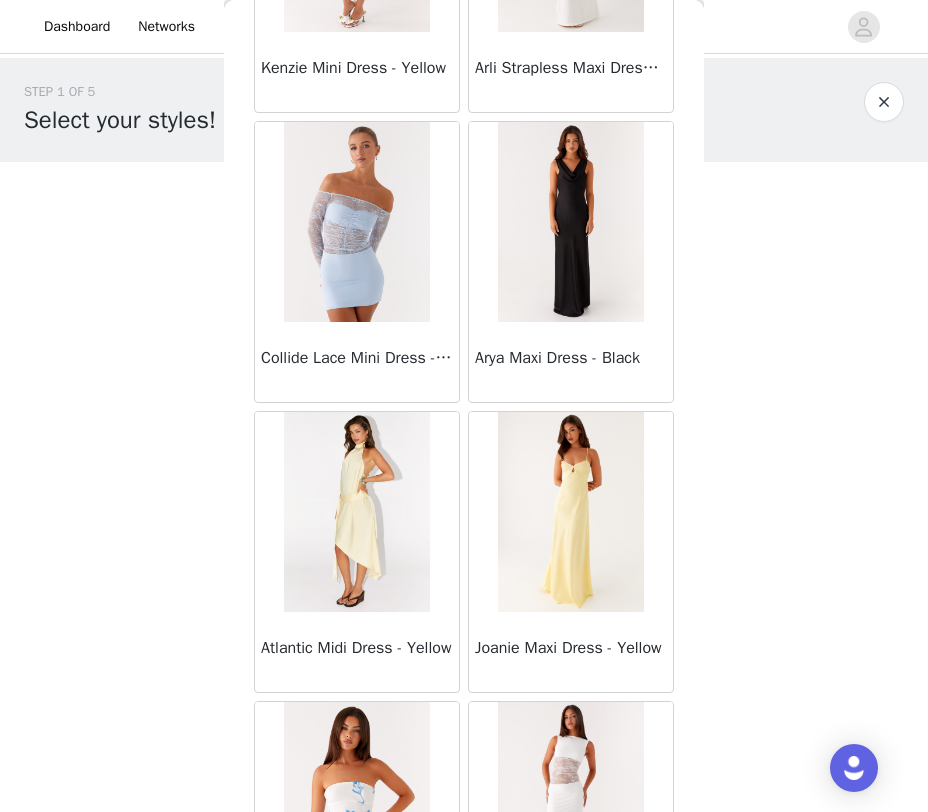 scroll, scrollTop: 37048, scrollLeft: 0, axis: vertical 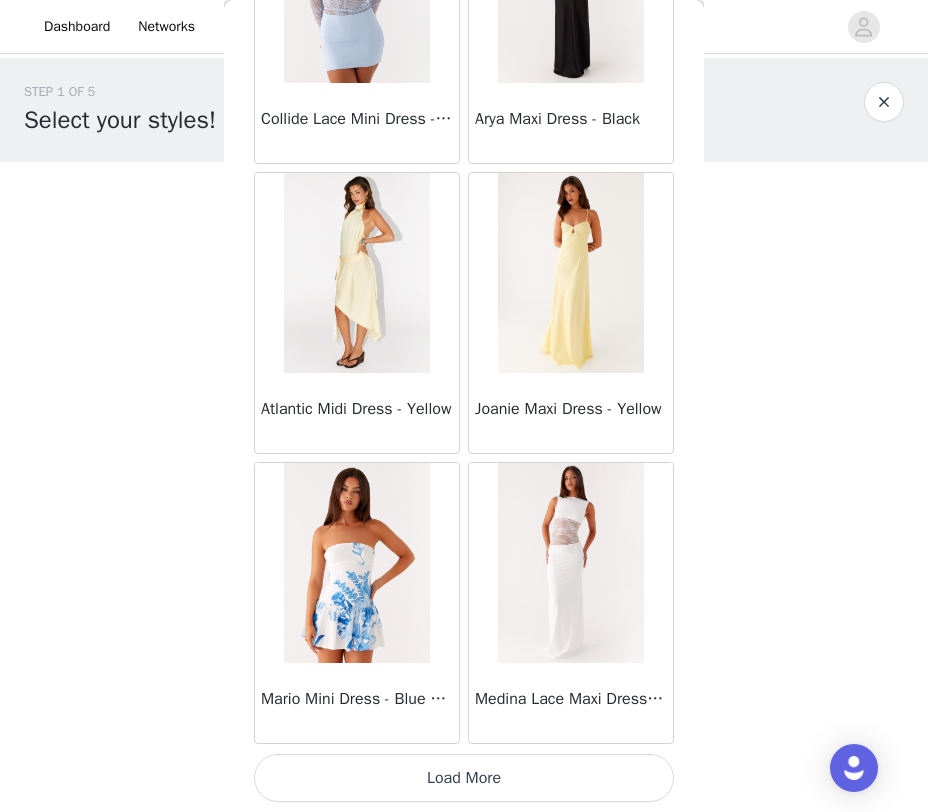 click on "Load More" at bounding box center (464, 778) 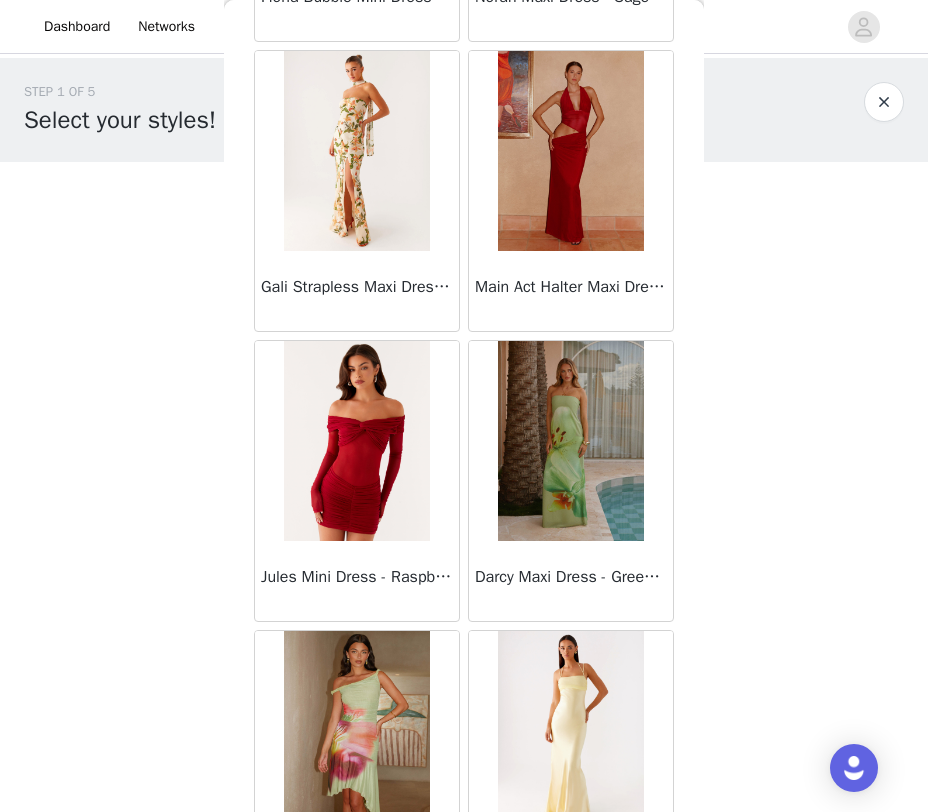 scroll, scrollTop: 39948, scrollLeft: 0, axis: vertical 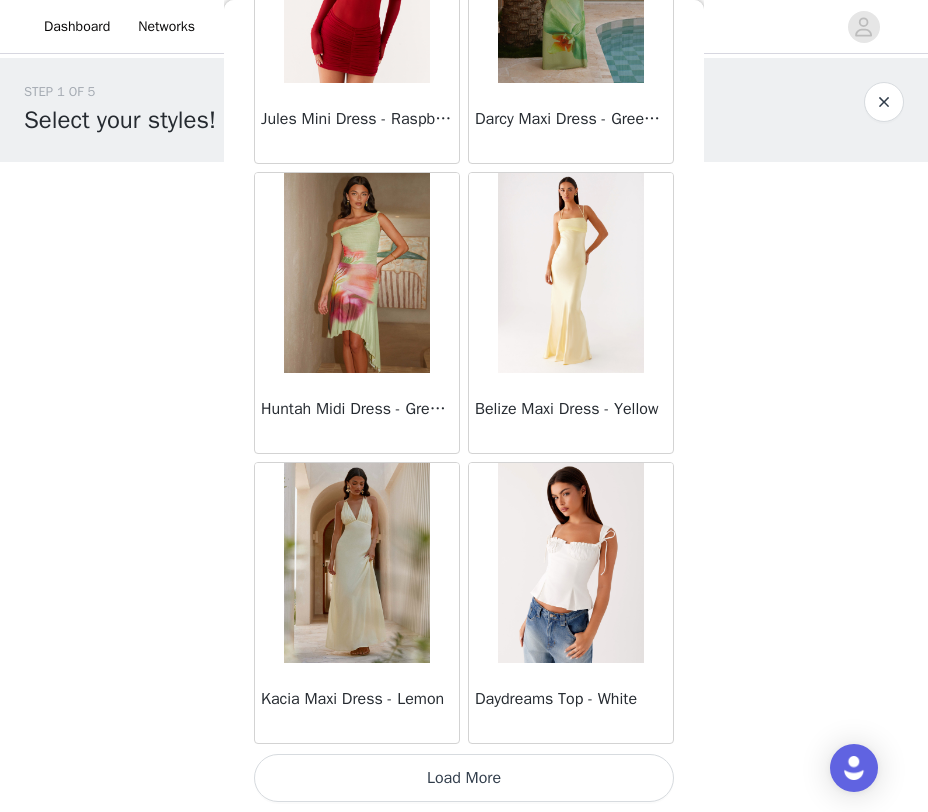 click on "Load More" at bounding box center [464, 778] 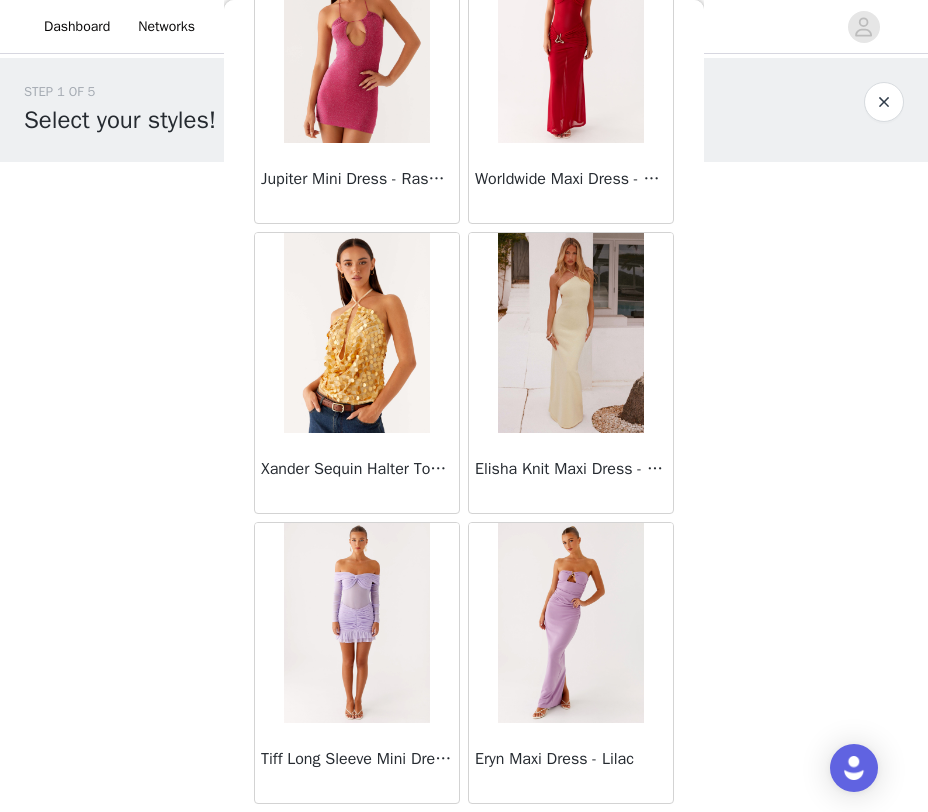 scroll, scrollTop: 42848, scrollLeft: 0, axis: vertical 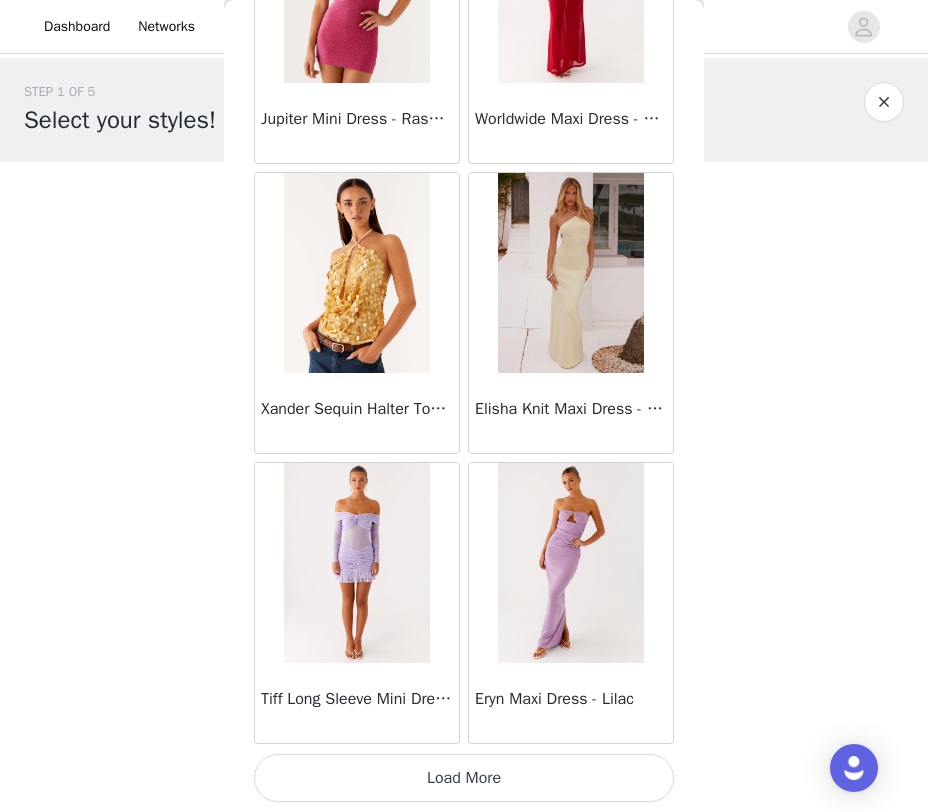 click on "Load More" at bounding box center (464, 778) 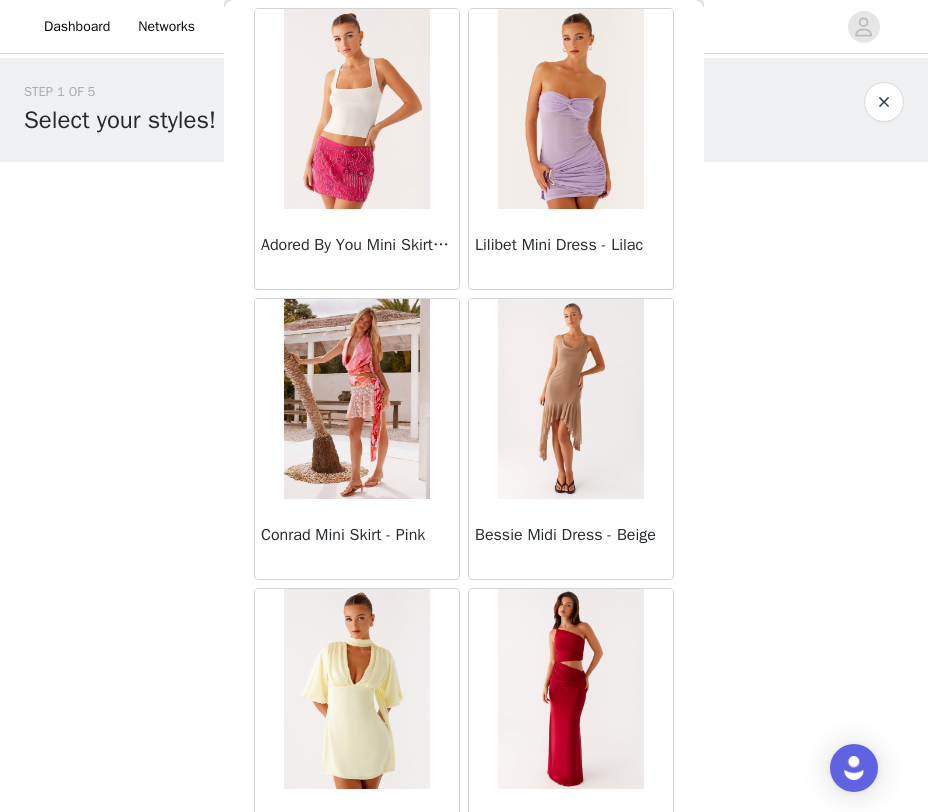 scroll, scrollTop: 45748, scrollLeft: 0, axis: vertical 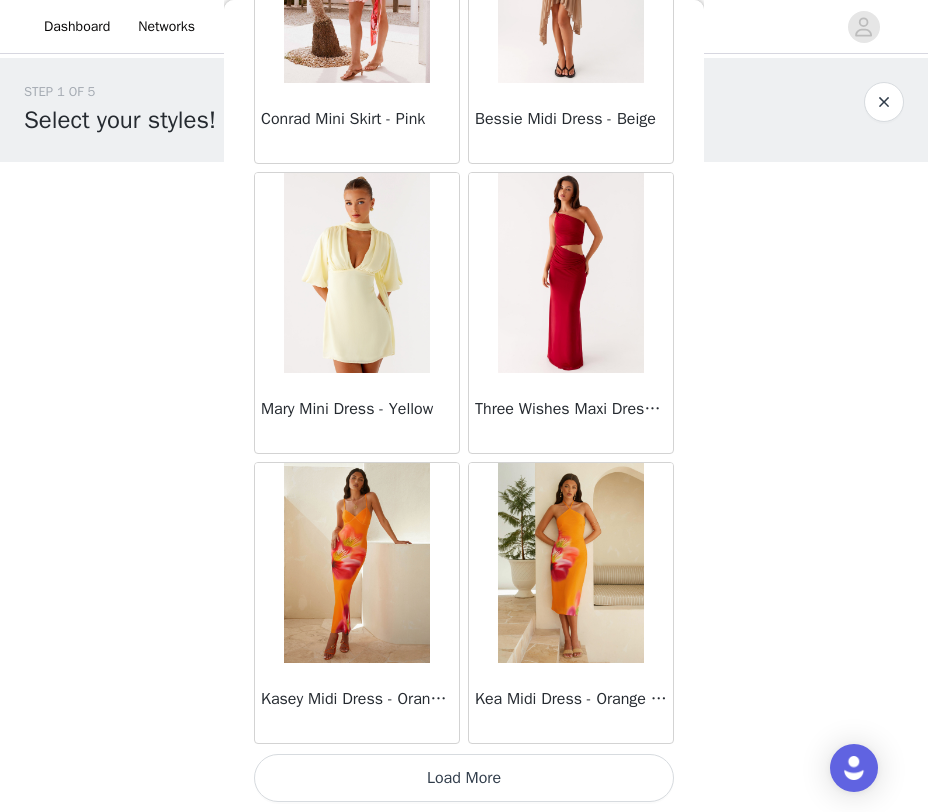 click on "Load More" at bounding box center (464, 778) 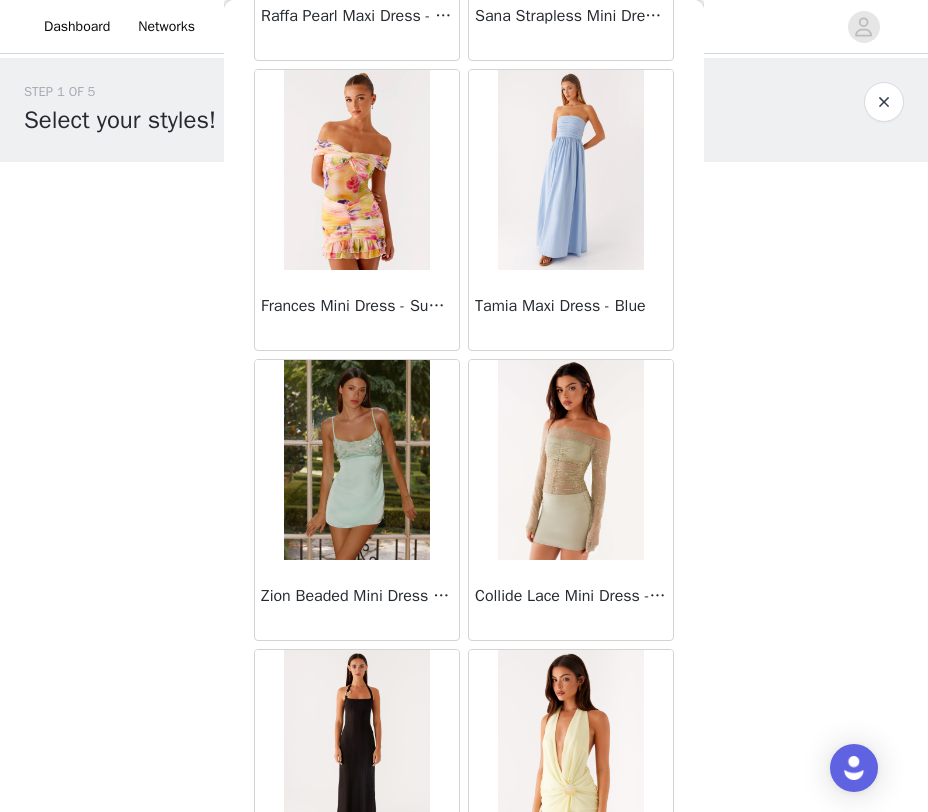 scroll, scrollTop: 48648, scrollLeft: 0, axis: vertical 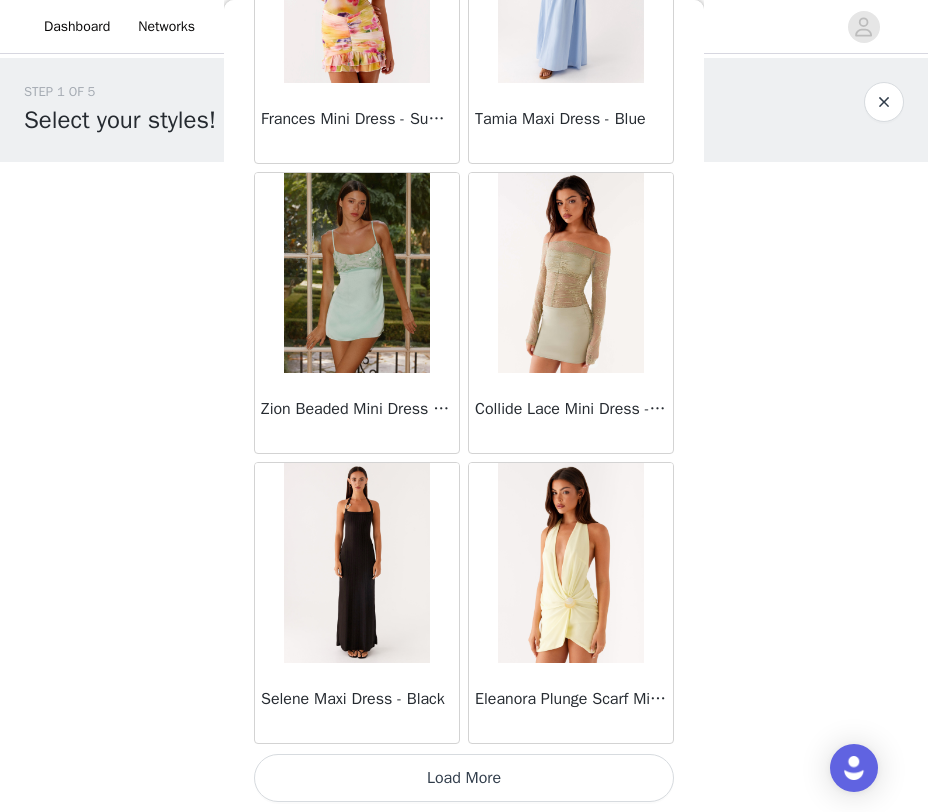 click on "Load More" at bounding box center (464, 778) 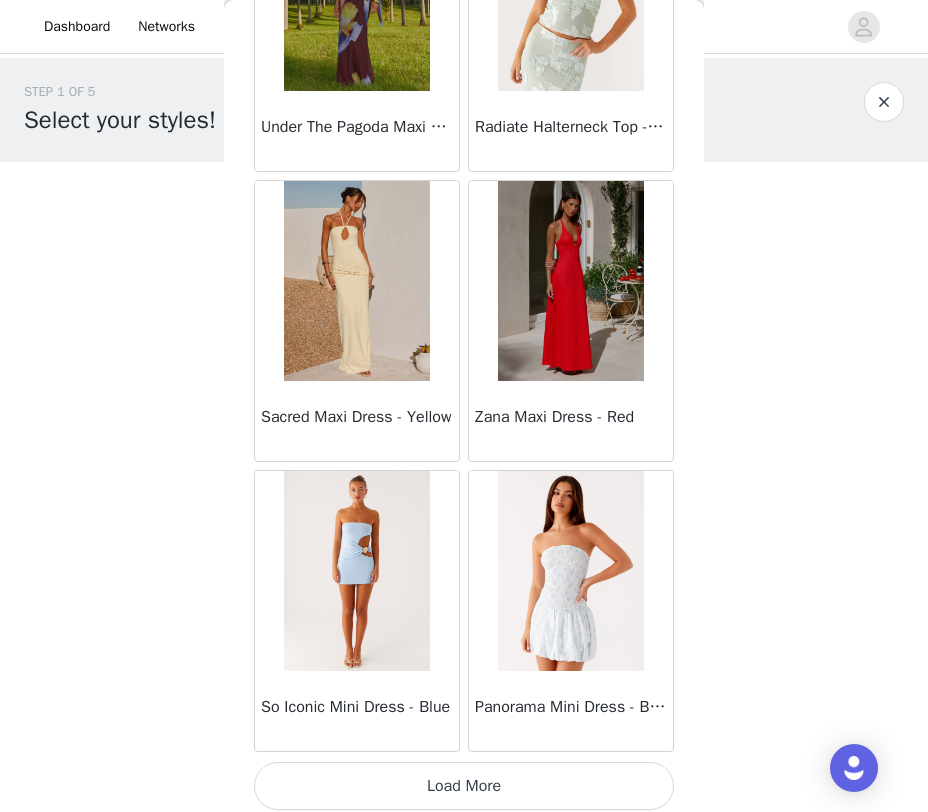 scroll, scrollTop: 51548, scrollLeft: 0, axis: vertical 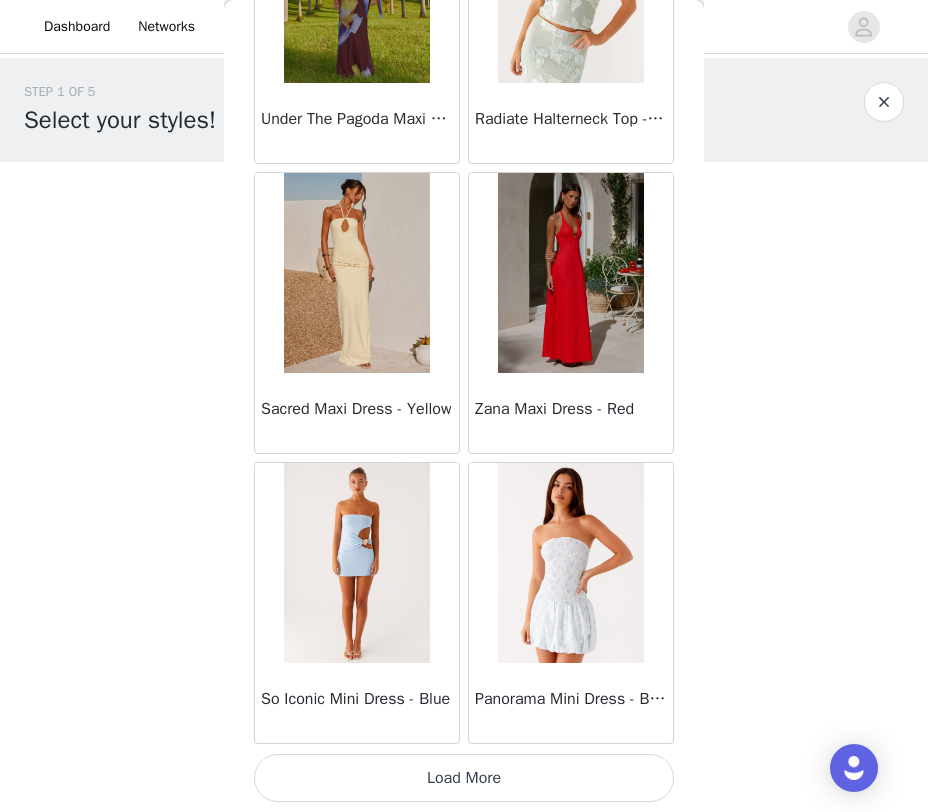 click on "Load More" at bounding box center (464, 778) 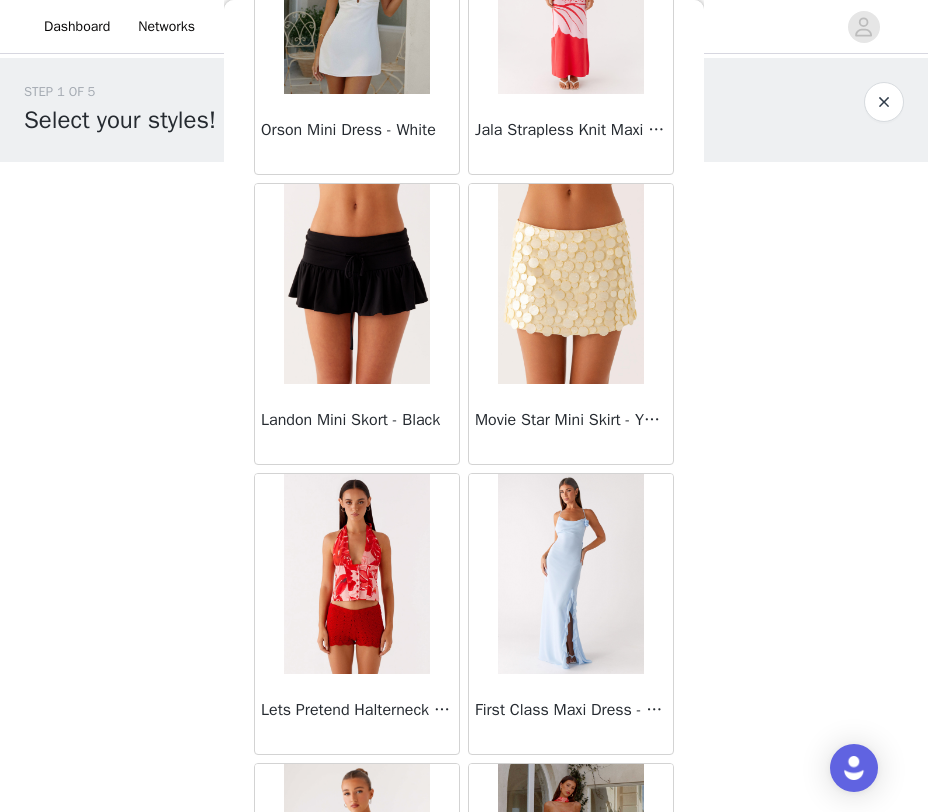 scroll, scrollTop: 52406, scrollLeft: 0, axis: vertical 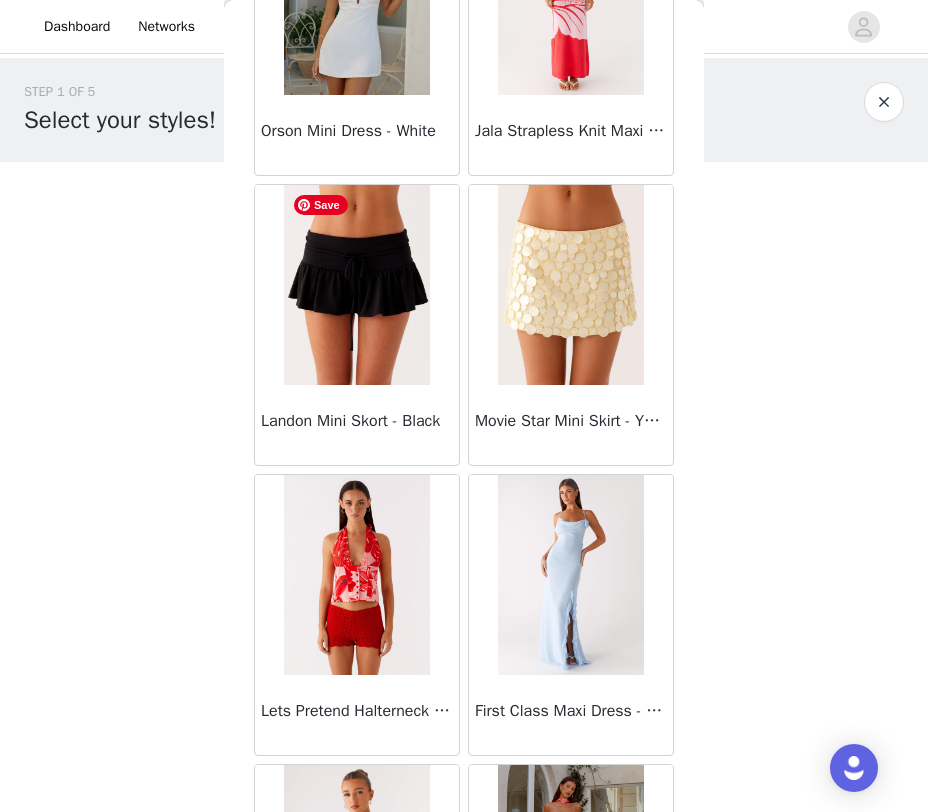 click at bounding box center (356, 285) 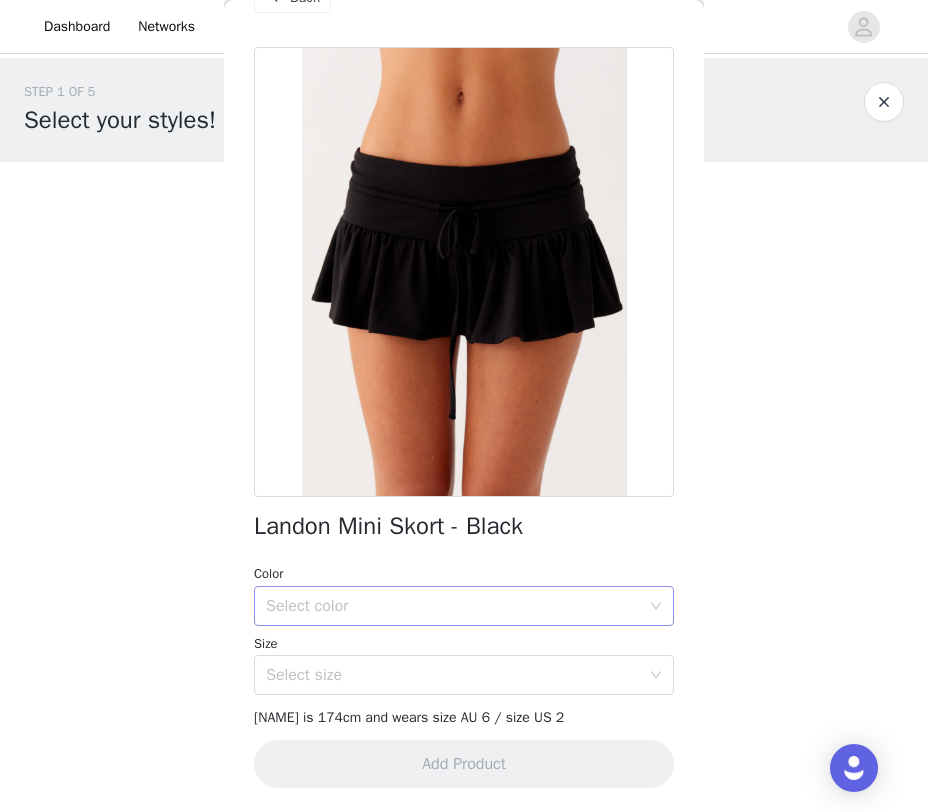 scroll, scrollTop: 200, scrollLeft: 0, axis: vertical 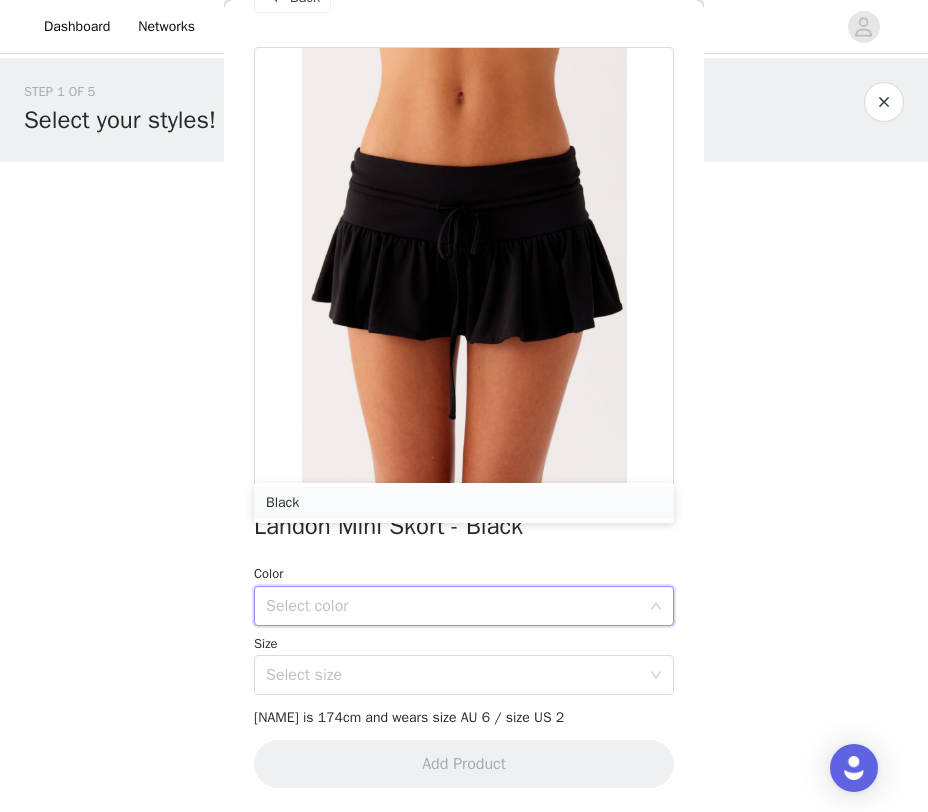 click on "Black" at bounding box center [464, 503] 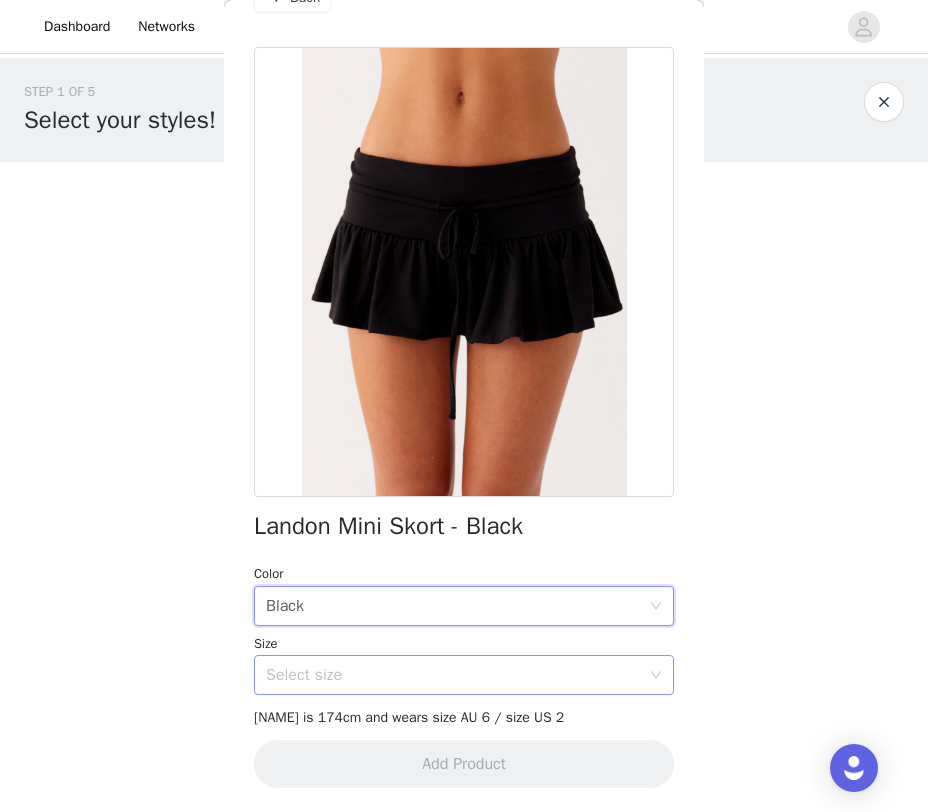 click on "Select size" at bounding box center [453, 675] 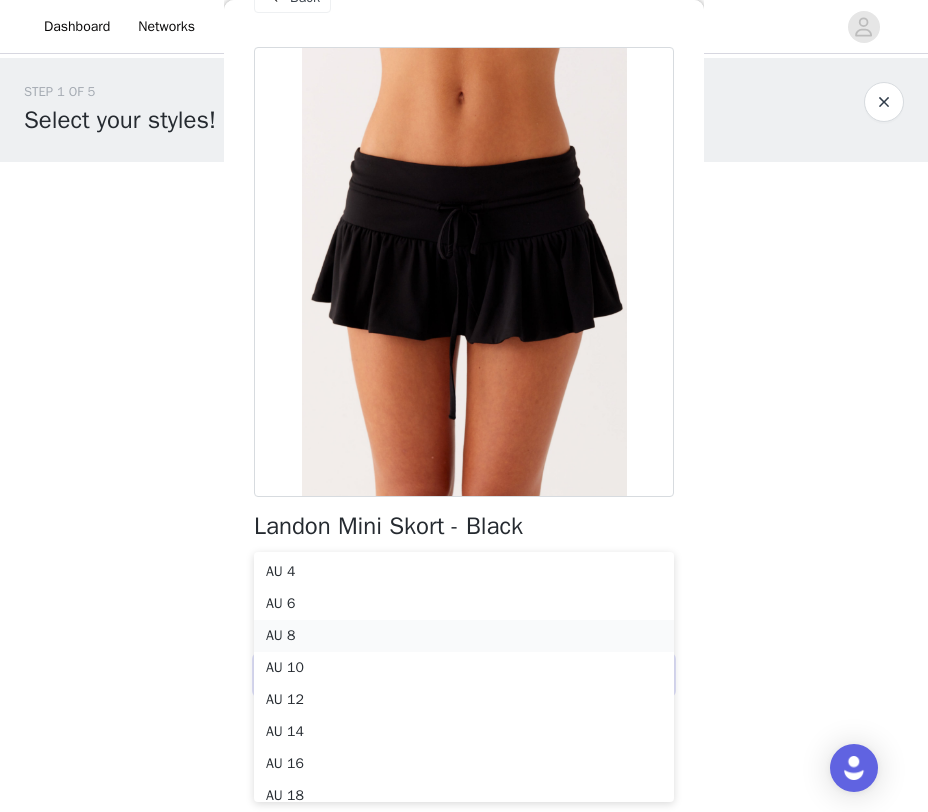 click on "AU 8" at bounding box center (464, 636) 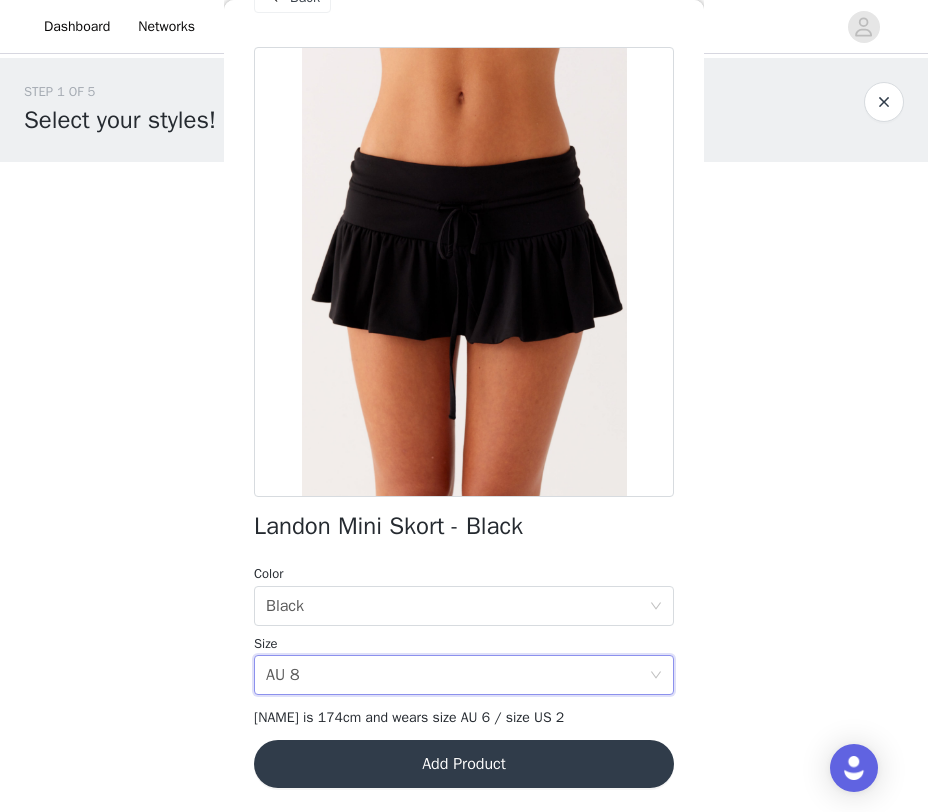 click on "Add Product" at bounding box center (464, 764) 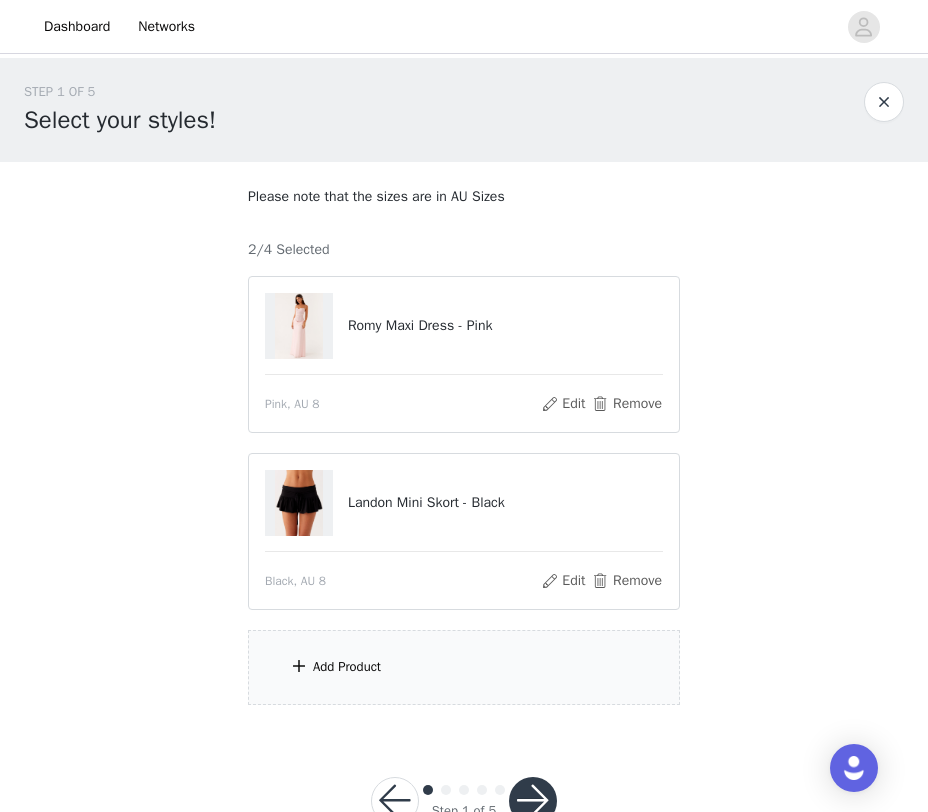 click on "Add Product" at bounding box center (347, 667) 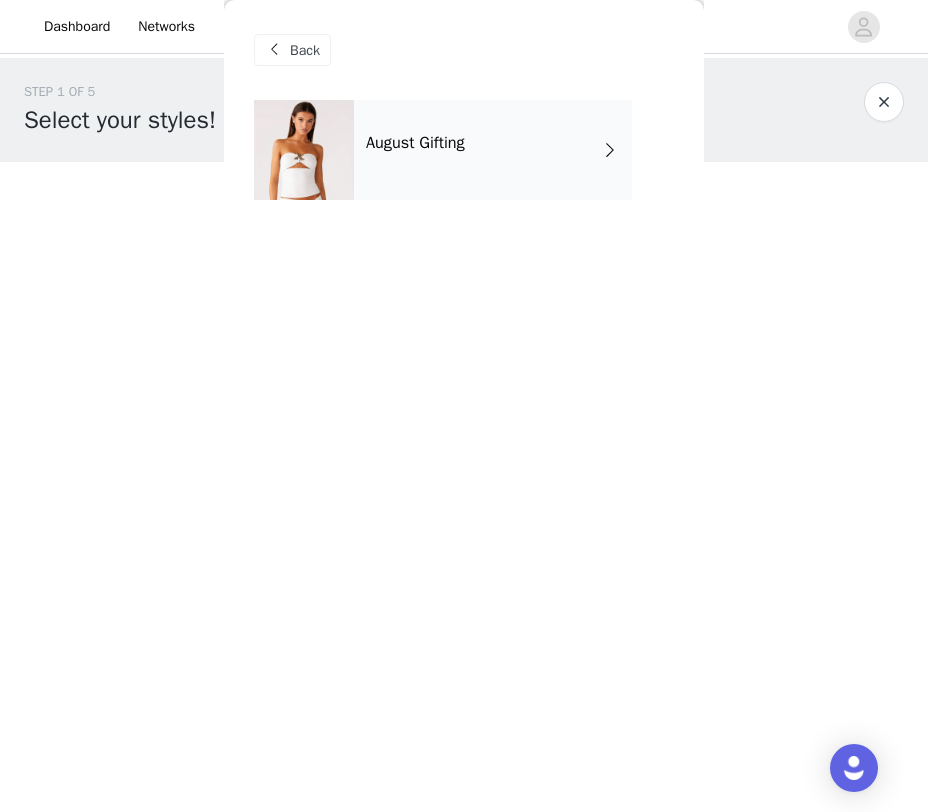 click on "August Gifting" at bounding box center [493, 150] 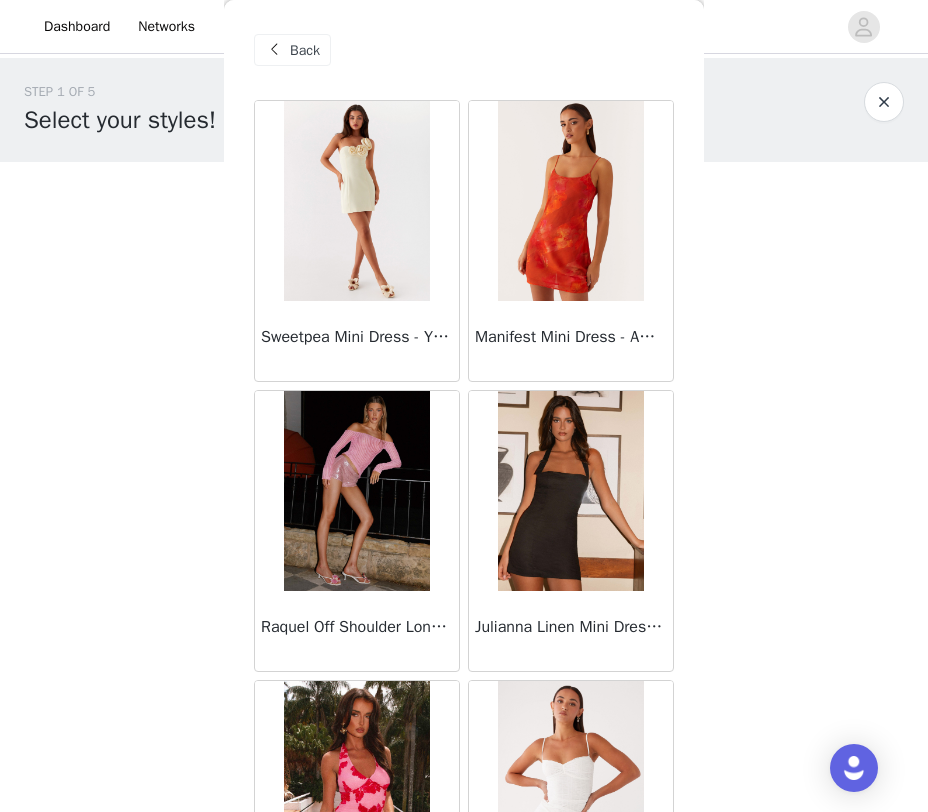 scroll, scrollTop: 2248, scrollLeft: 0, axis: vertical 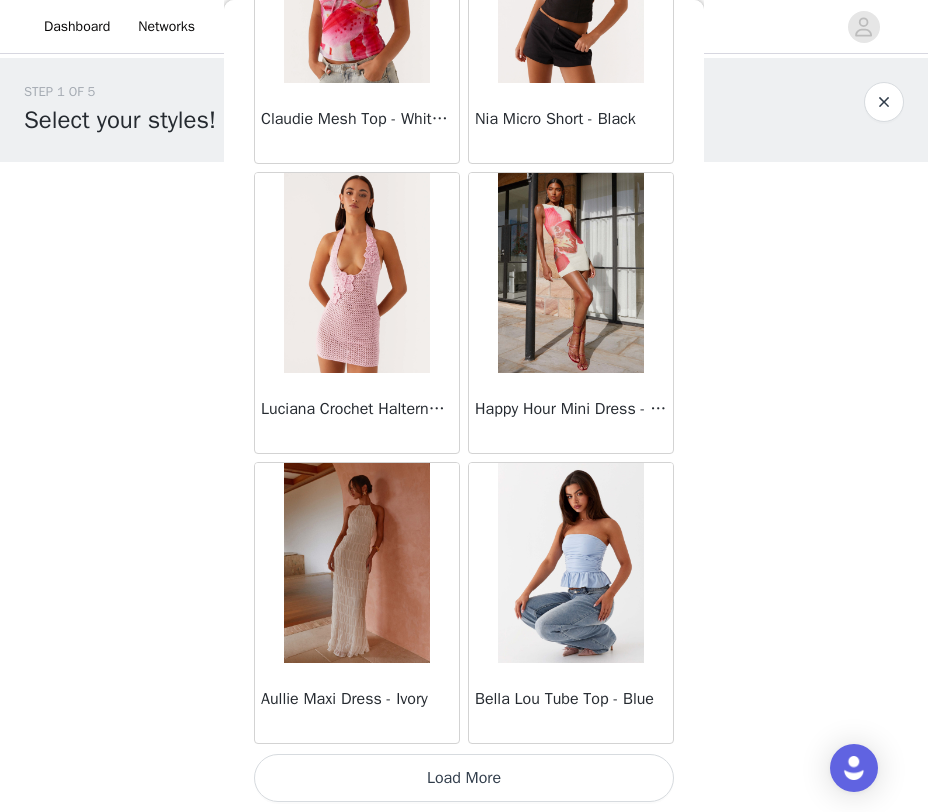 click on "Load More" at bounding box center (464, 778) 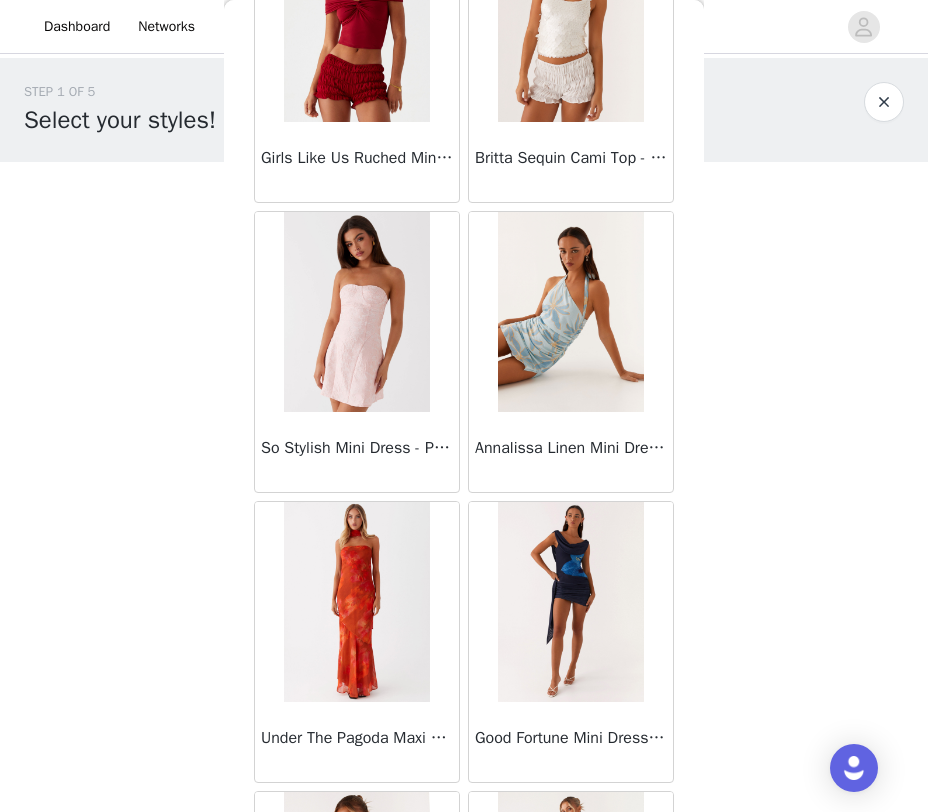 scroll, scrollTop: 5148, scrollLeft: 0, axis: vertical 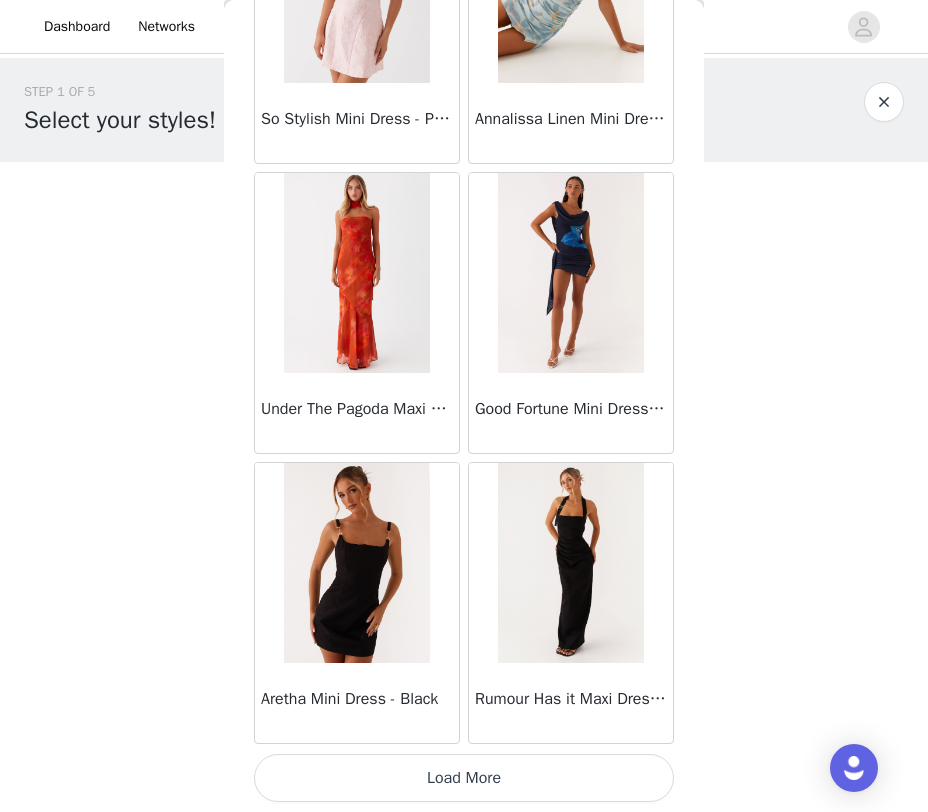 click on "Load More" at bounding box center (464, 778) 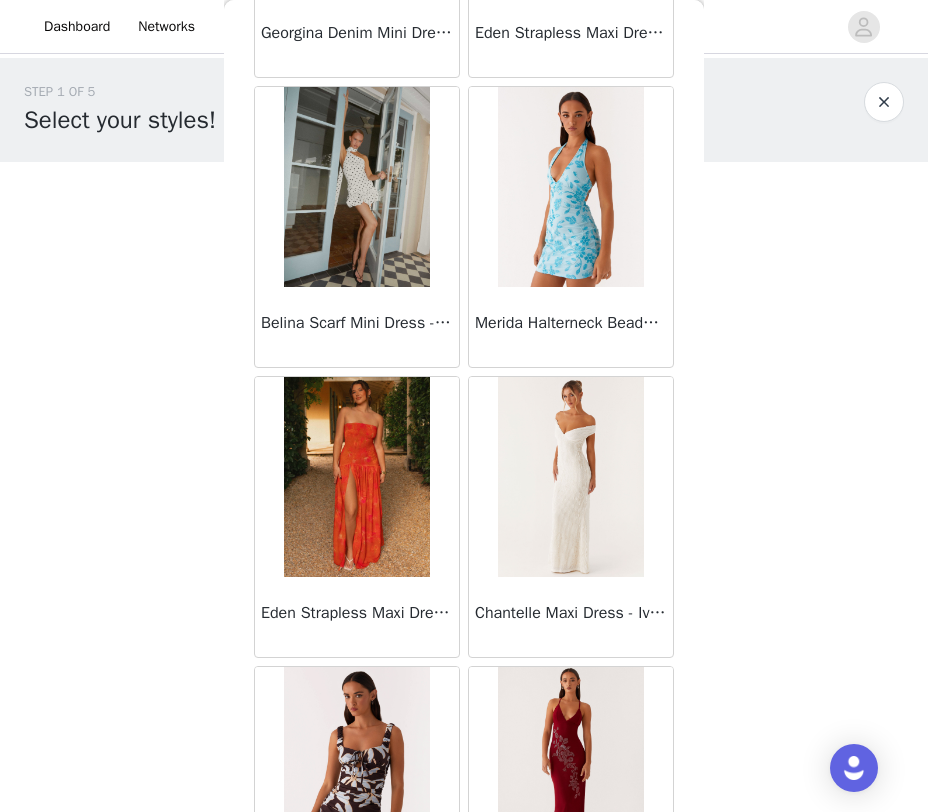 scroll, scrollTop: 8048, scrollLeft: 0, axis: vertical 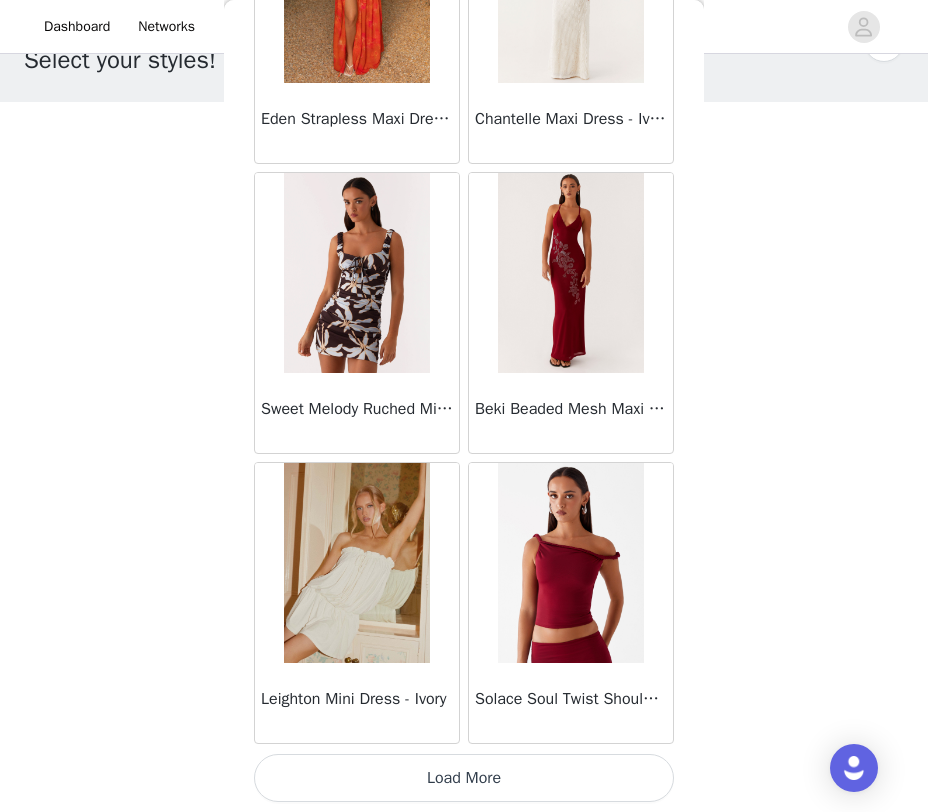 click on "Load More" at bounding box center (464, 778) 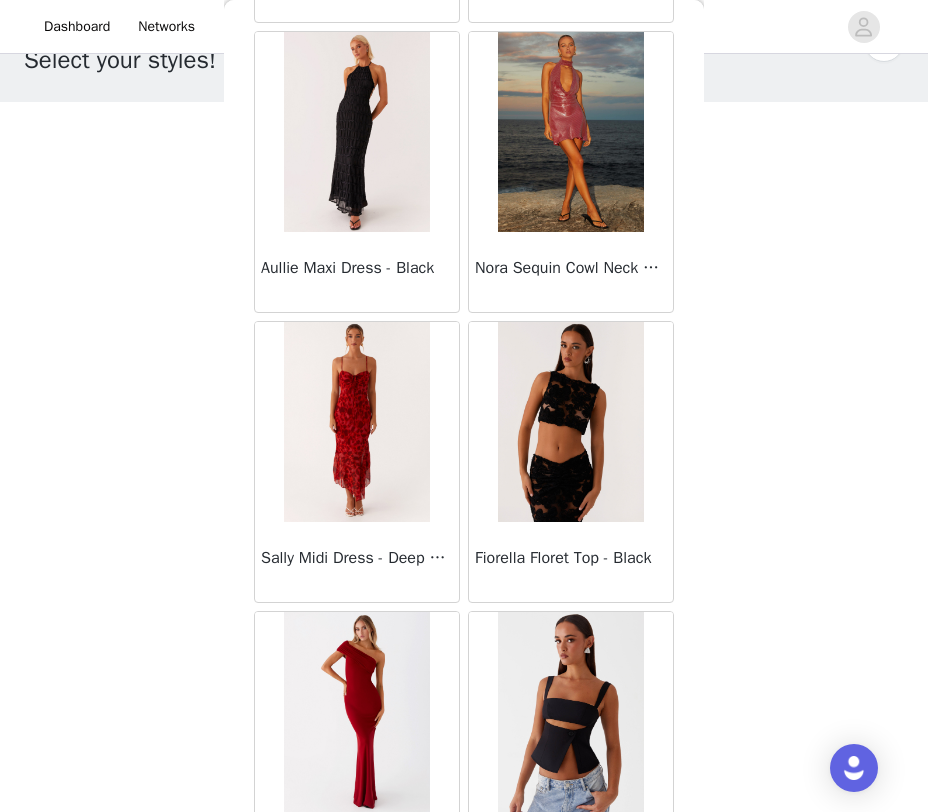 scroll, scrollTop: 10948, scrollLeft: 0, axis: vertical 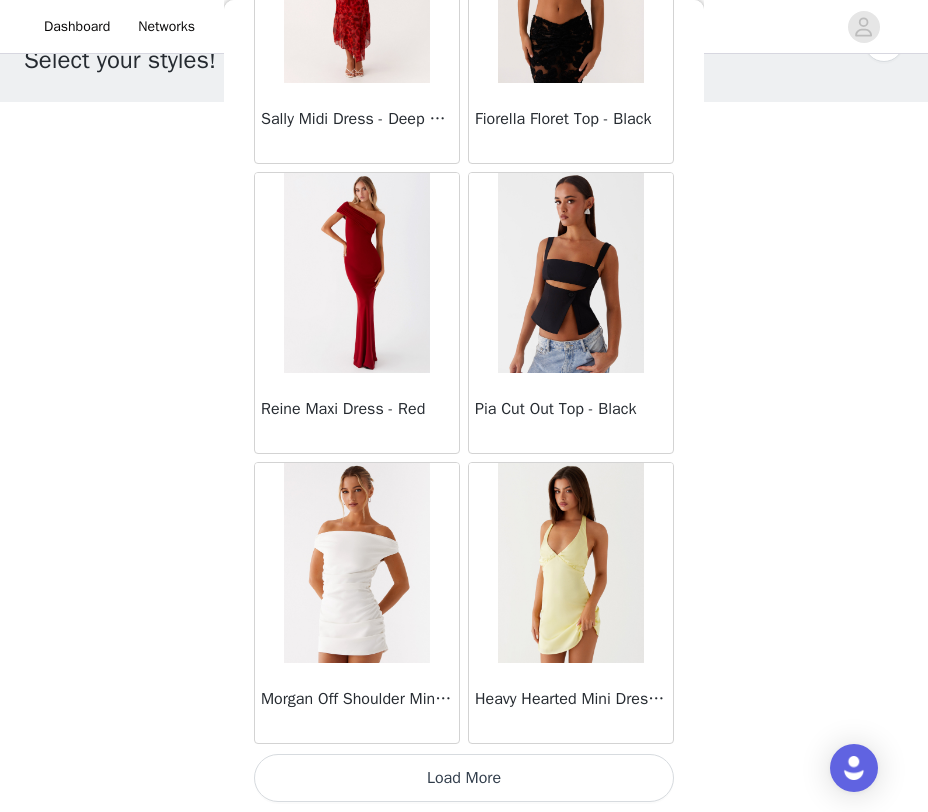 click on "Load More" at bounding box center [464, 778] 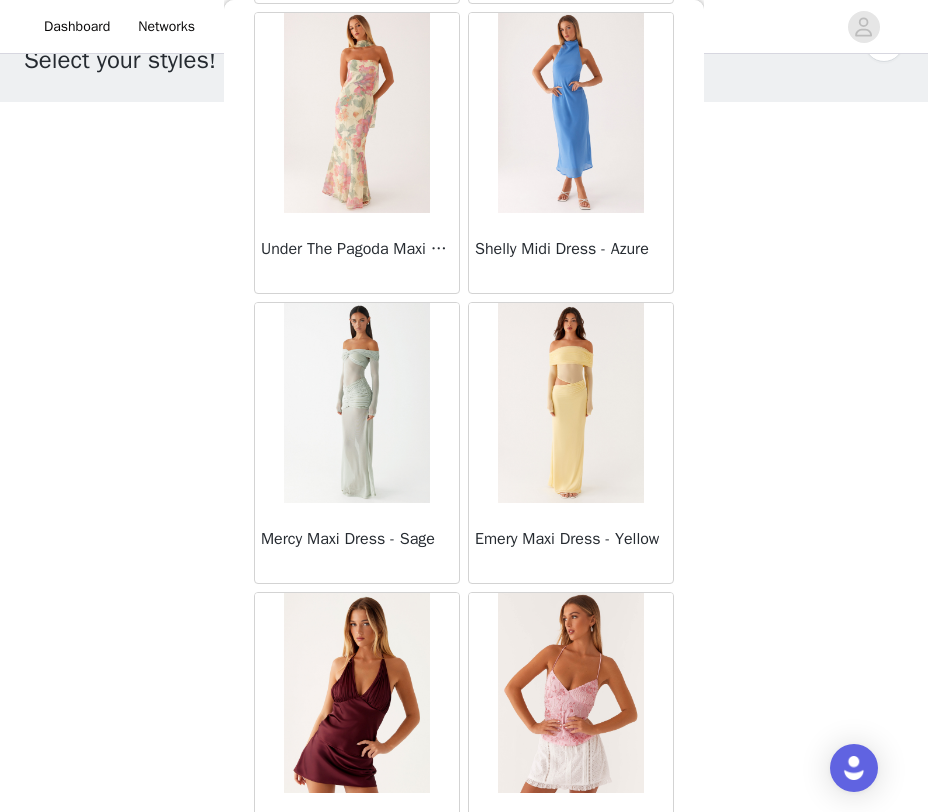 scroll, scrollTop: 13848, scrollLeft: 0, axis: vertical 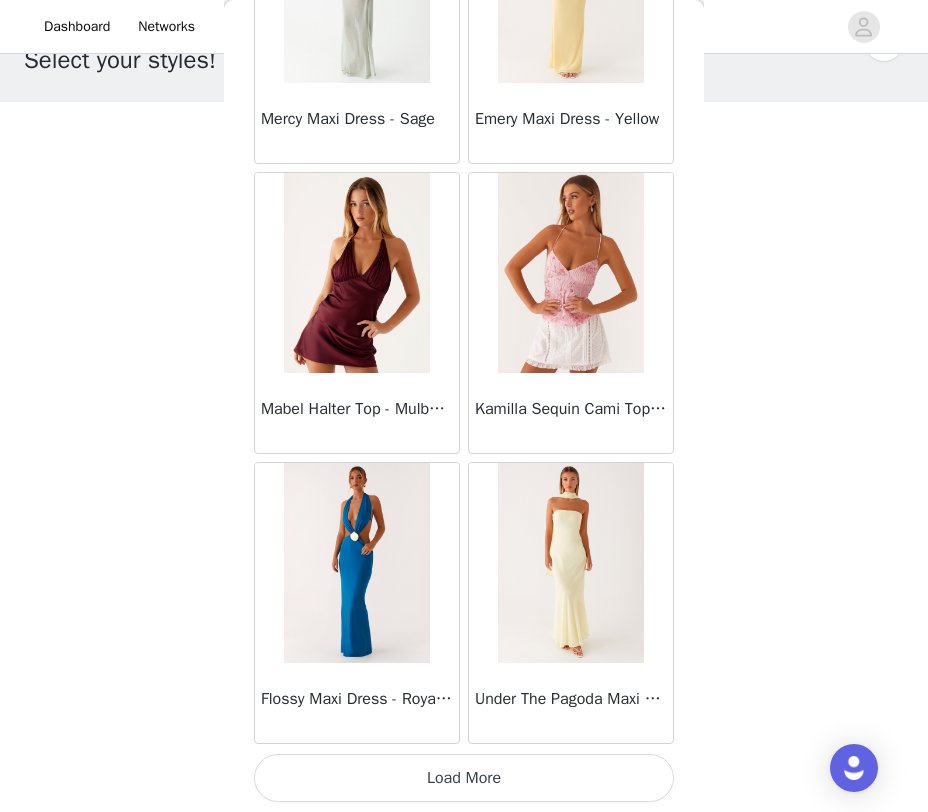 click on "Load More" at bounding box center (464, 778) 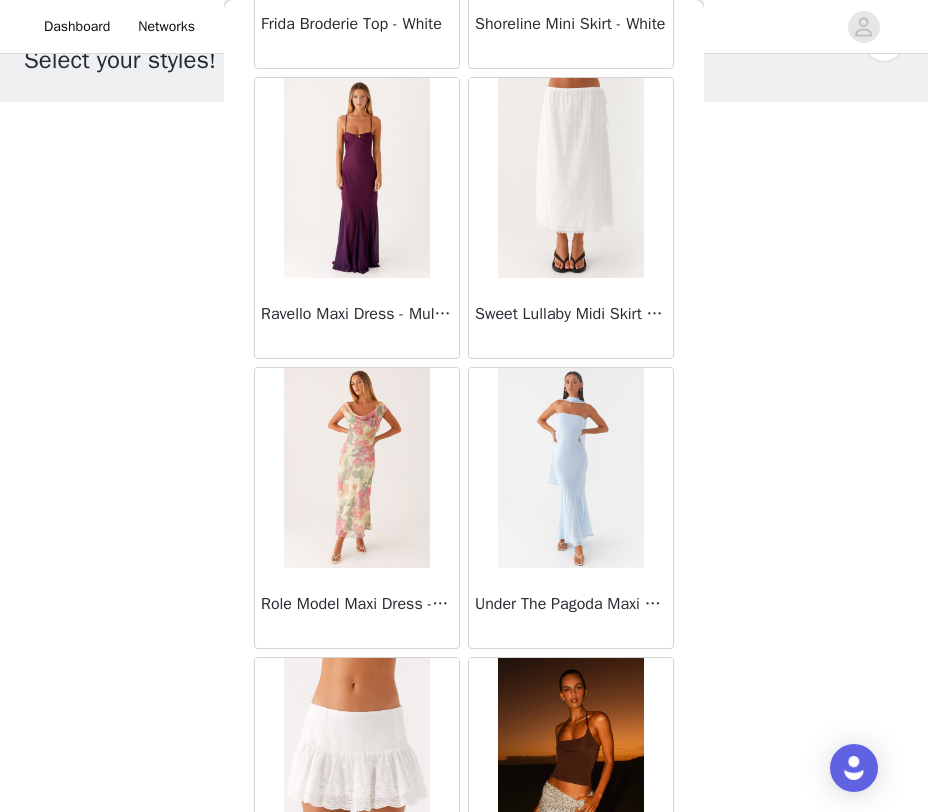 scroll, scrollTop: 16748, scrollLeft: 0, axis: vertical 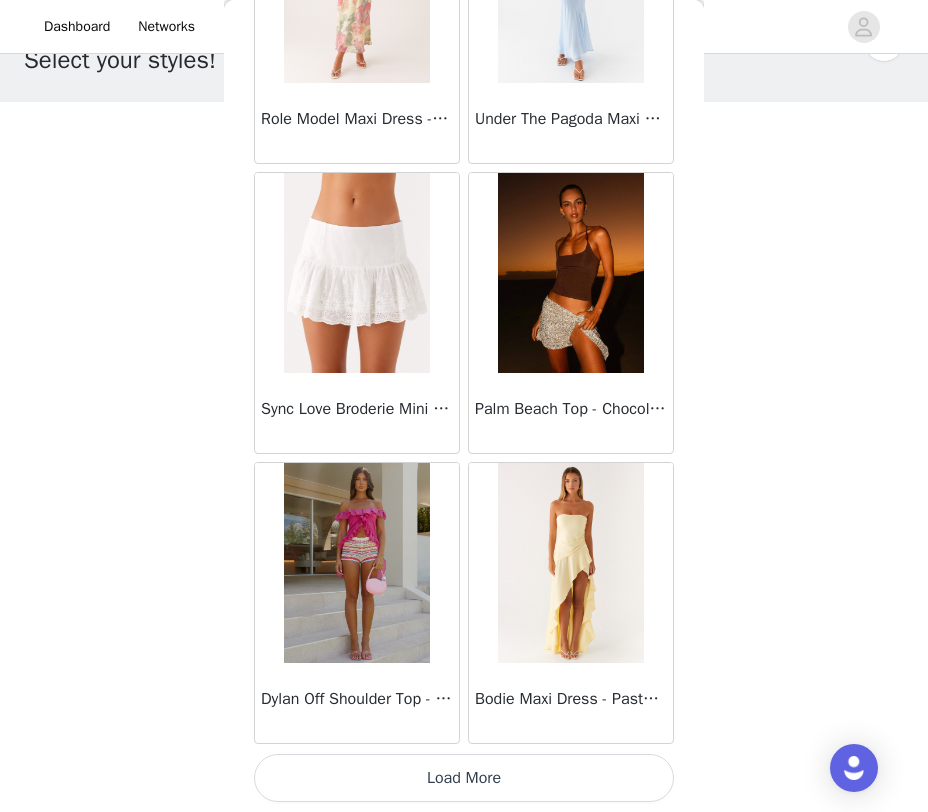 click on "Load More" at bounding box center (464, 778) 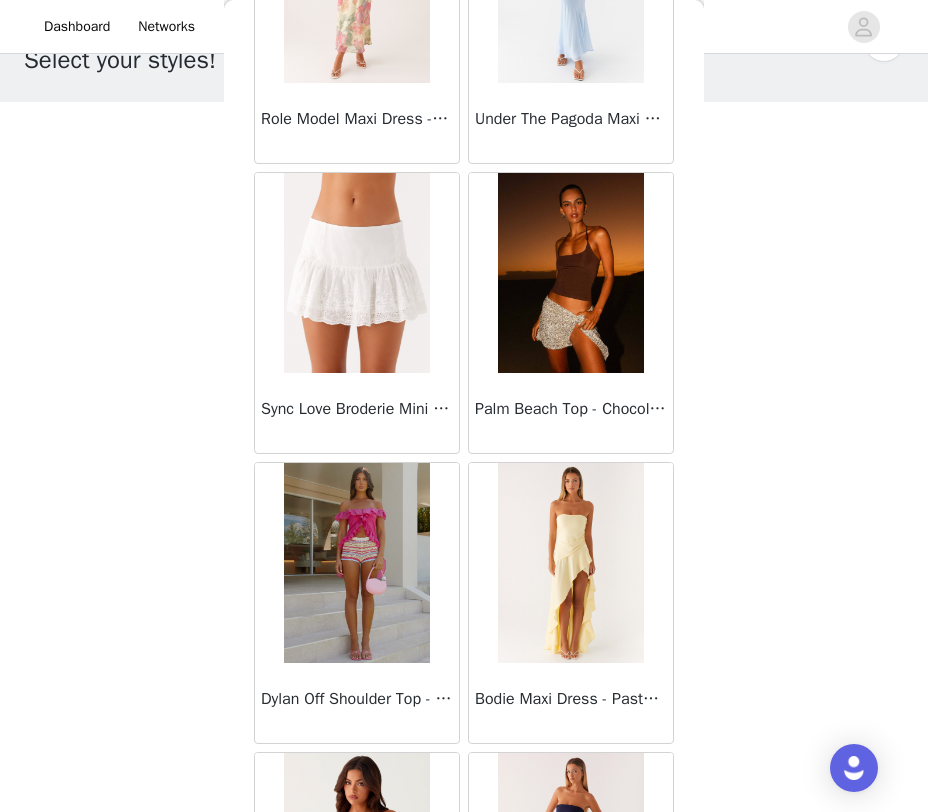 scroll, scrollTop: 19648, scrollLeft: 0, axis: vertical 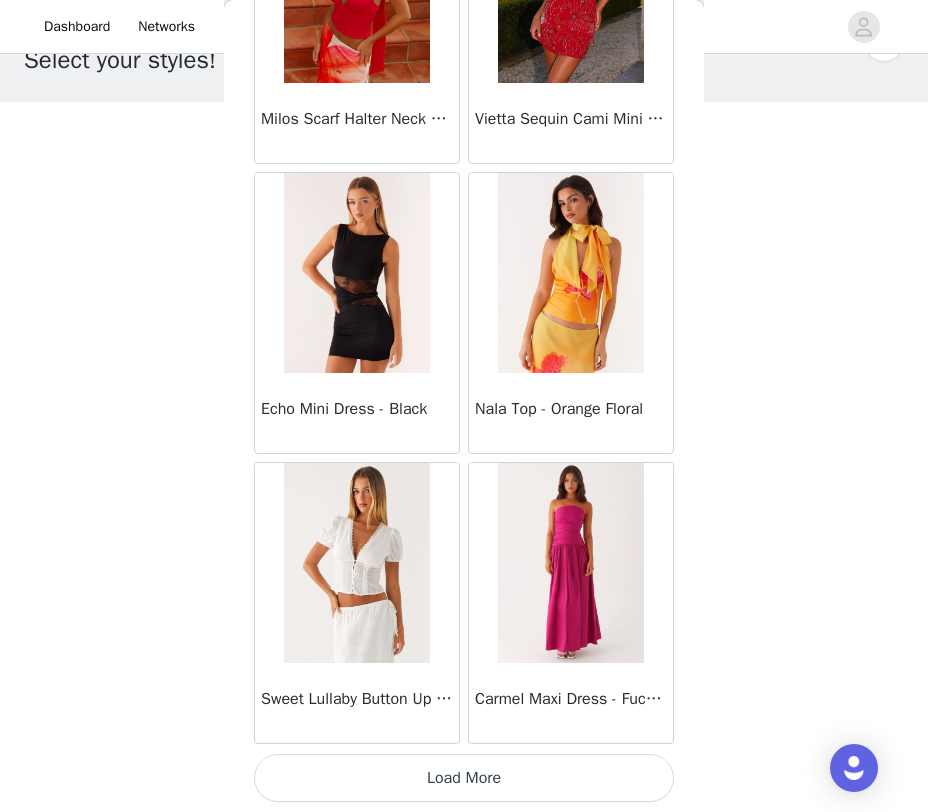 click on "Load More" at bounding box center (464, 778) 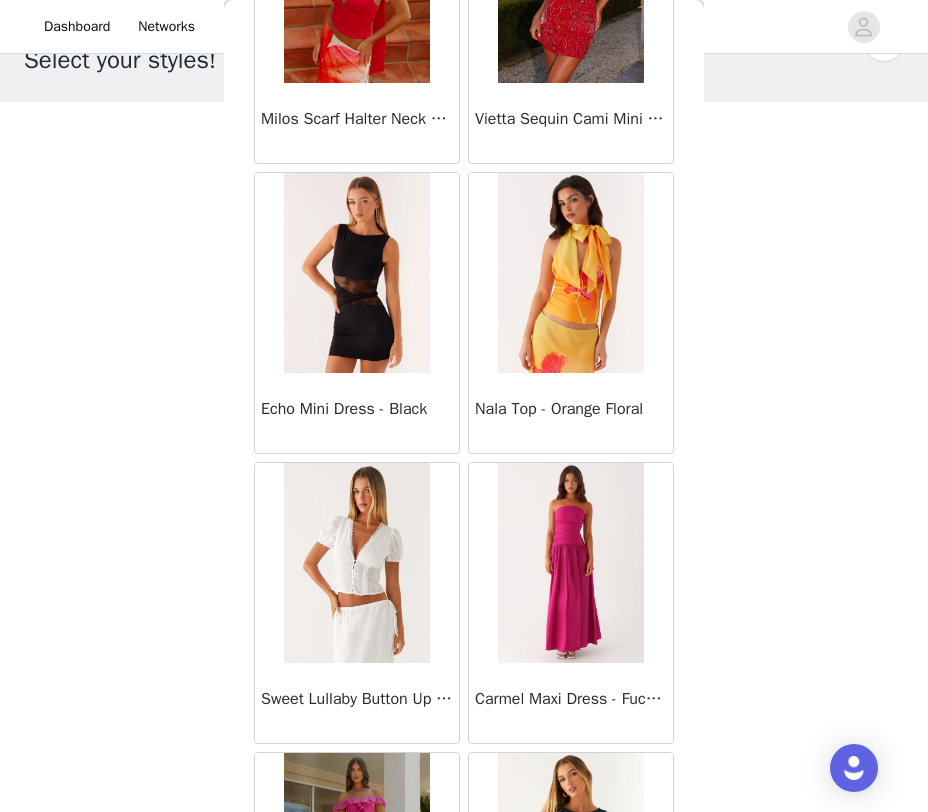 scroll, scrollTop: 22548, scrollLeft: 0, axis: vertical 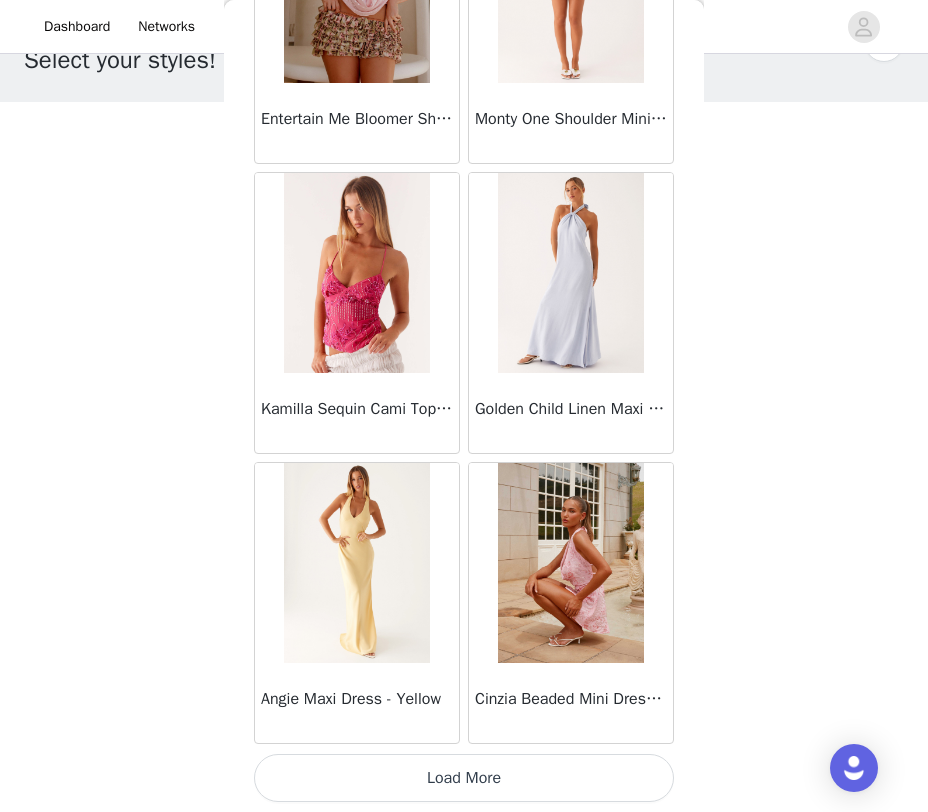 click on "Load More" at bounding box center (464, 778) 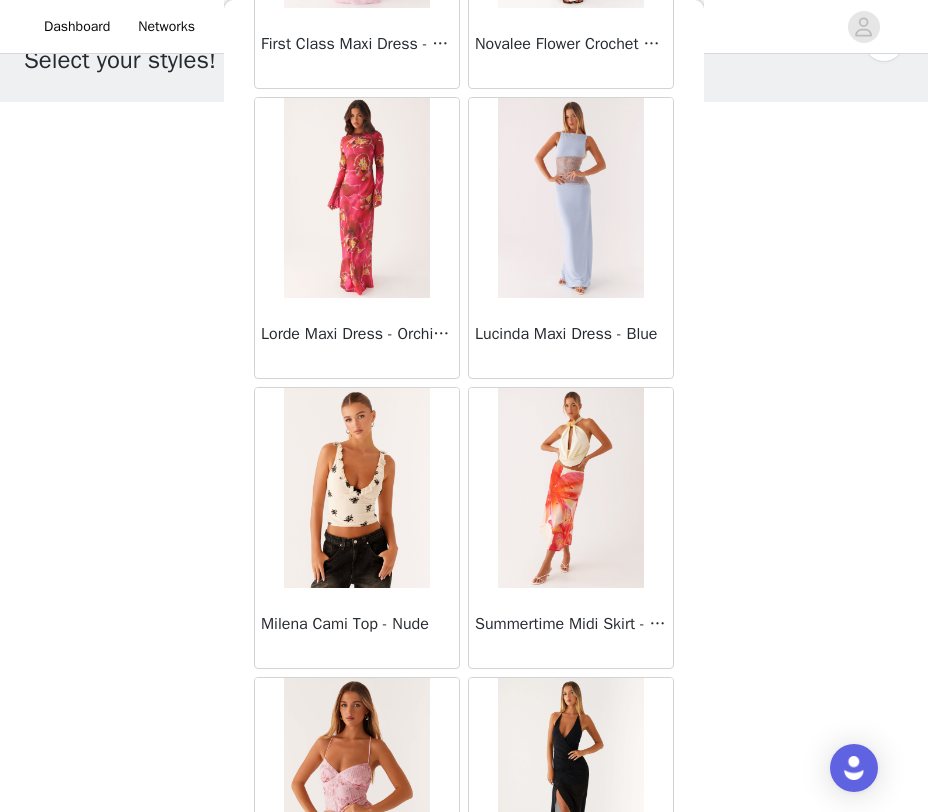 scroll, scrollTop: 25448, scrollLeft: 0, axis: vertical 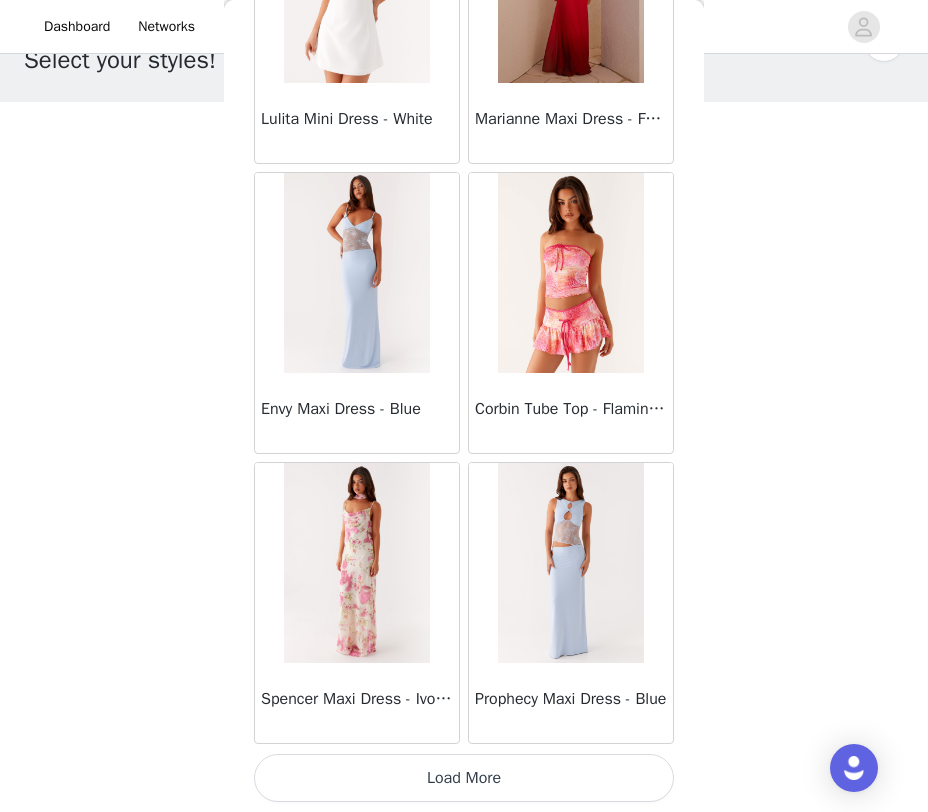 click on "Load More" at bounding box center [464, 778] 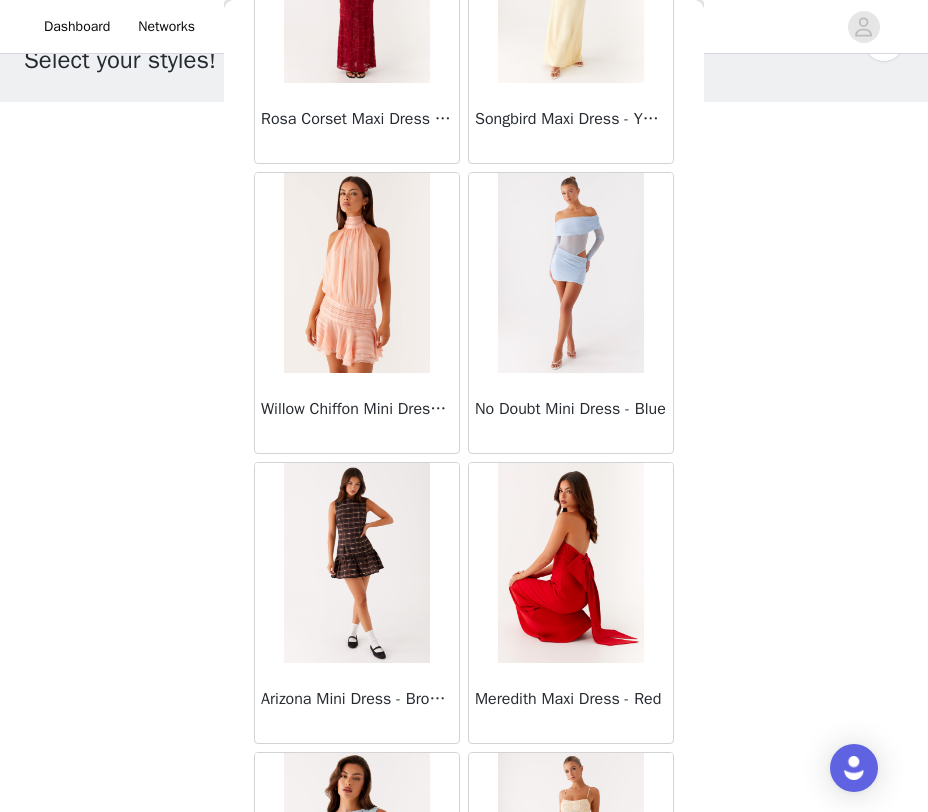 scroll, scrollTop: 28348, scrollLeft: 0, axis: vertical 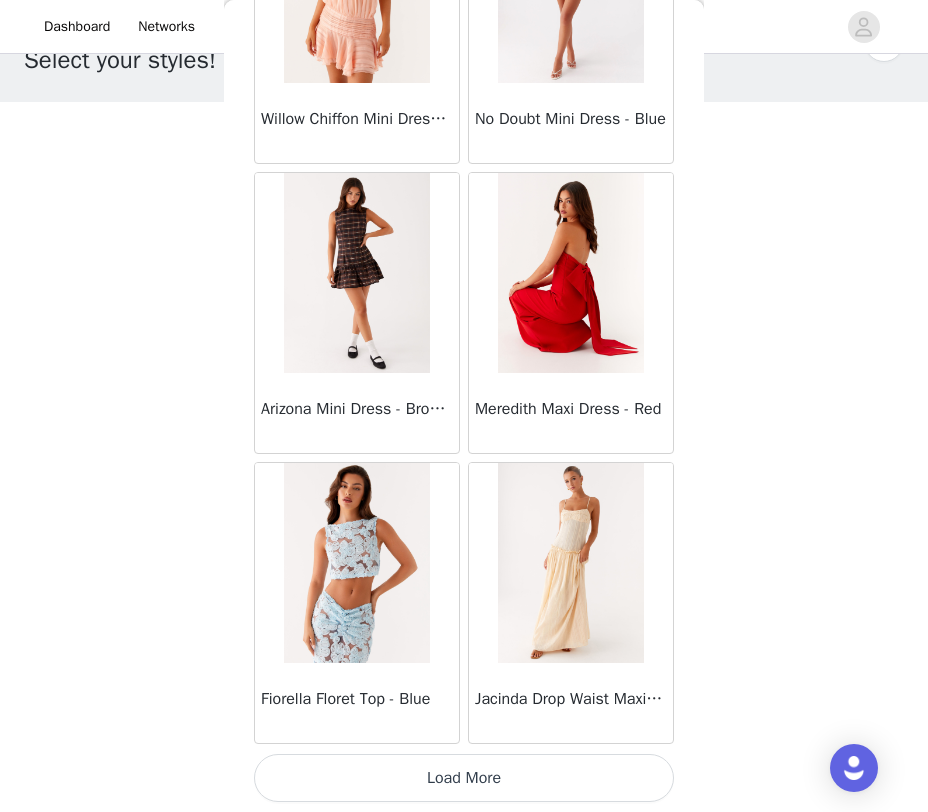 click on "Load More" at bounding box center (464, 778) 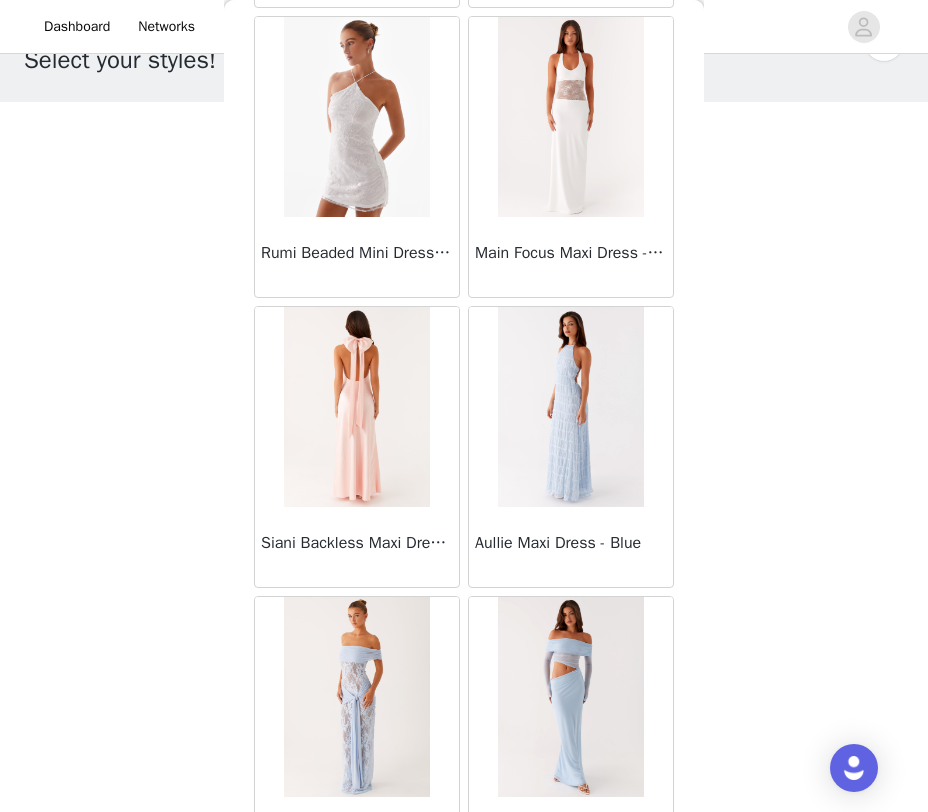 scroll, scrollTop: 31248, scrollLeft: 0, axis: vertical 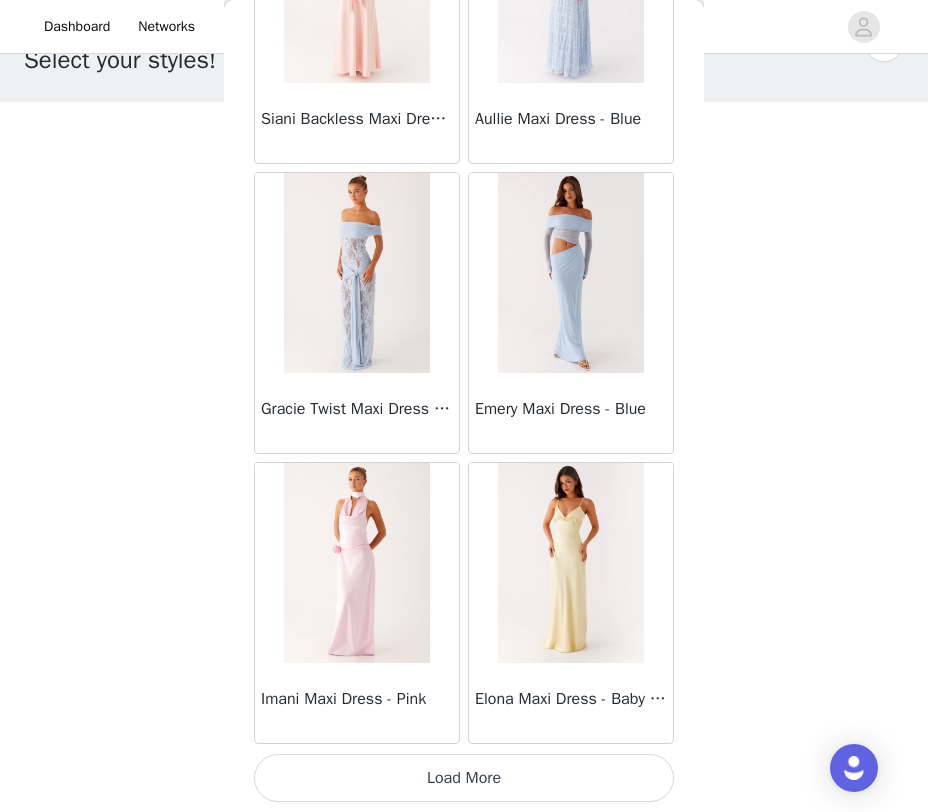 click on "Load More" at bounding box center [464, 778] 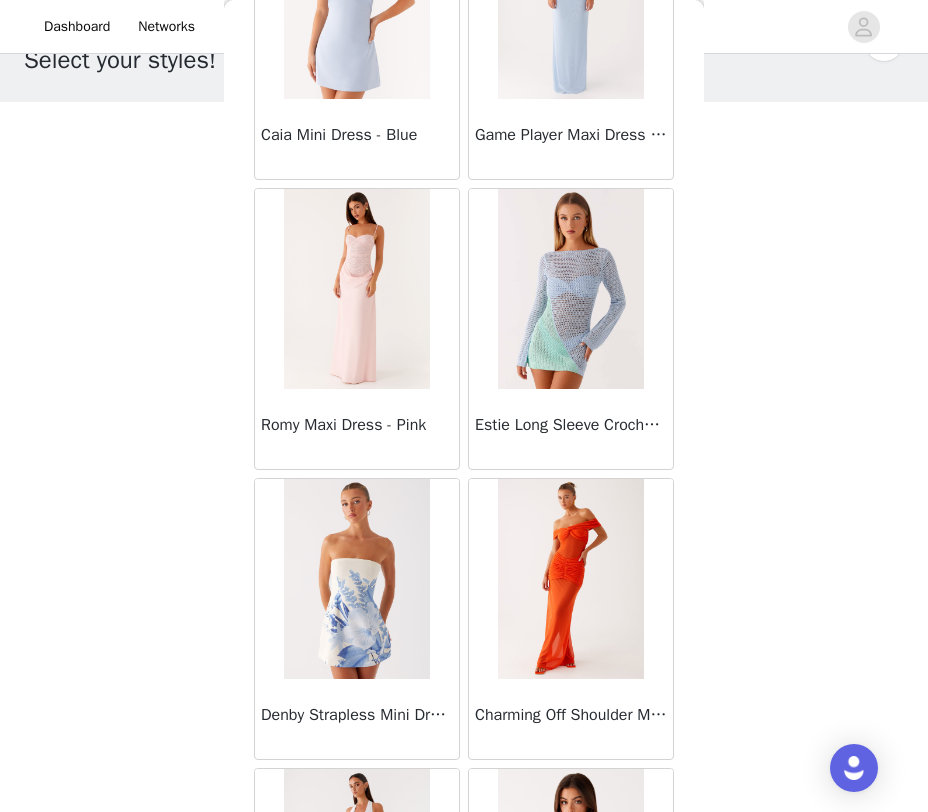 scroll, scrollTop: 34148, scrollLeft: 0, axis: vertical 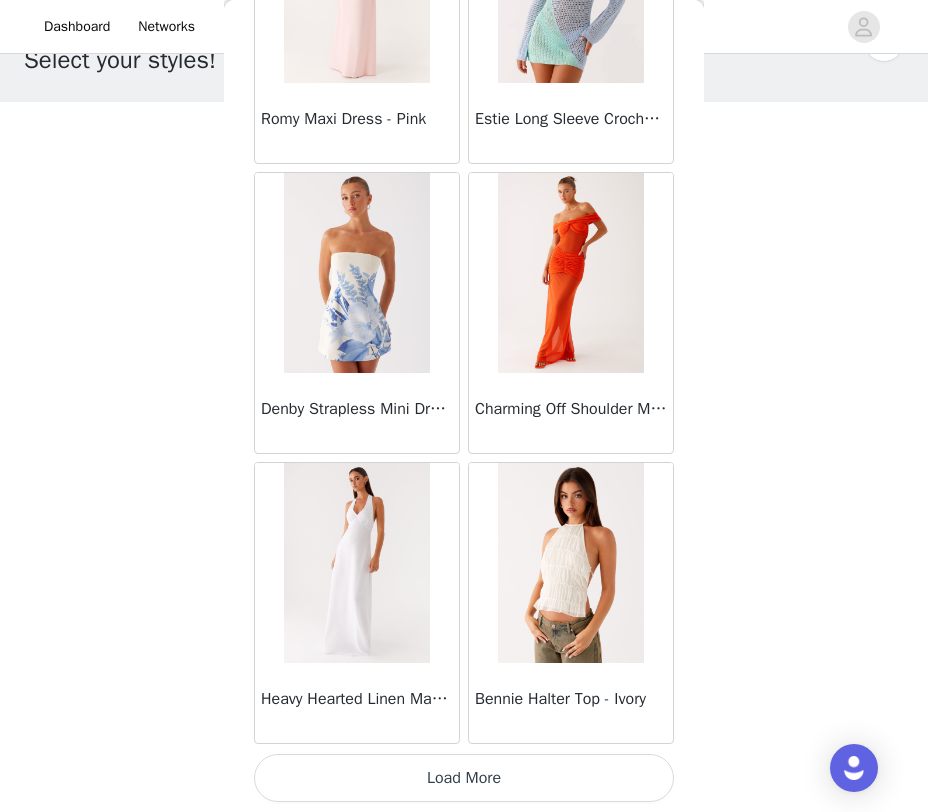 click on "Load More" at bounding box center (464, 778) 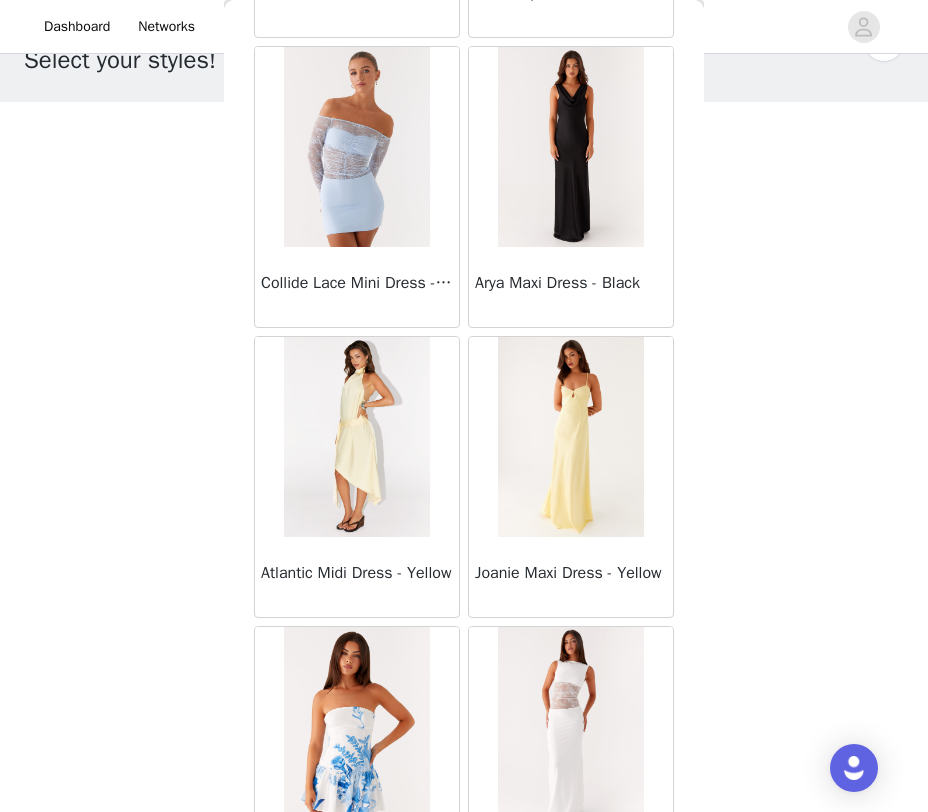 scroll, scrollTop: 37048, scrollLeft: 0, axis: vertical 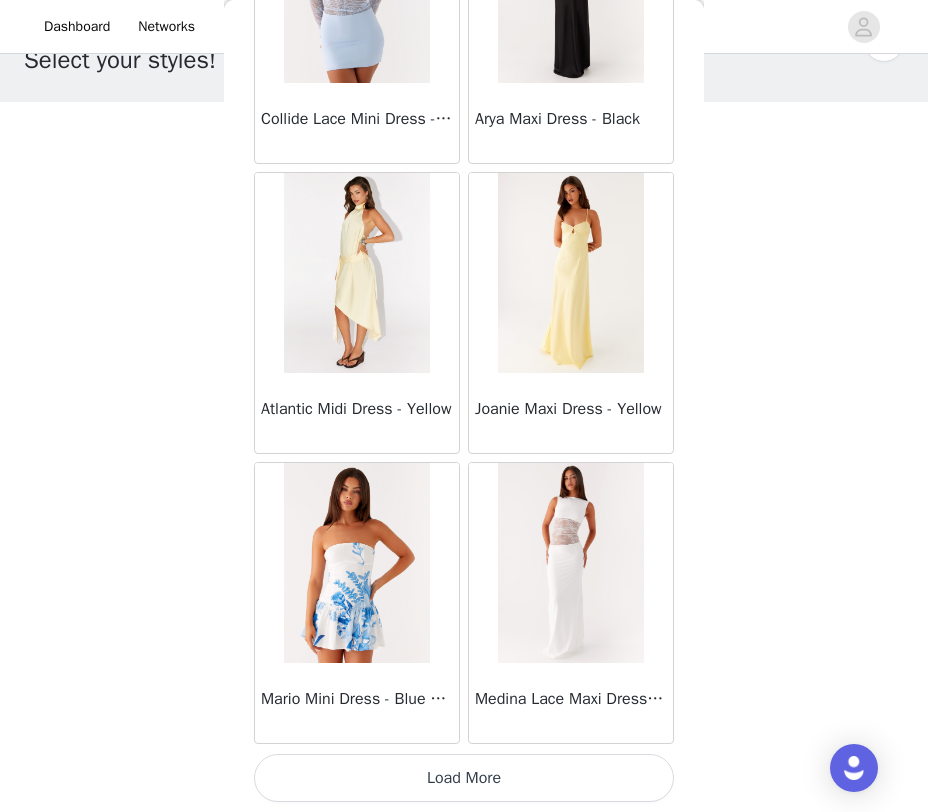 click on "Load More" at bounding box center (464, 778) 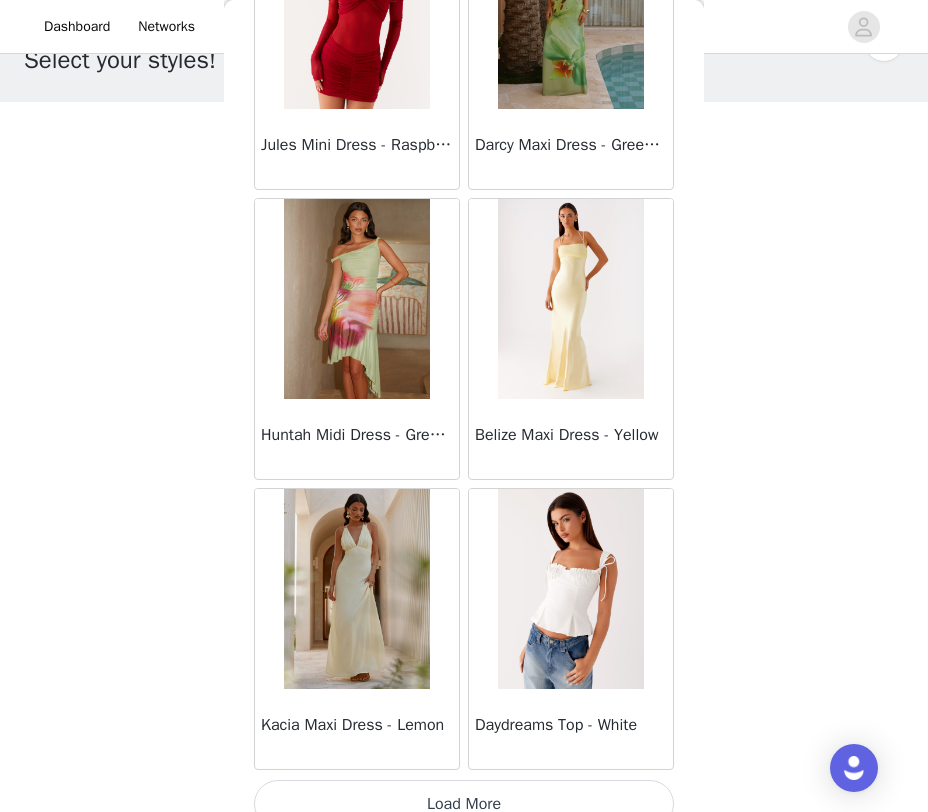 scroll, scrollTop: 39948, scrollLeft: 0, axis: vertical 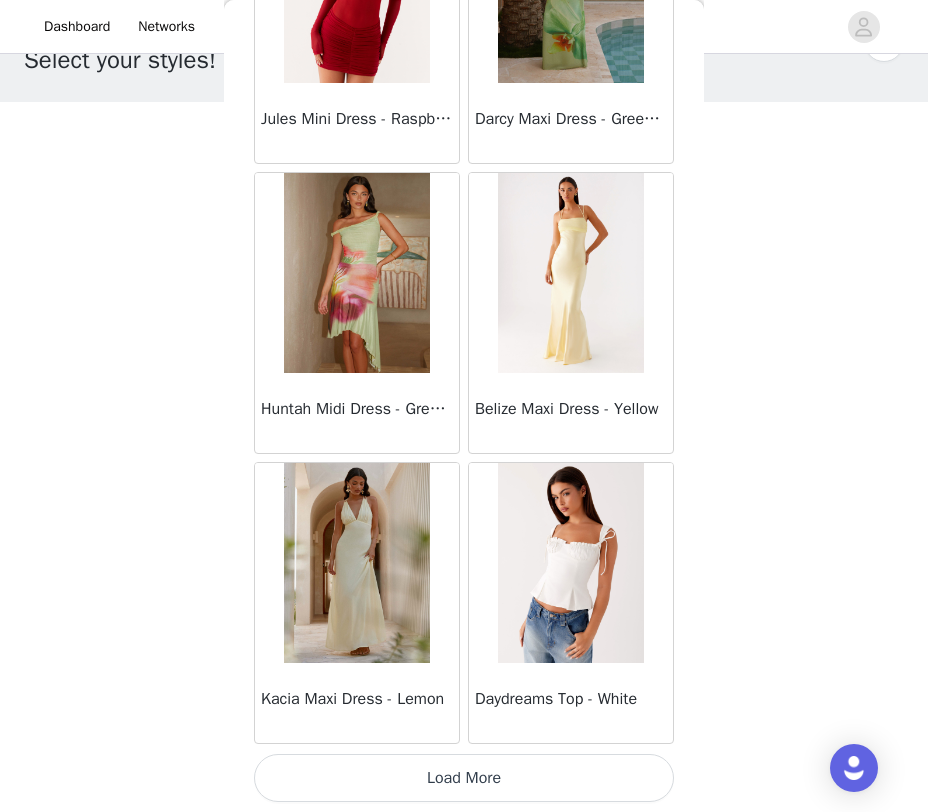click on "Load More" at bounding box center [464, 778] 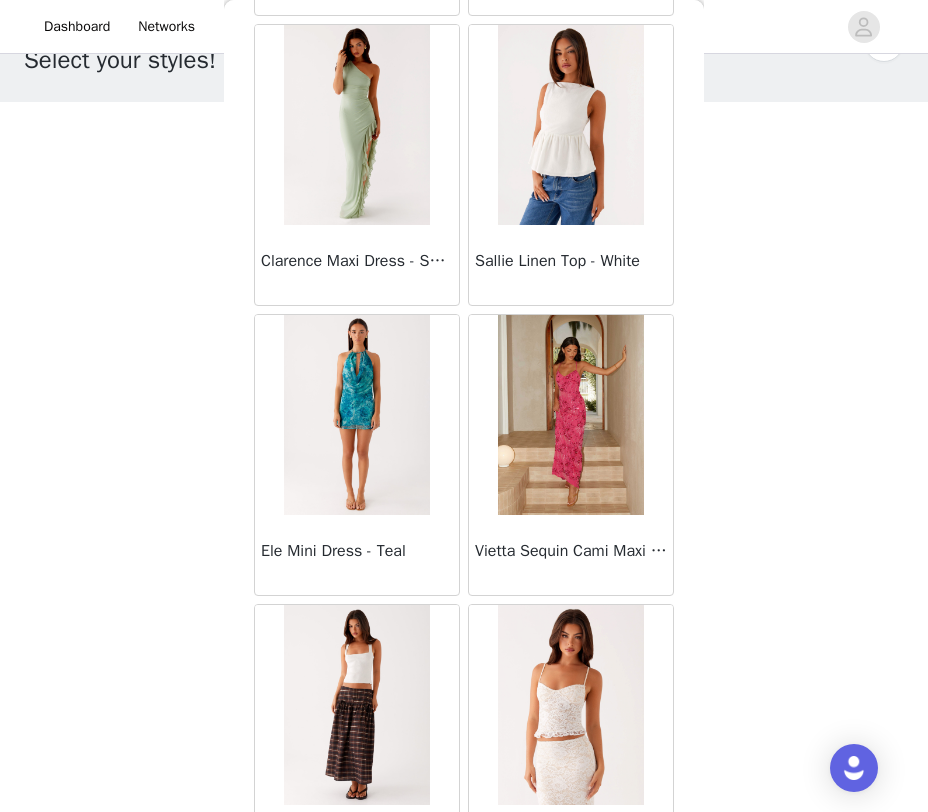 scroll, scrollTop: 42848, scrollLeft: 0, axis: vertical 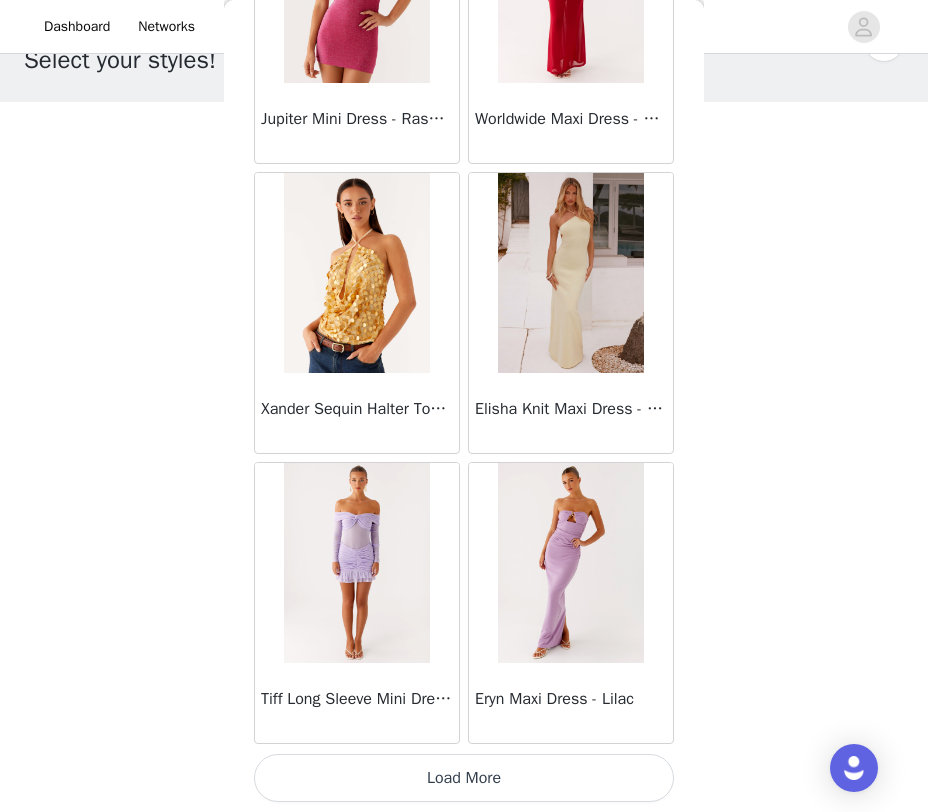 click on "Load More" at bounding box center (464, 778) 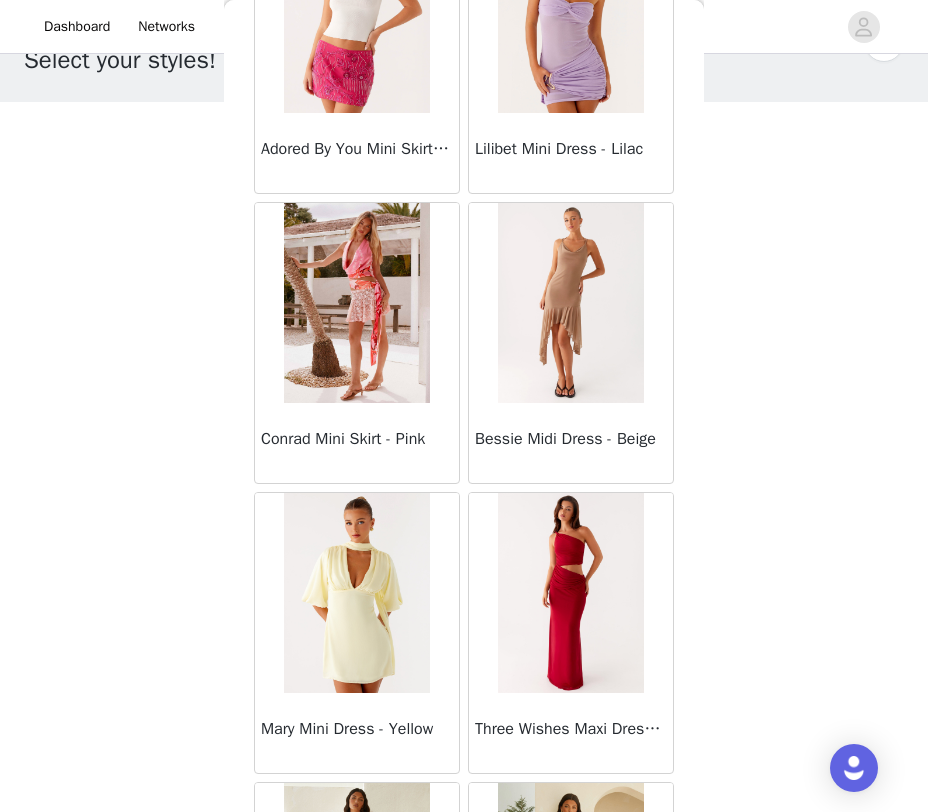 scroll, scrollTop: 45748, scrollLeft: 0, axis: vertical 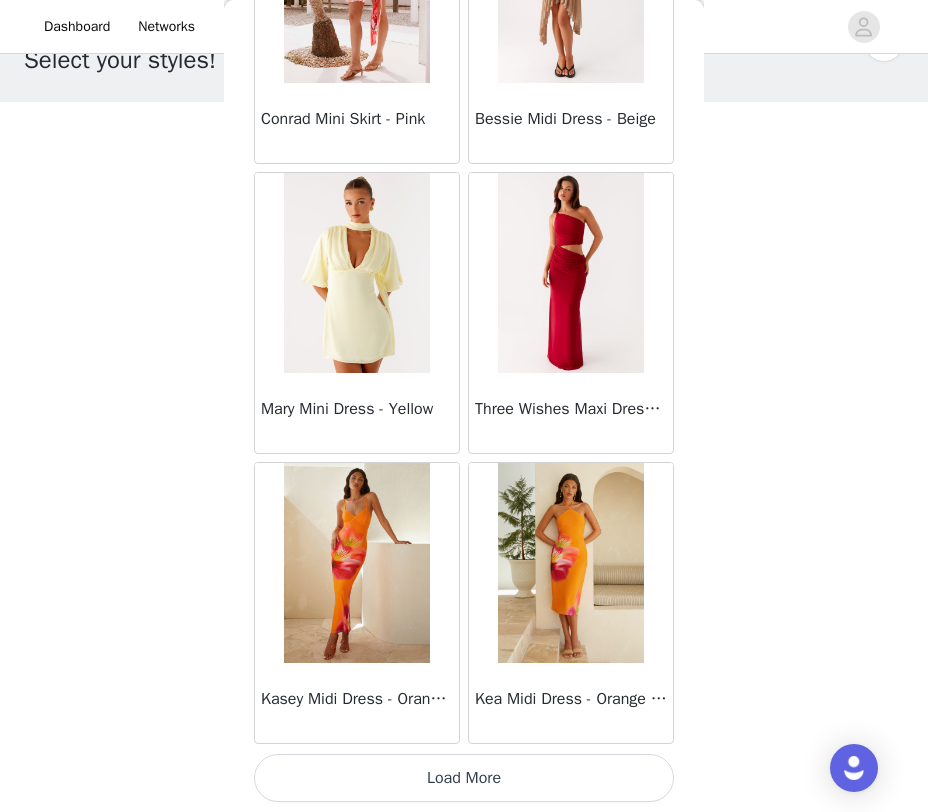 click on "Load More" at bounding box center (464, 778) 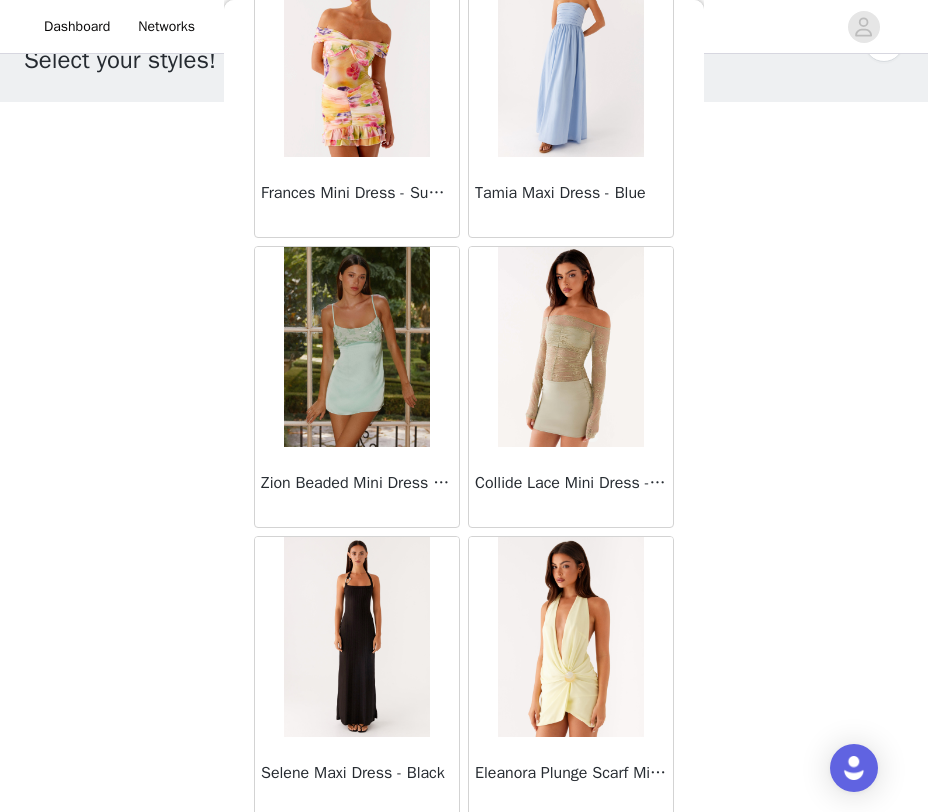scroll, scrollTop: 48648, scrollLeft: 0, axis: vertical 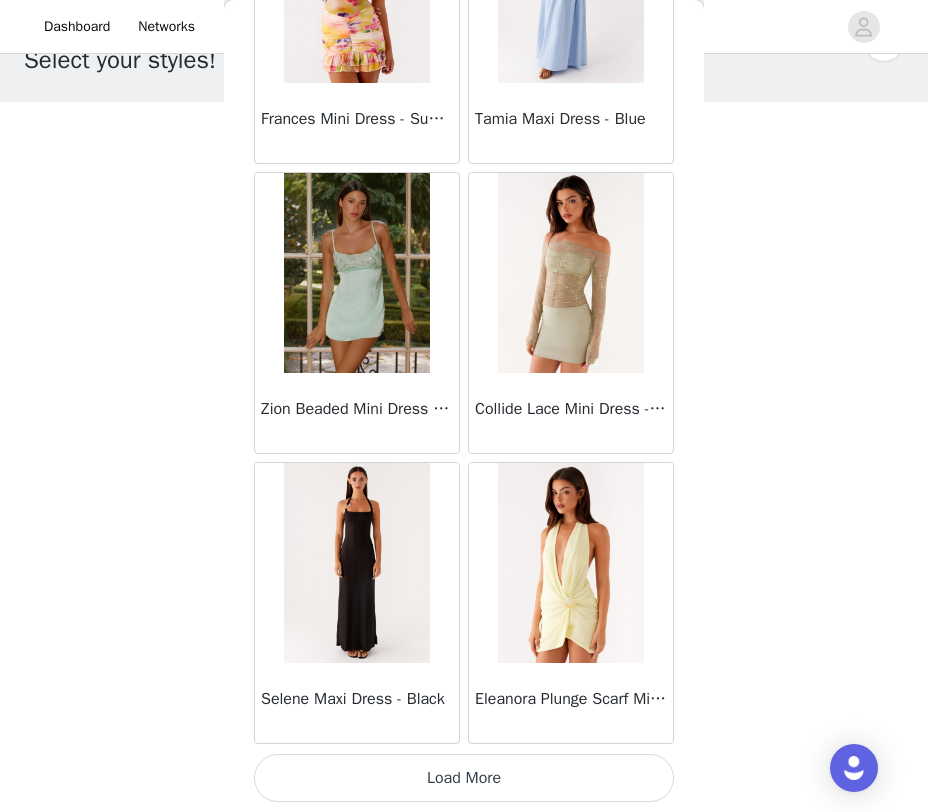 click on "Load More" at bounding box center (464, 778) 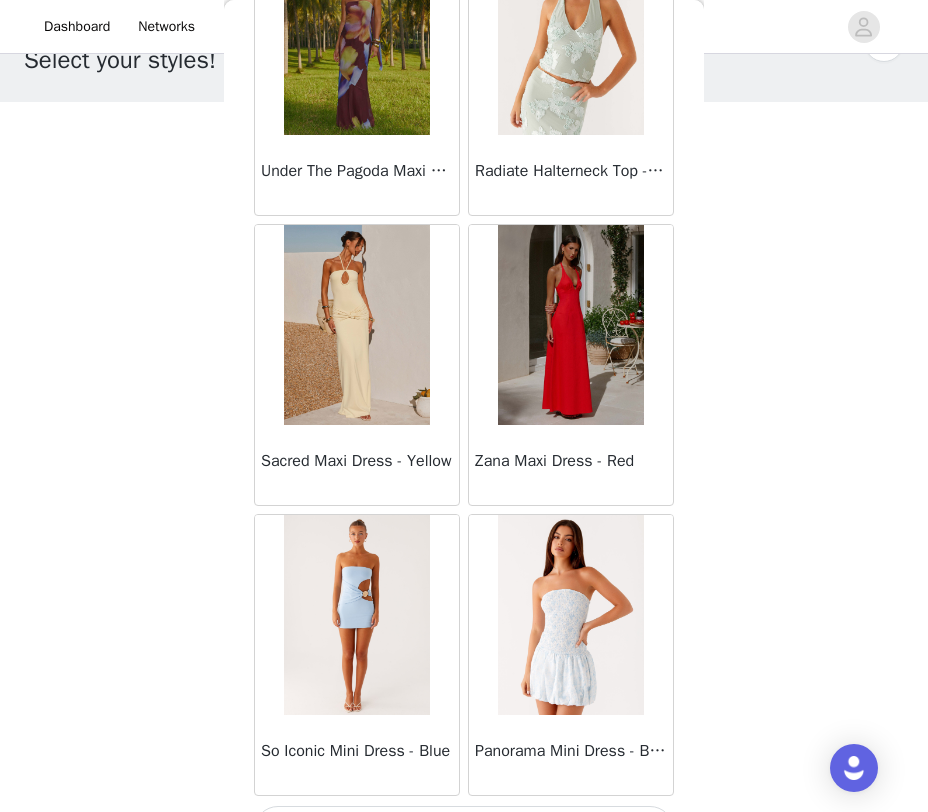 scroll, scrollTop: 51548, scrollLeft: 0, axis: vertical 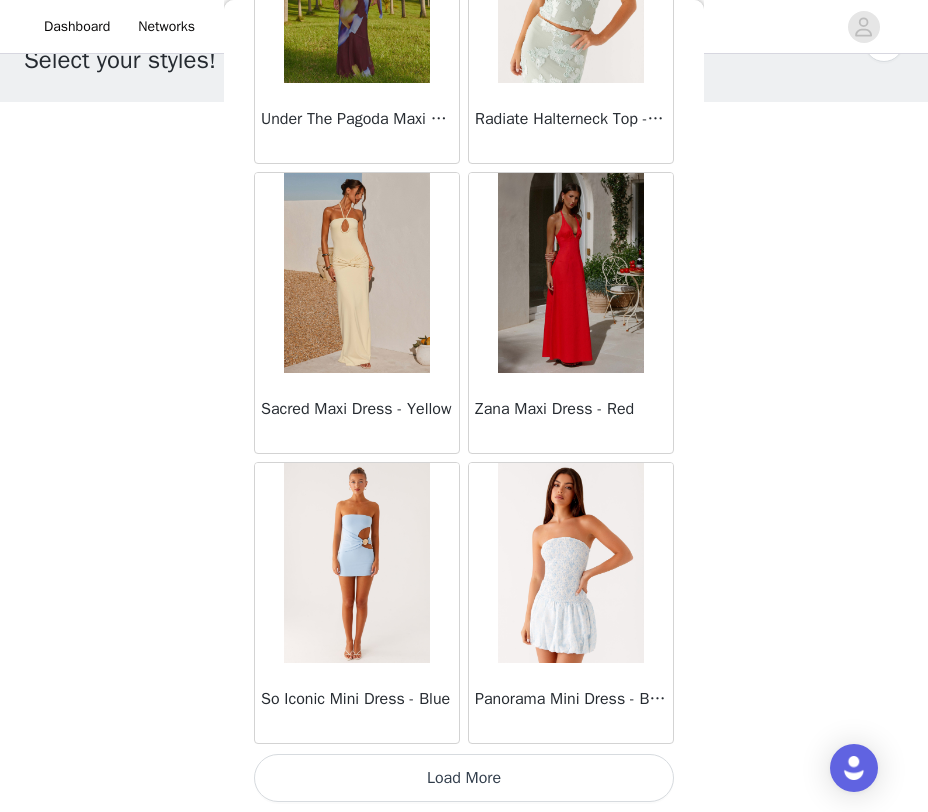 click on "Load More" at bounding box center [464, 778] 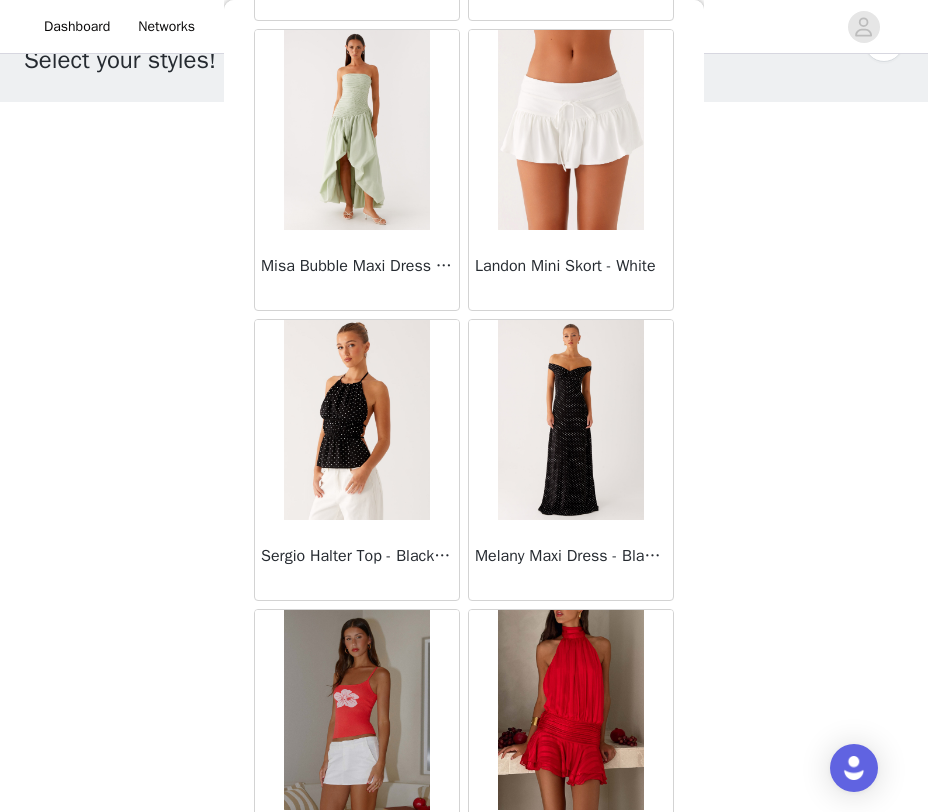 scroll, scrollTop: 54304, scrollLeft: 0, axis: vertical 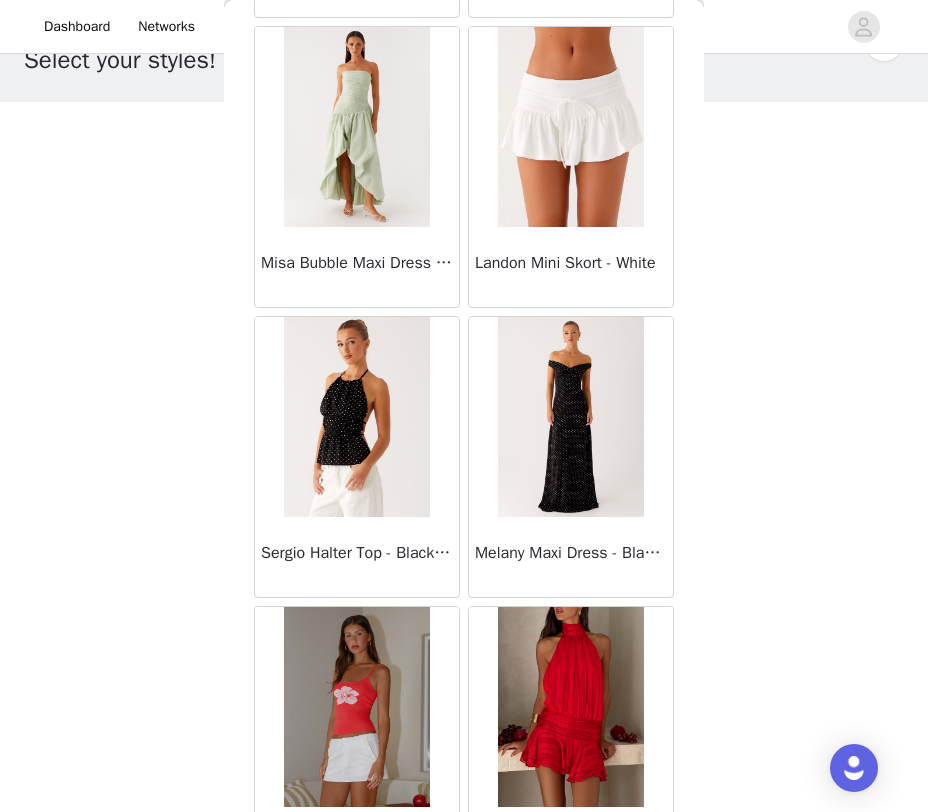 click on "Sergio Halter Top - Black Polka Dot" at bounding box center (357, 553) 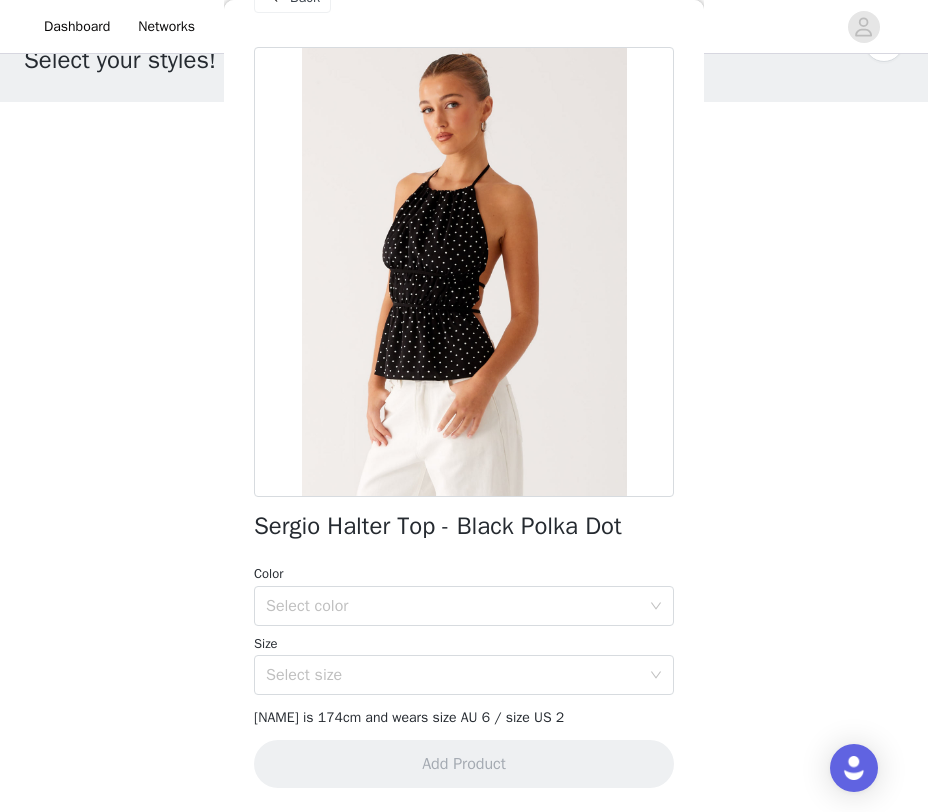 scroll, scrollTop: 263, scrollLeft: 0, axis: vertical 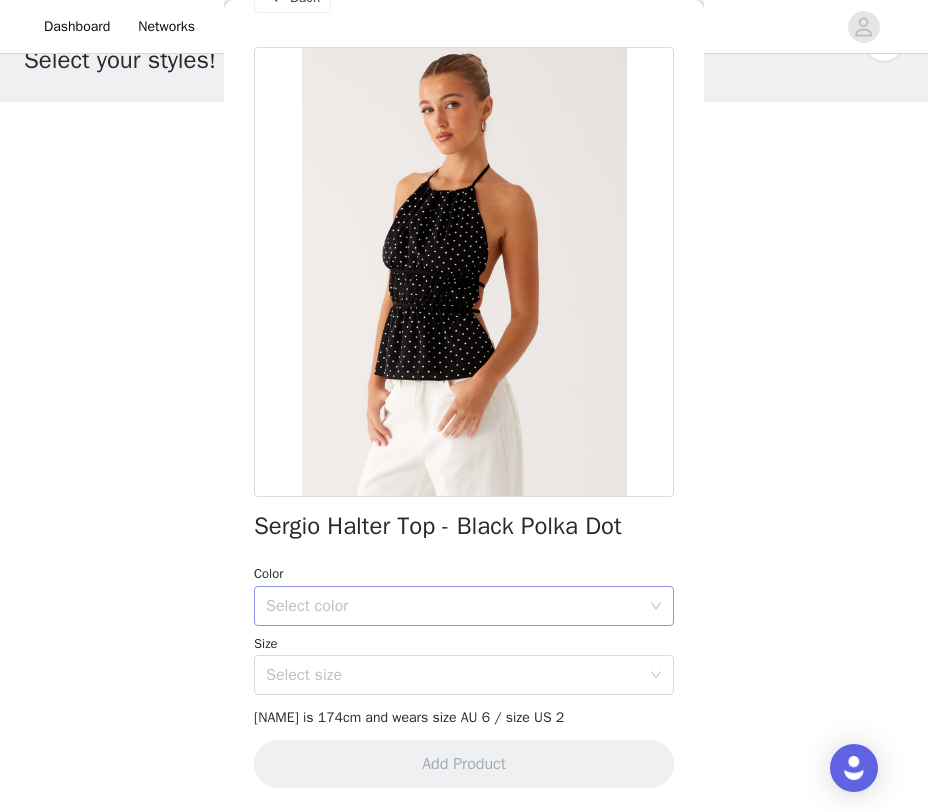 click on "Select color" at bounding box center [453, 606] 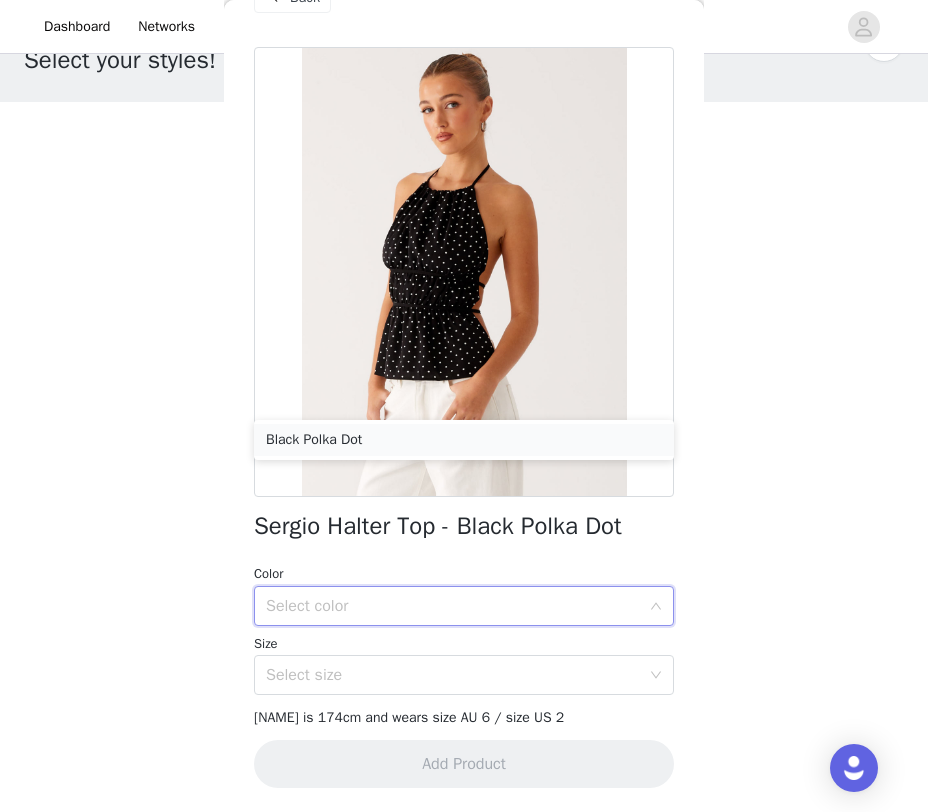 click on "Black Polka Dot" at bounding box center (464, 440) 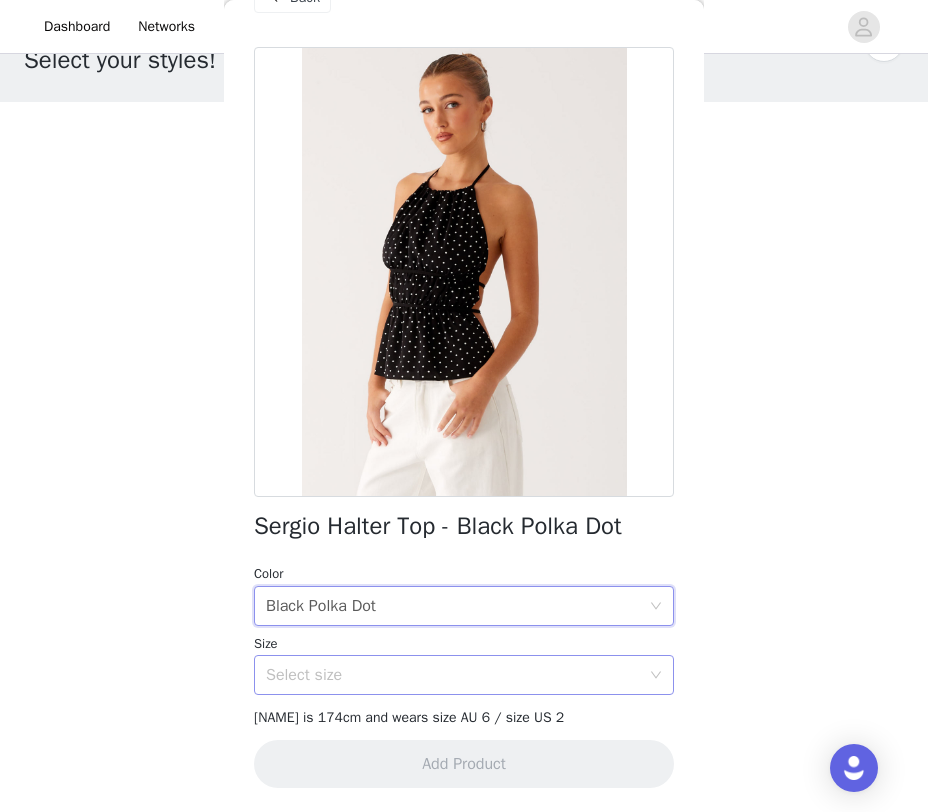 click on "Select size" at bounding box center [453, 675] 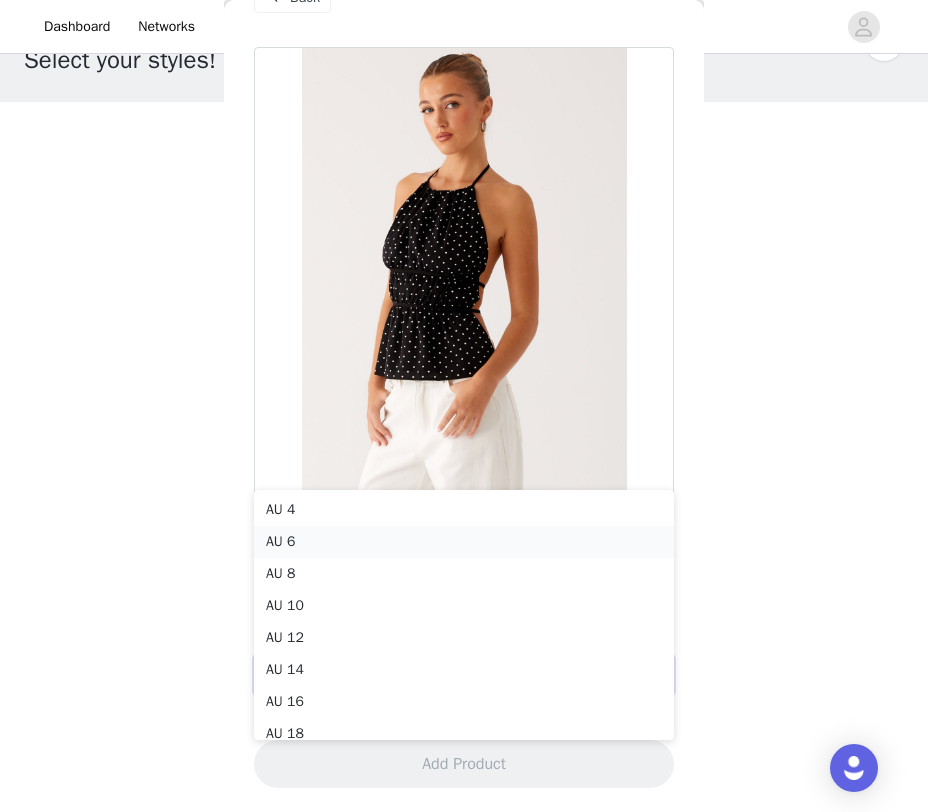click on "AU 6" at bounding box center [464, 542] 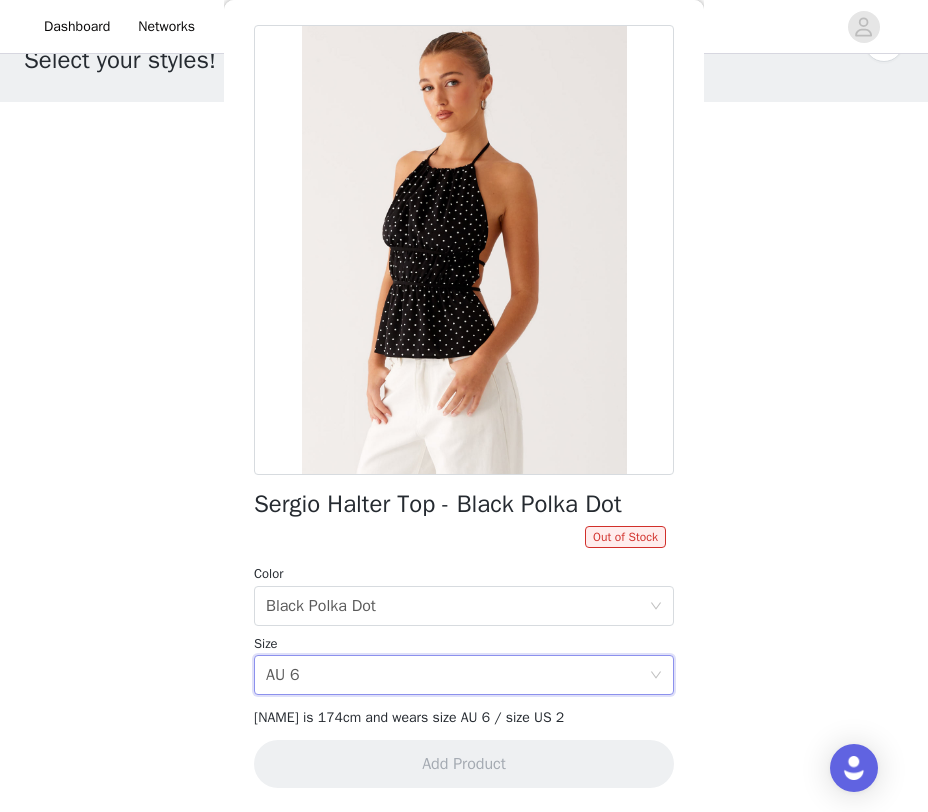 click on "Select size AU 6" at bounding box center (457, 675) 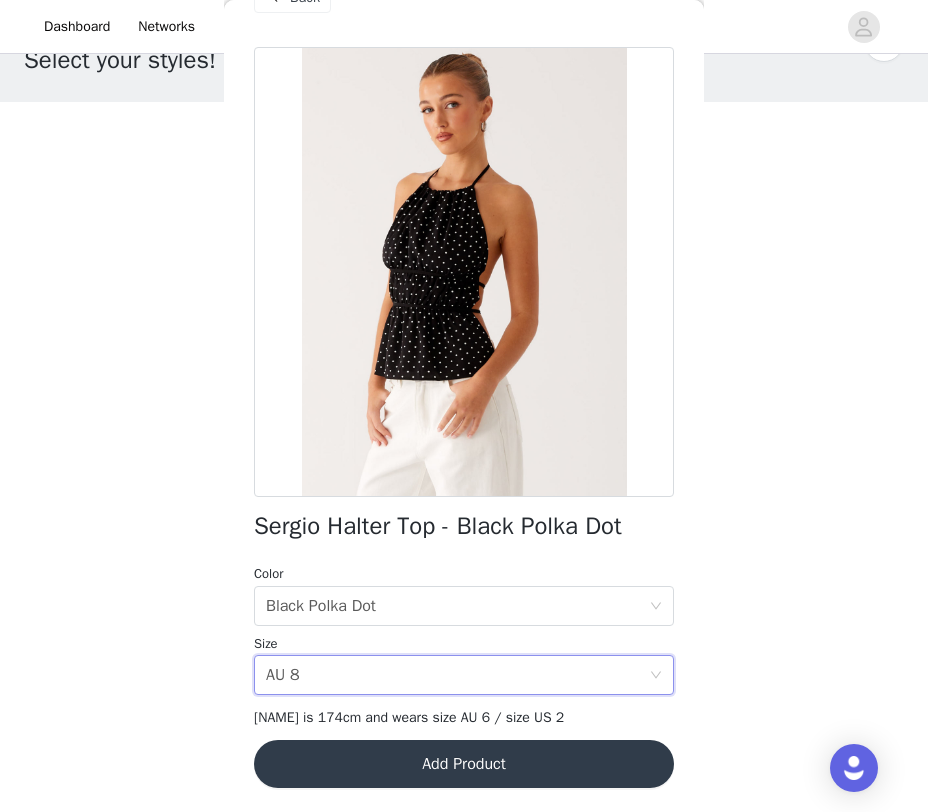 click on "Add Product" at bounding box center (464, 764) 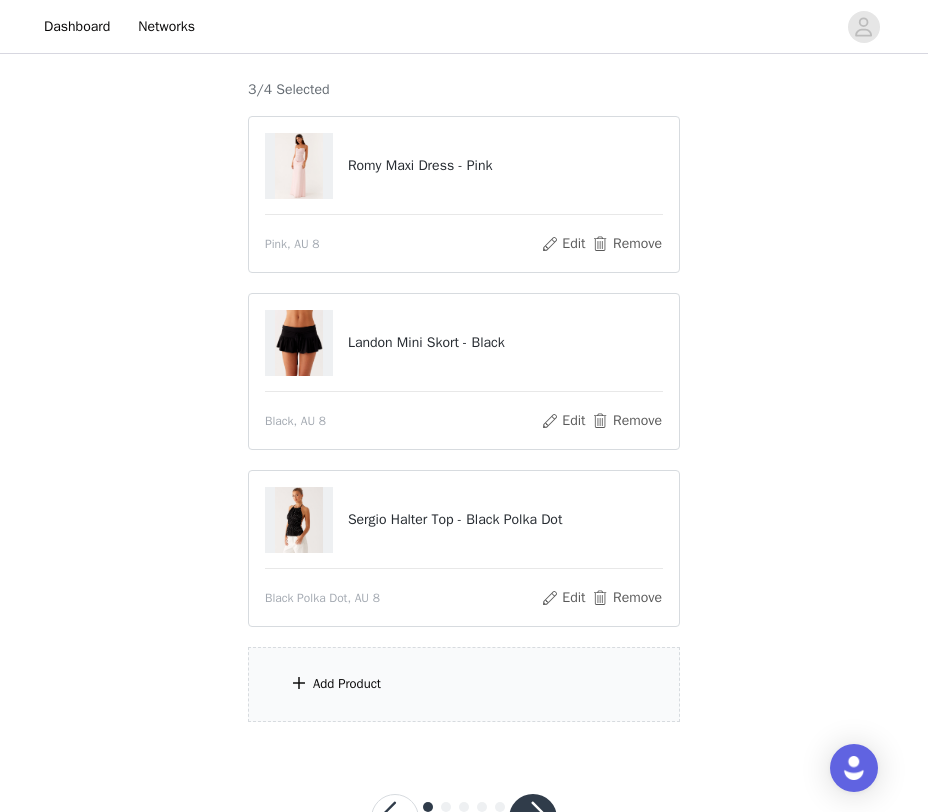 scroll, scrollTop: 191, scrollLeft: 0, axis: vertical 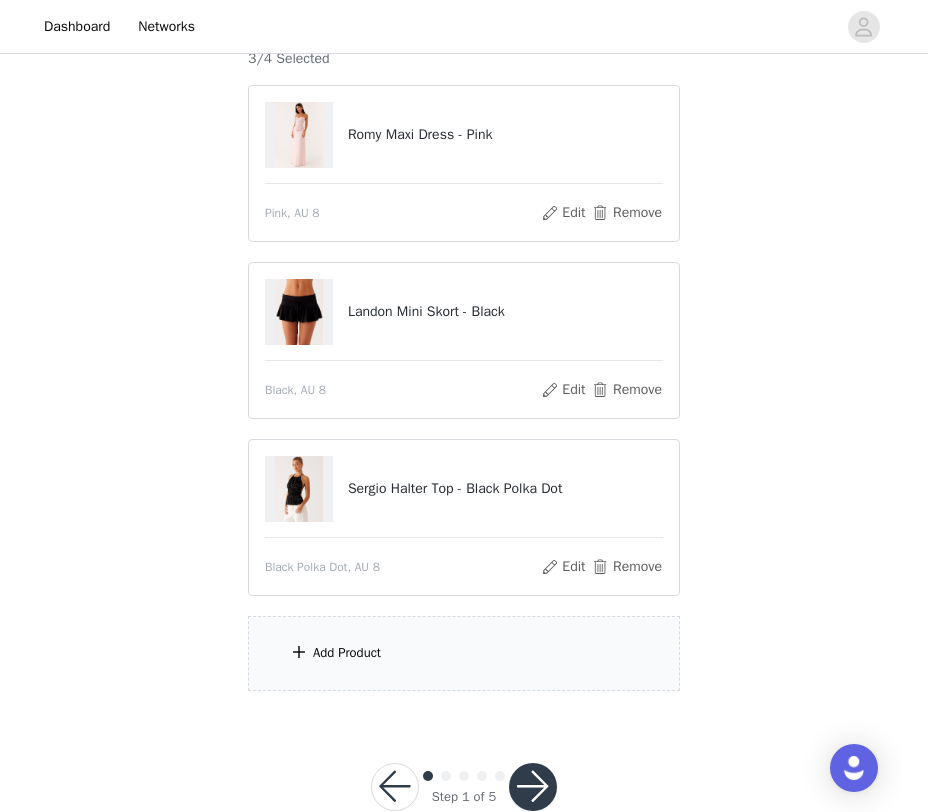 click on "Add Product" at bounding box center (347, 653) 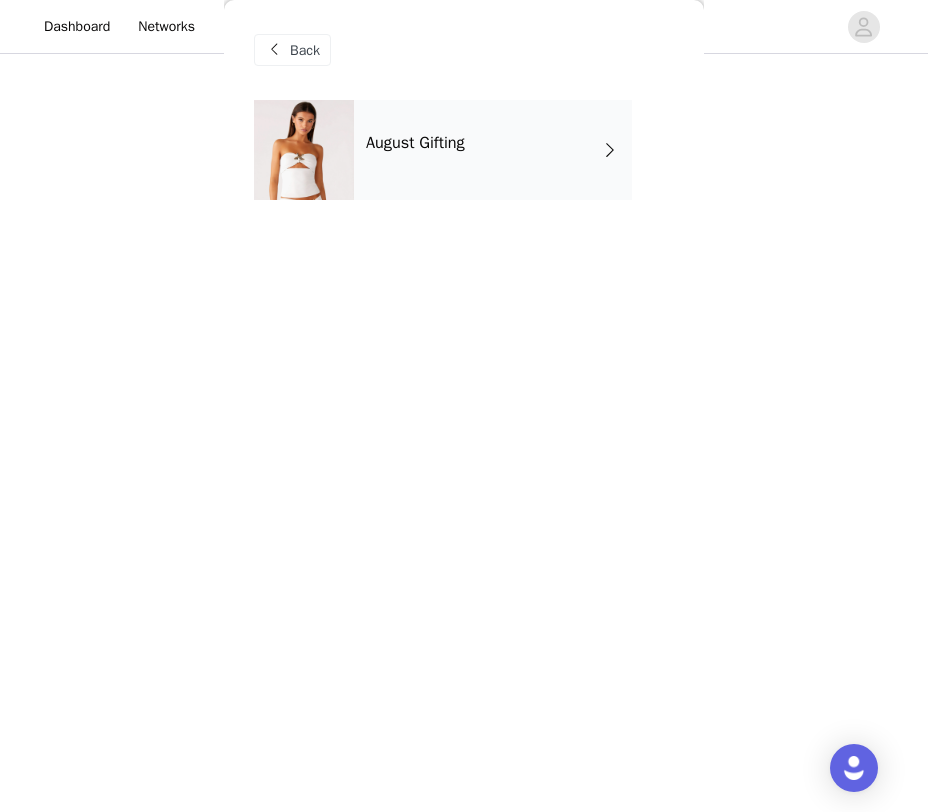 click on "August Gifting" at bounding box center [415, 143] 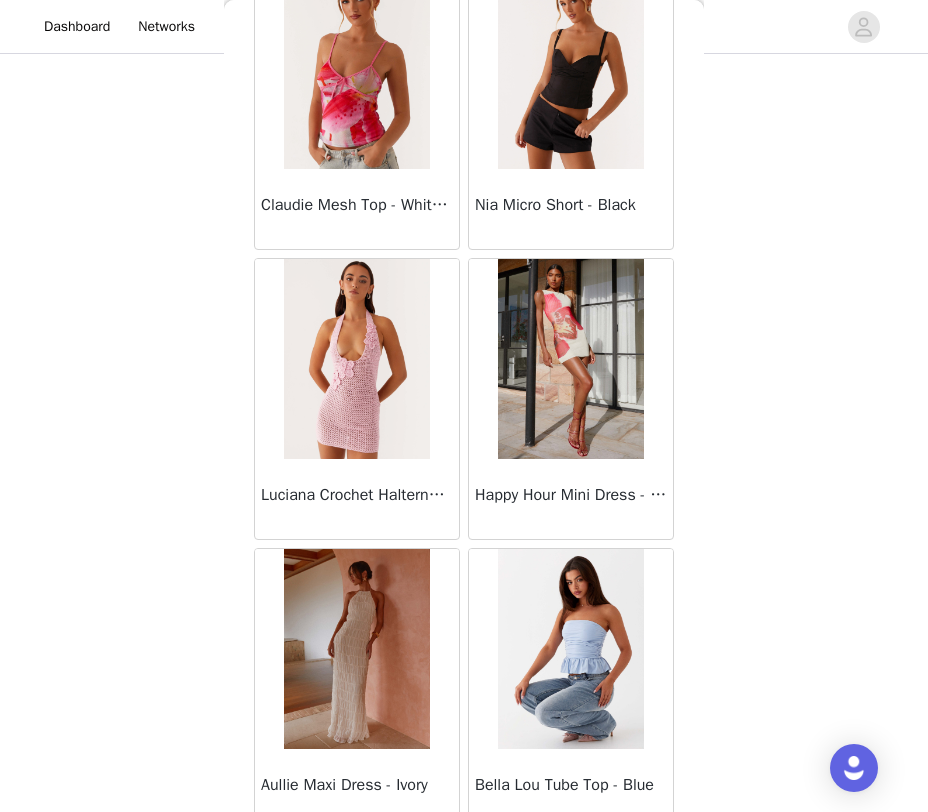 scroll, scrollTop: 2248, scrollLeft: 0, axis: vertical 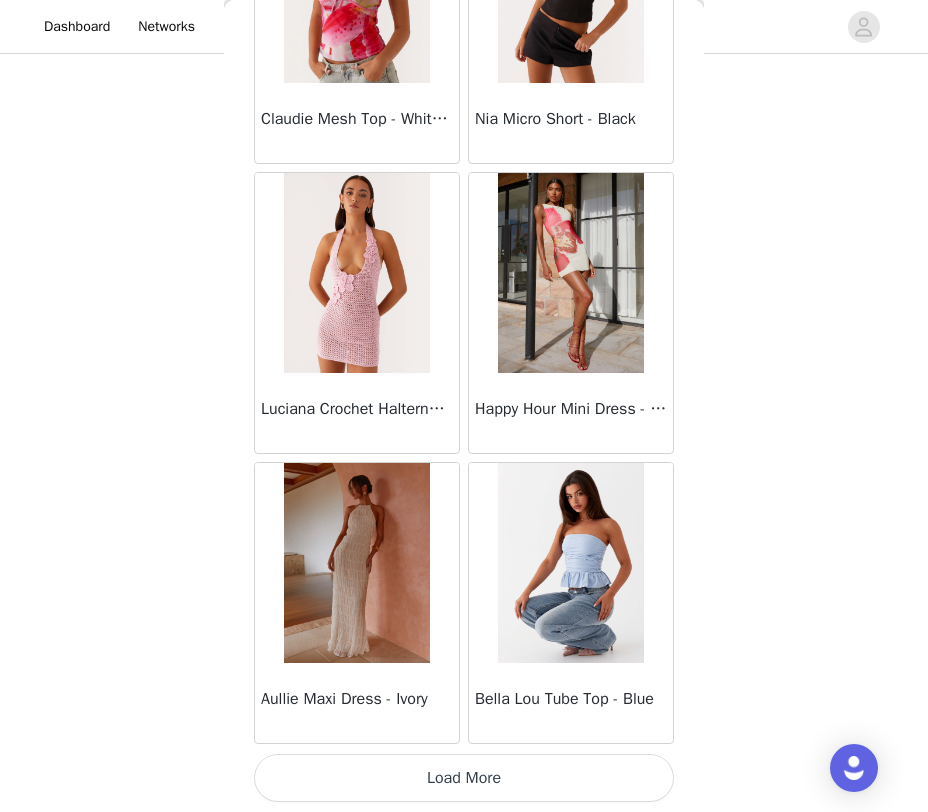 click on "Load More" at bounding box center (464, 778) 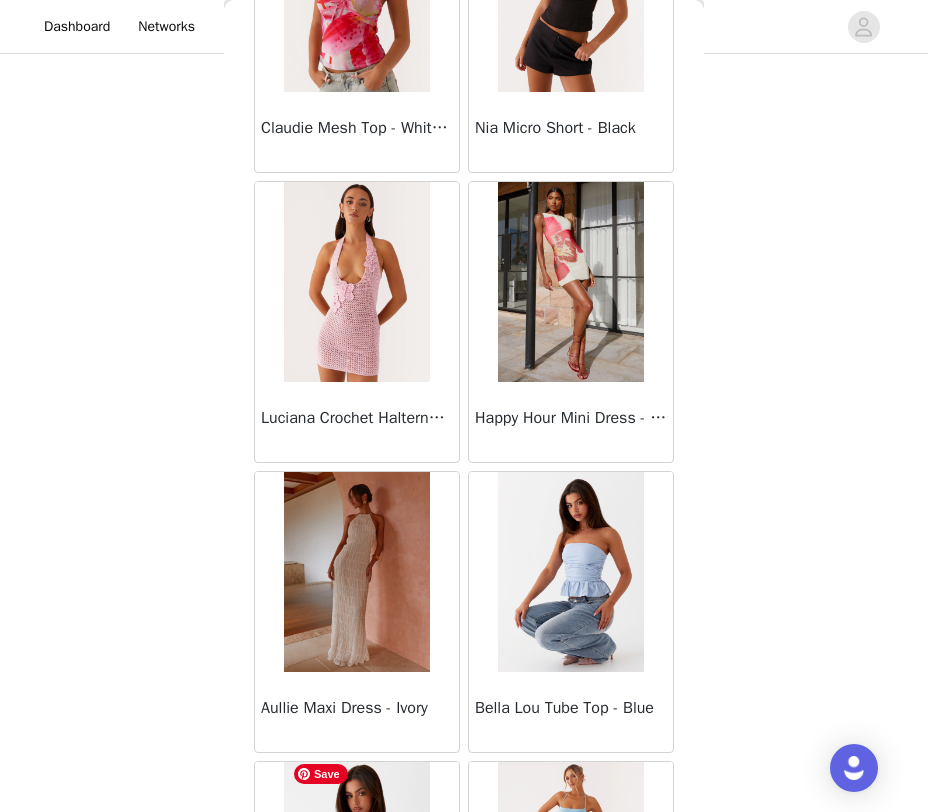 scroll, scrollTop: 2248, scrollLeft: 0, axis: vertical 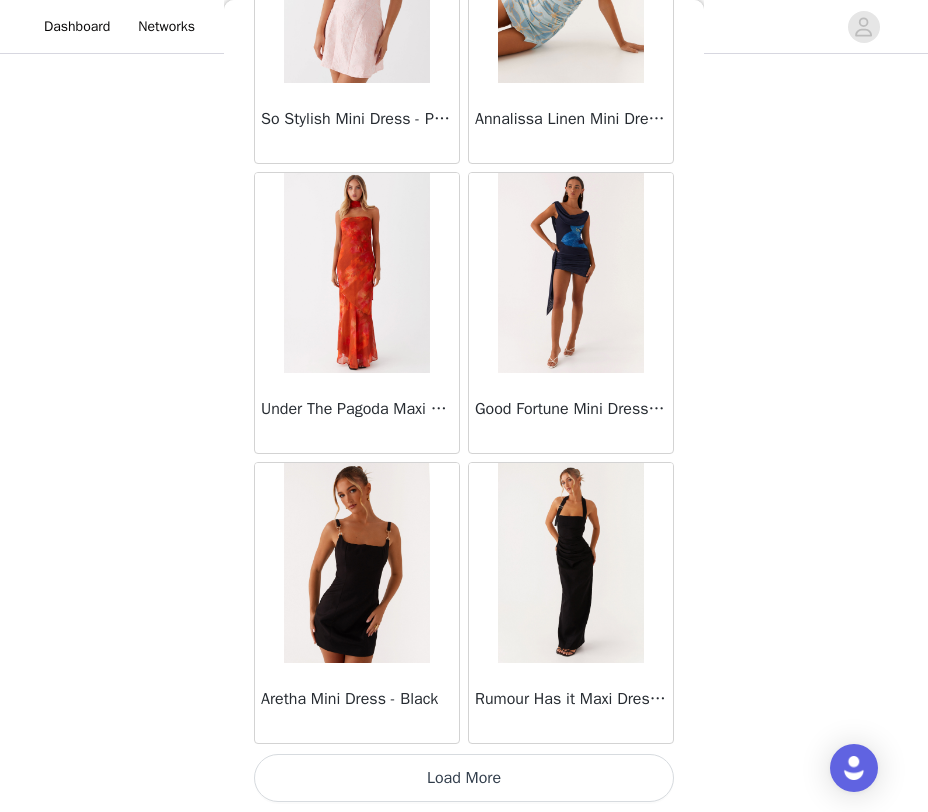 click on "Load More" at bounding box center [464, 778] 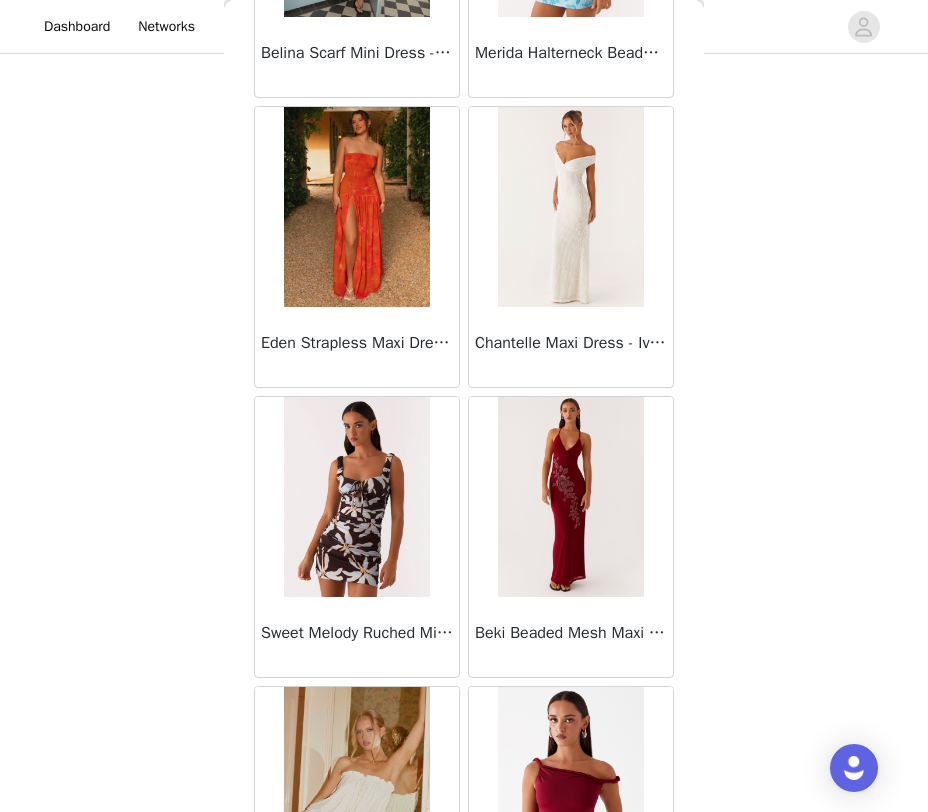 scroll, scrollTop: 8048, scrollLeft: 0, axis: vertical 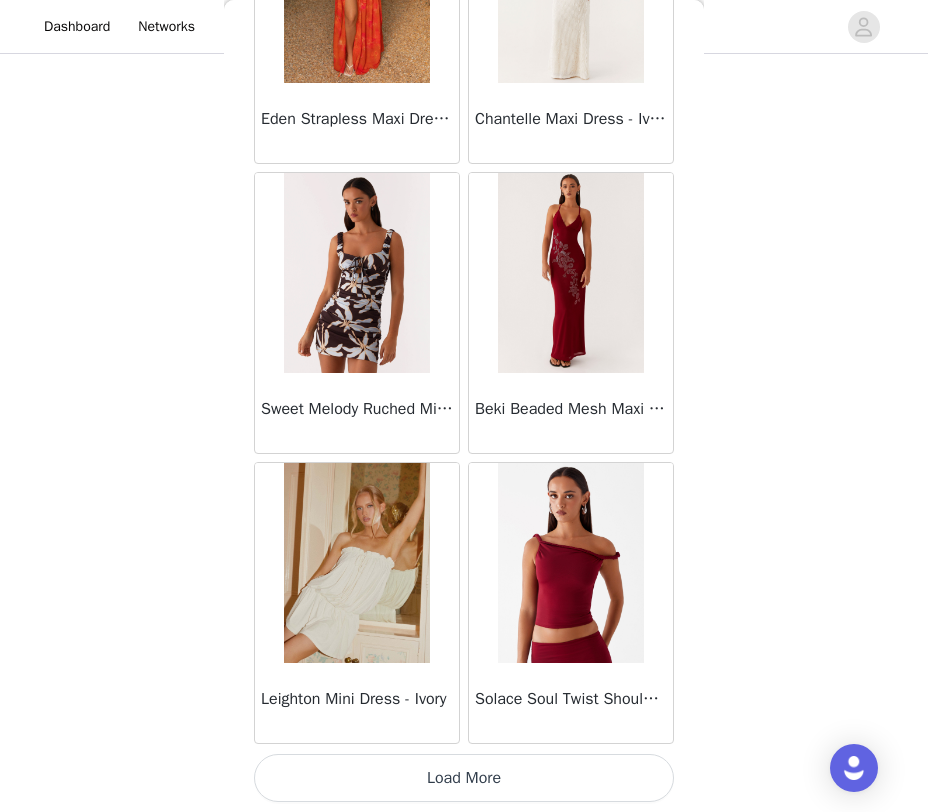 click on "Load More" at bounding box center [464, 778] 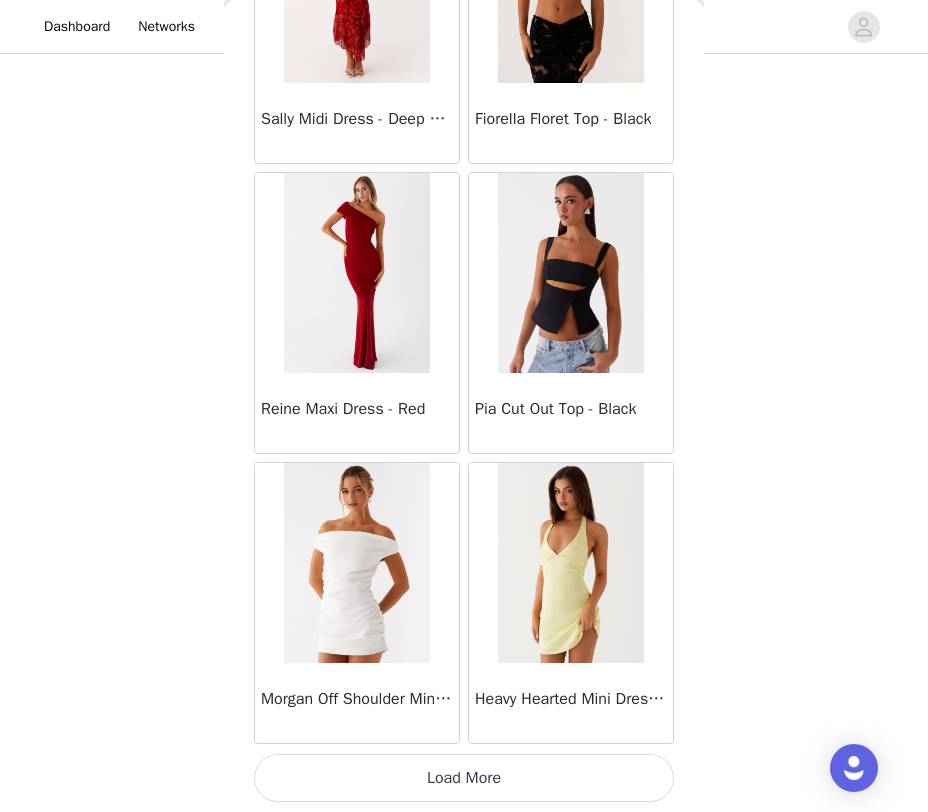 scroll, scrollTop: 10947, scrollLeft: 0, axis: vertical 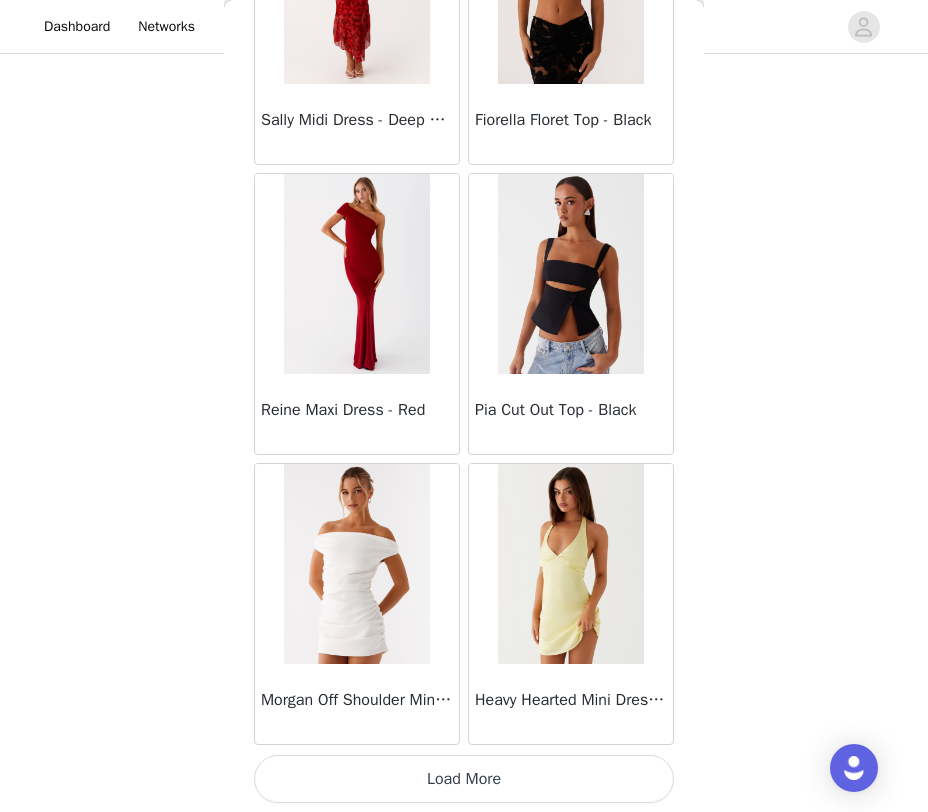 click on "Load More" at bounding box center (464, 779) 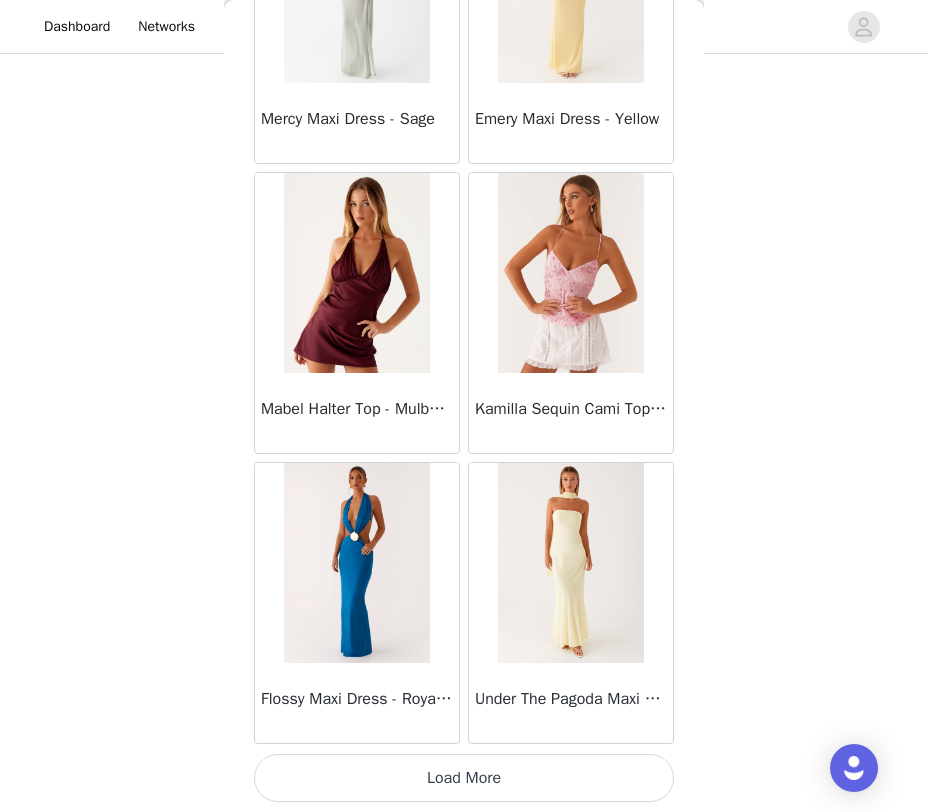 scroll, scrollTop: 13847, scrollLeft: 0, axis: vertical 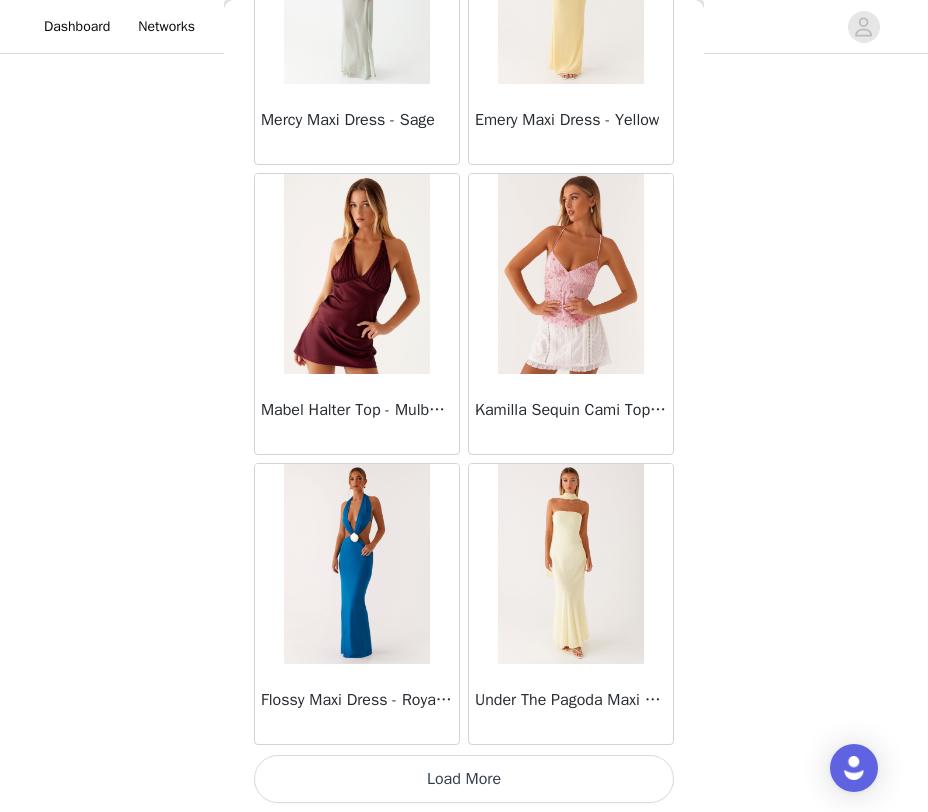 click on "Load More" at bounding box center (464, 779) 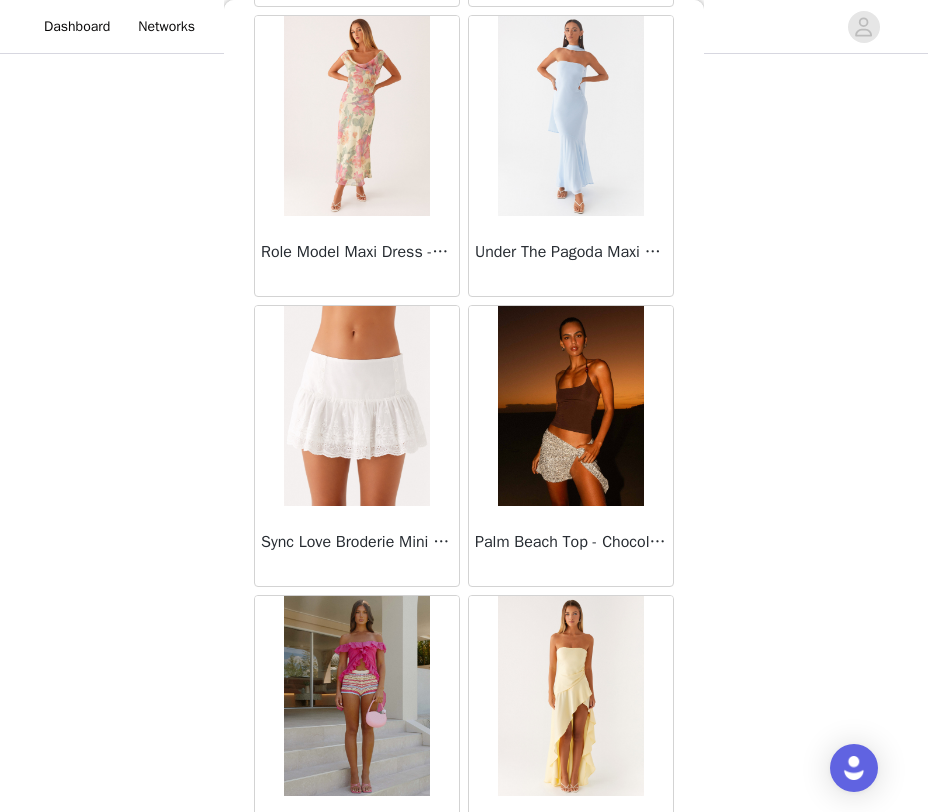 scroll, scrollTop: 16748, scrollLeft: 0, axis: vertical 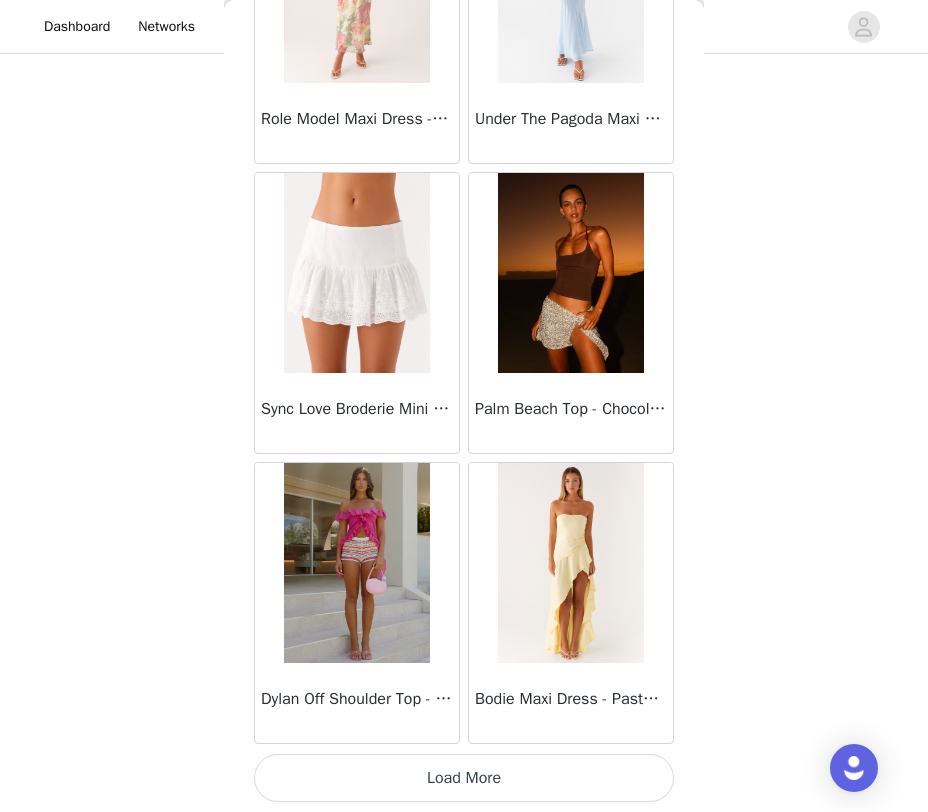 click on "Load More" at bounding box center (464, 778) 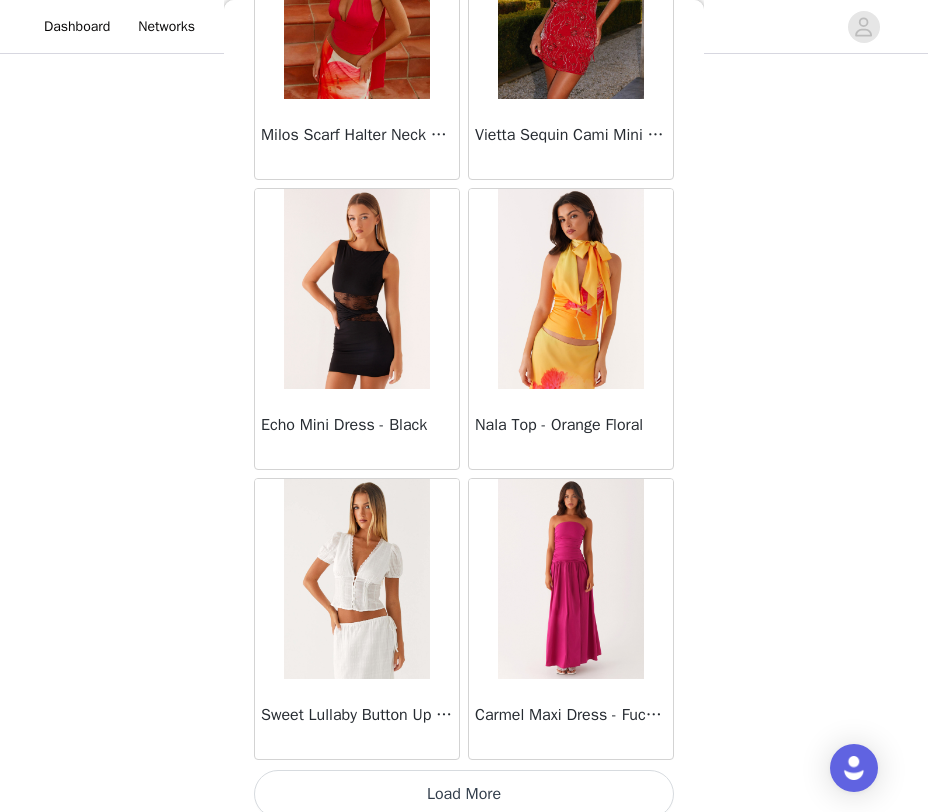 scroll, scrollTop: 19648, scrollLeft: 0, axis: vertical 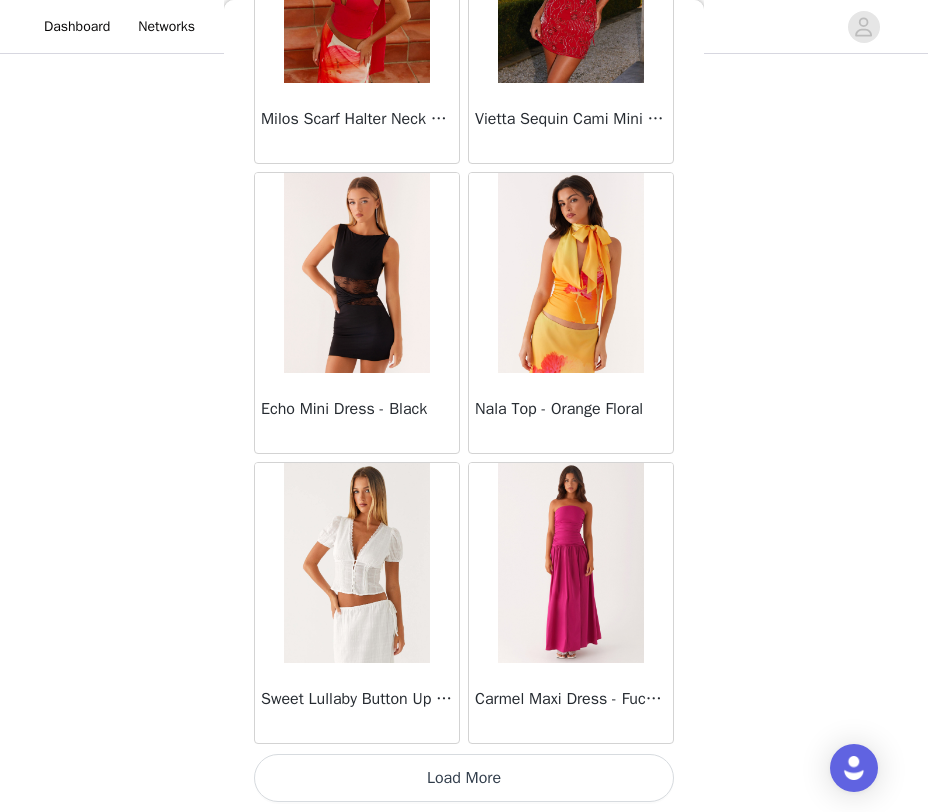 click on "Load More" at bounding box center (464, 778) 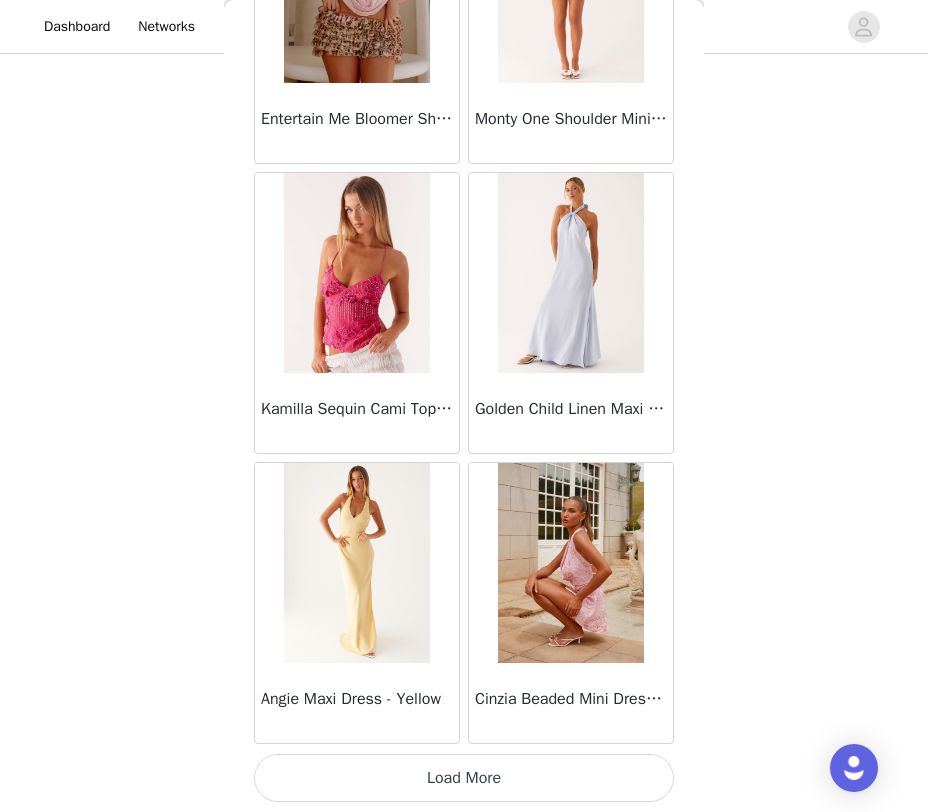scroll, scrollTop: 22547, scrollLeft: 0, axis: vertical 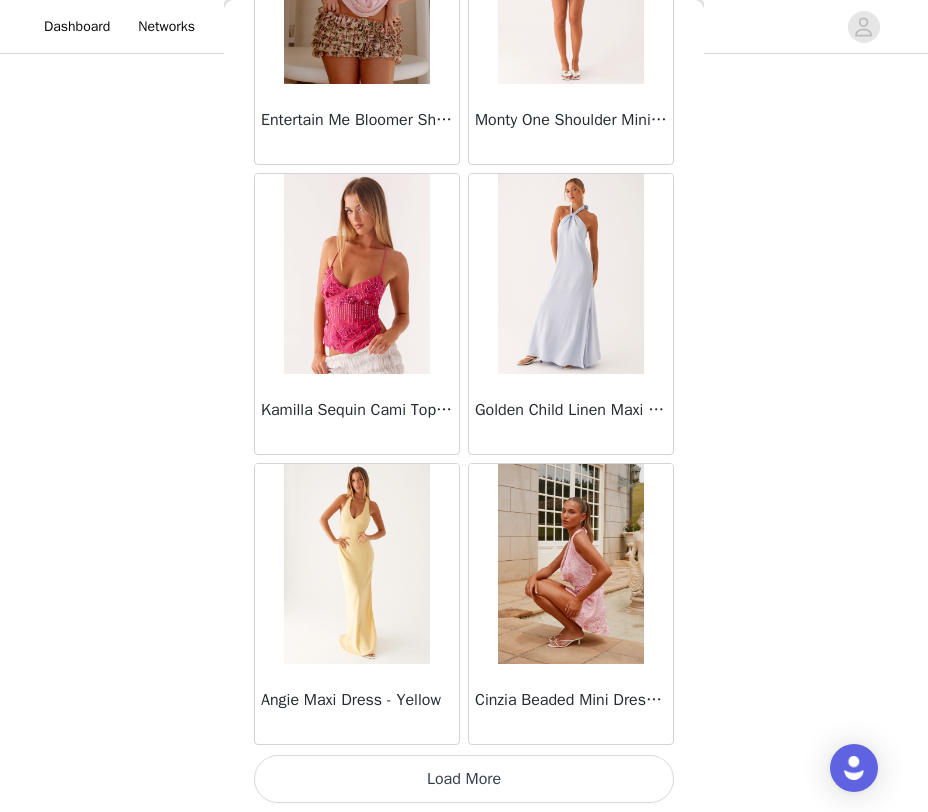click on "Sweetpea Mini Dress - Yellow       Manifest Mini Dress - Amber       Raquel Off Shoulder Long Sleeve Top - Pink       Julianna Linen Mini Dress - Black       Radiate Halterneck Top - Pink       Arden Mesh Mini Dress - White       Cheryl Bustier Halter Top - Cherry Red       Under The Pagoda Maxi Dress - Deep Red Floral       Sweetest Pie T-Shirt - Black Gingham       That Girl Maxi Dress - Pink       Peppermayo Exclusive Heavy Hearted Mini - Black       Songbird Maxi Dress - Blue Black Floral       Viviana Mini Dress - Lavender       Eden Strapless Maxi Dress - Navy       Claudie Mesh Top - White Pink Lilly       Nia Micro Short - Black       Luciana Crochet Halterneck Mini Dress - Pink       Happy Hour Mini Dress - Yellow       Aullie Maxi Dress - Ivory       Bella Lou Tube Top - Blue       Odette Satin Mini Dress - Blue       Talk About Us Maxi Dress - Blue       Odette Satin Mini Dress - Lilac       Bellamy Top - Red Gingham       Field Of Dreams Maxi Dress - Blue Black Floral" at bounding box center [464, -10819] 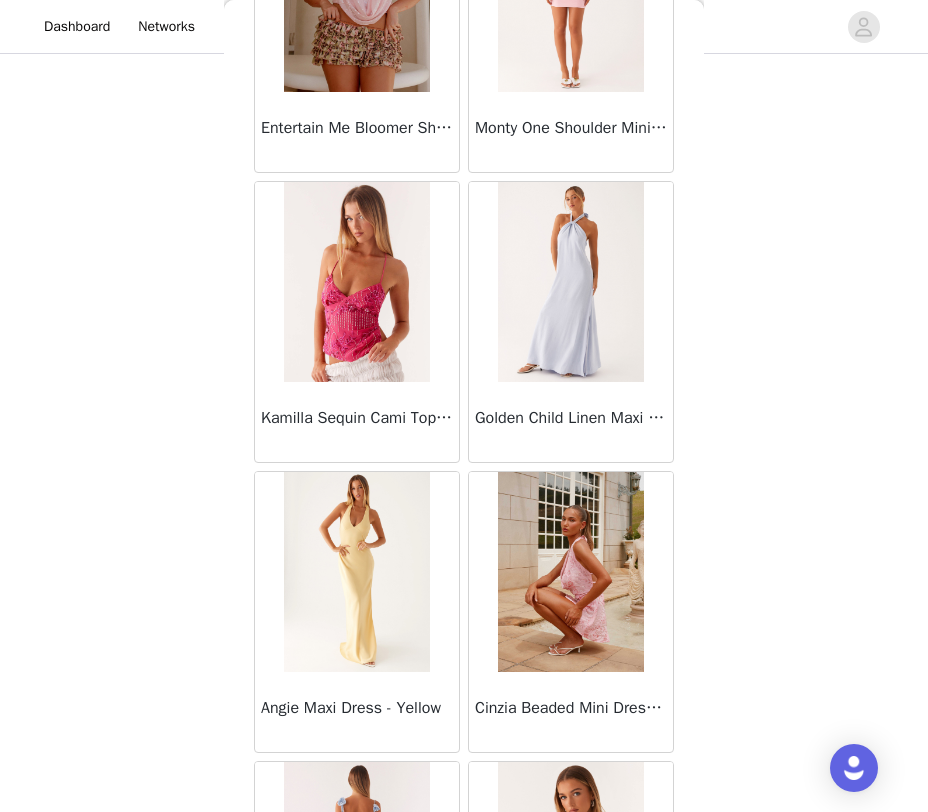 scroll, scrollTop: 22547, scrollLeft: 0, axis: vertical 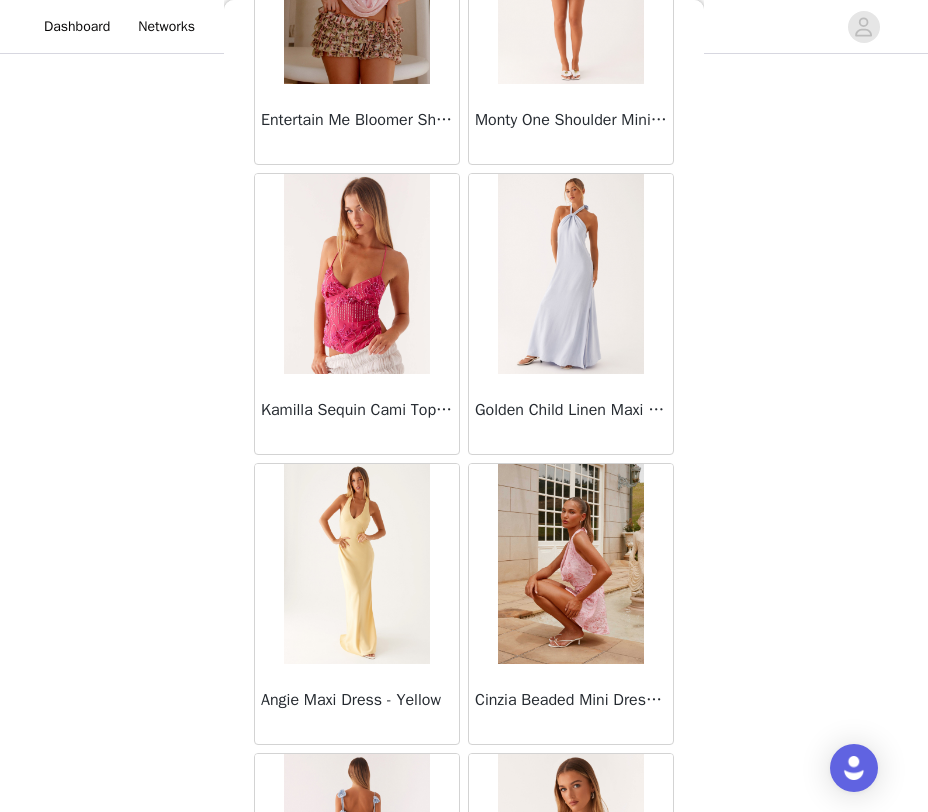 click on "Cinzia Beaded Mini Dress - Pink" at bounding box center (571, 704) 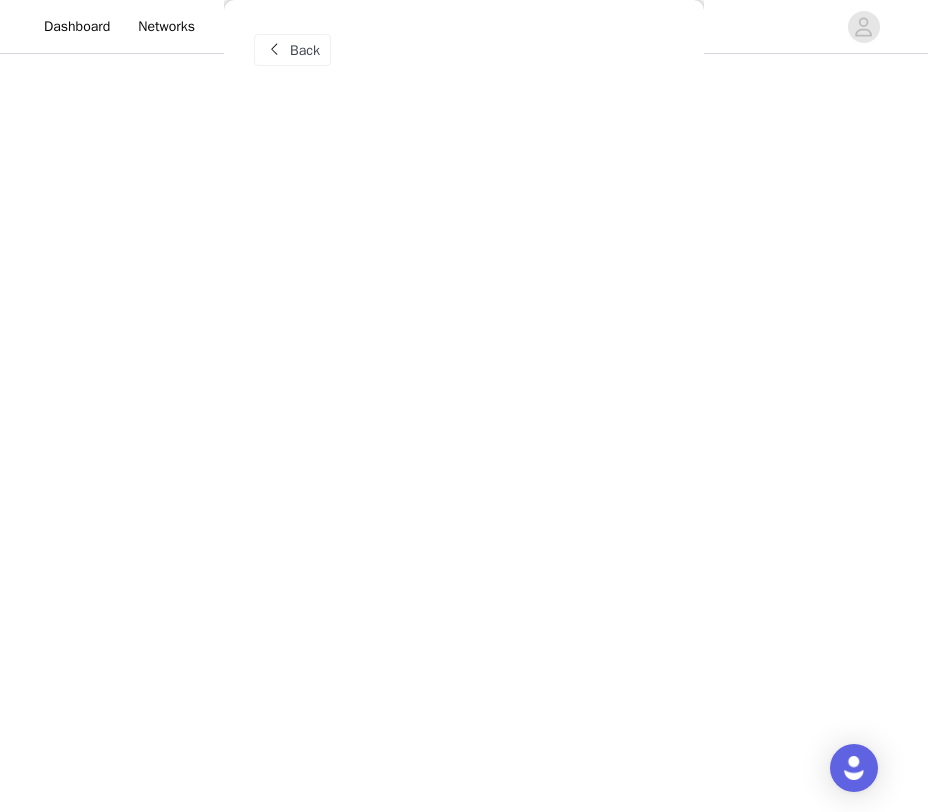 scroll, scrollTop: 0, scrollLeft: 0, axis: both 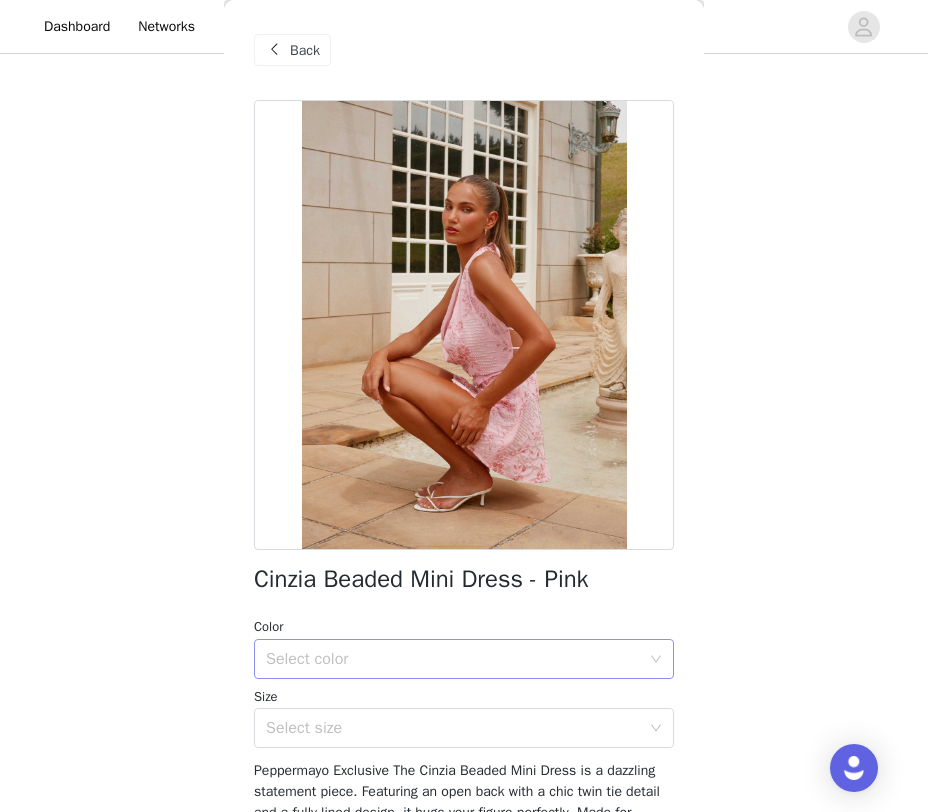 click on "Select color" at bounding box center [453, 659] 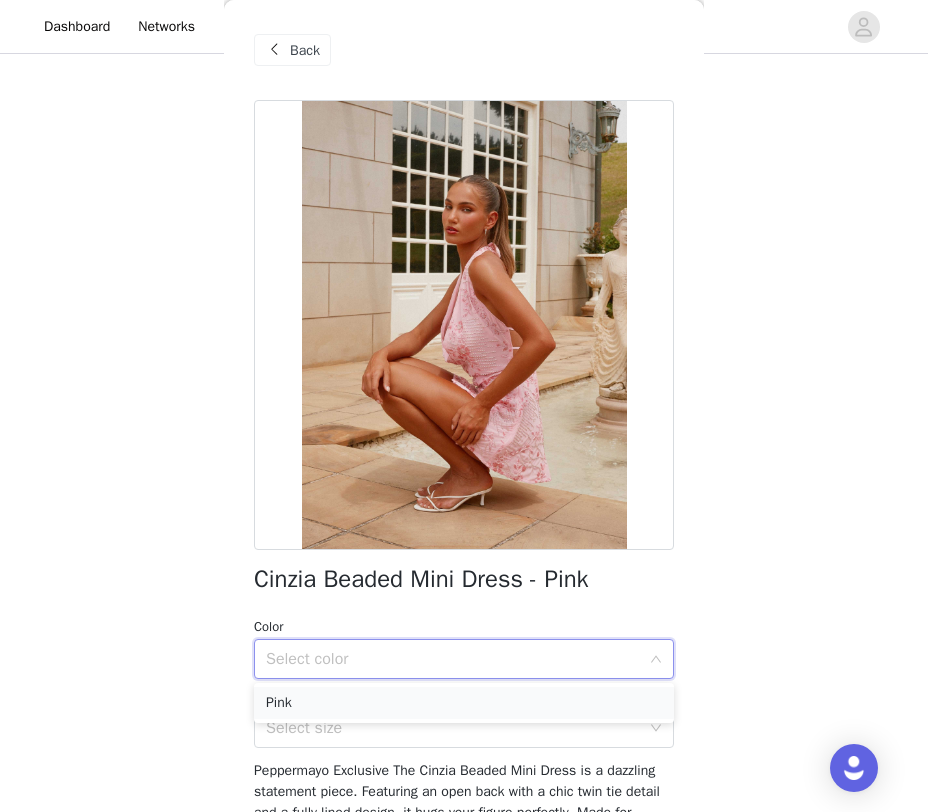 click on "Pink" at bounding box center (464, 703) 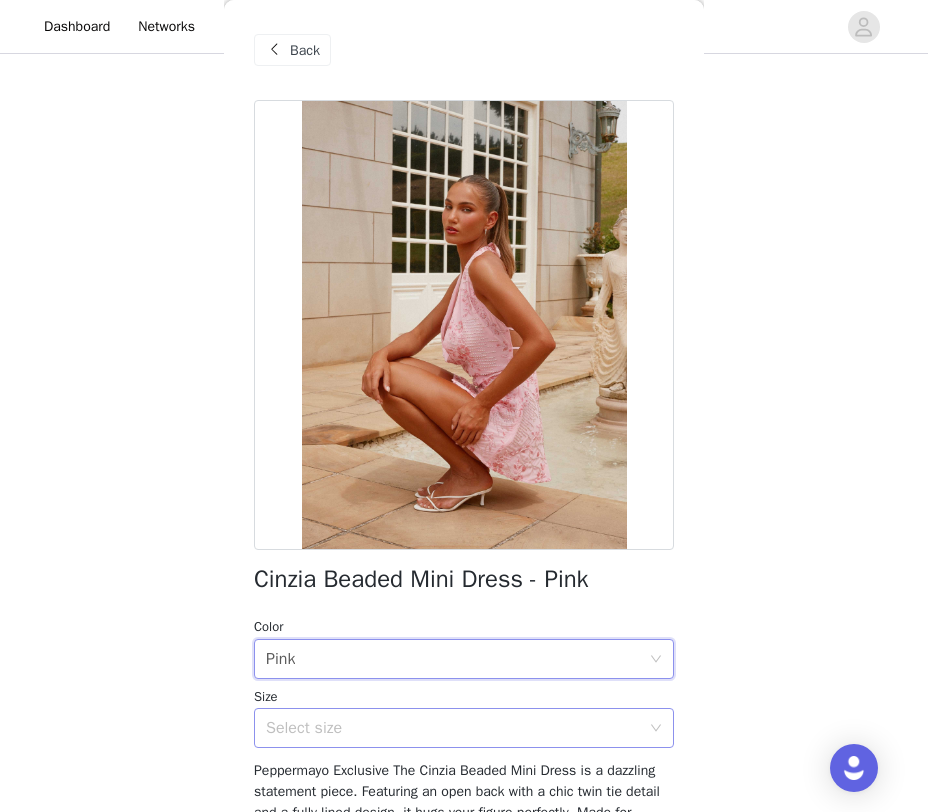 click on "Select size" at bounding box center (453, 728) 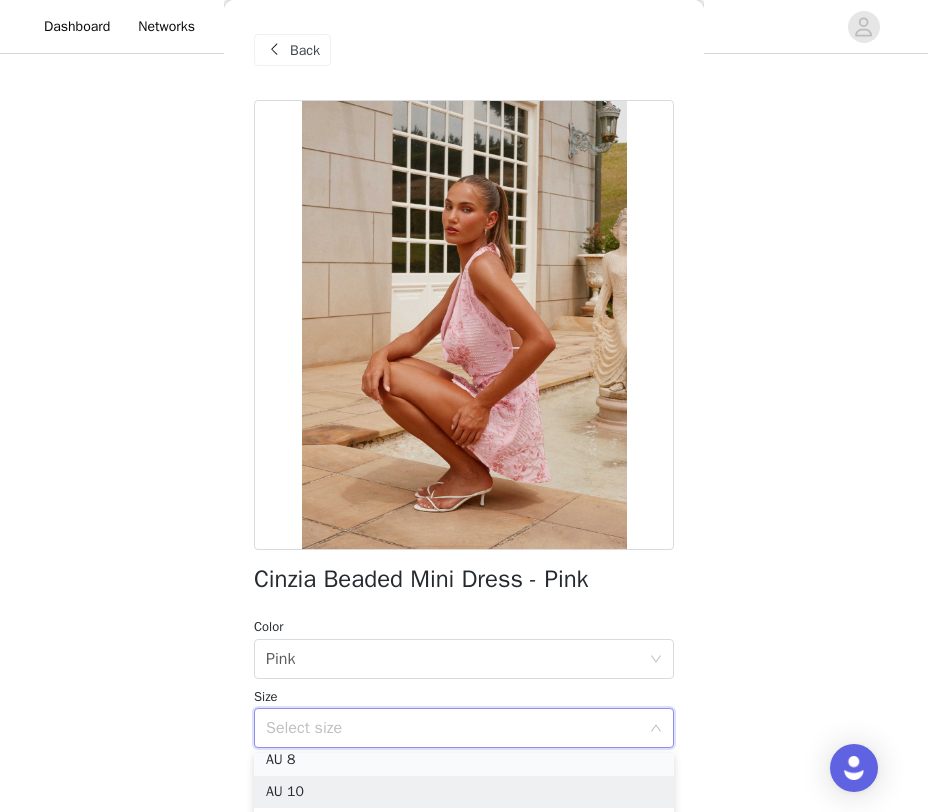 scroll, scrollTop: 68, scrollLeft: 0, axis: vertical 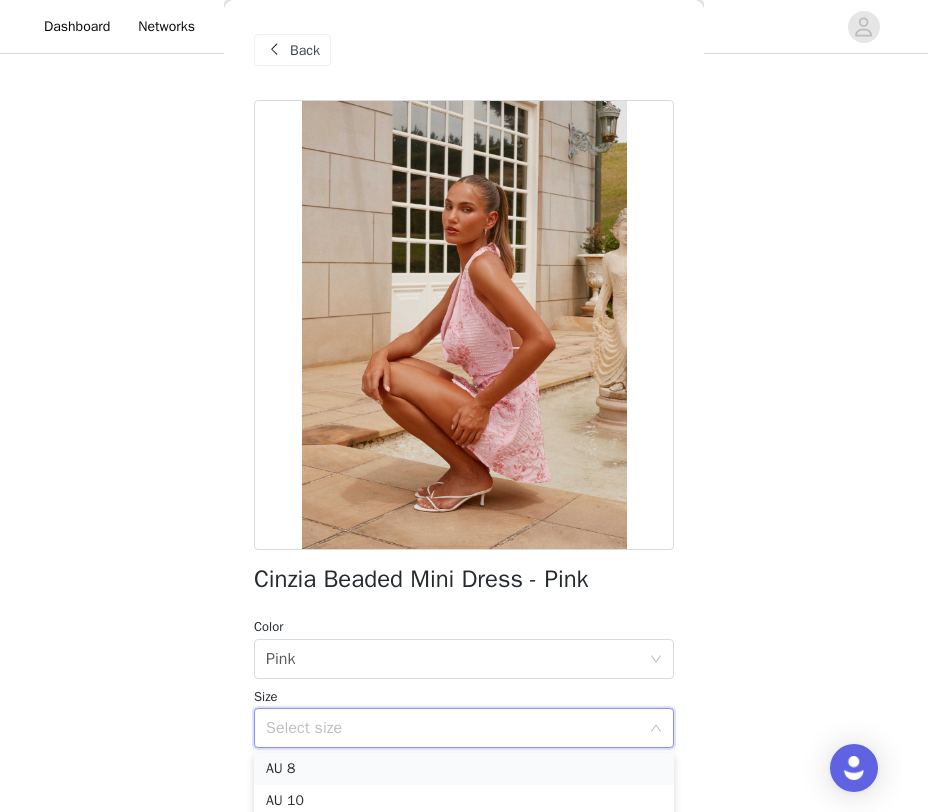 click on "AU 8" at bounding box center [464, 769] 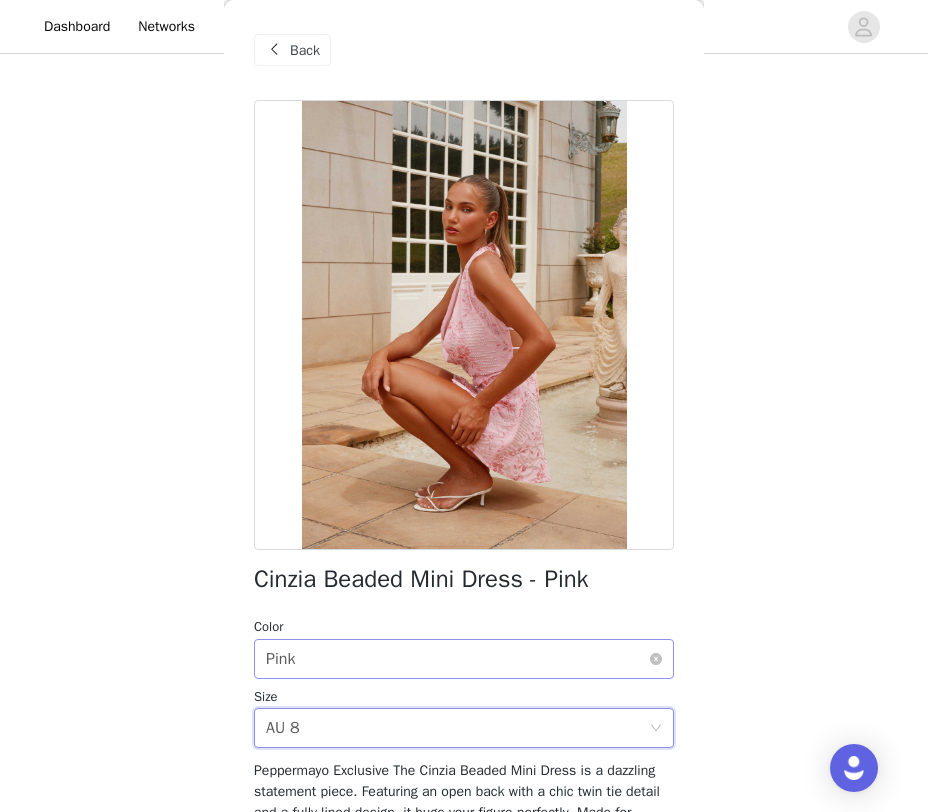 scroll, scrollTop: 284, scrollLeft: 0, axis: vertical 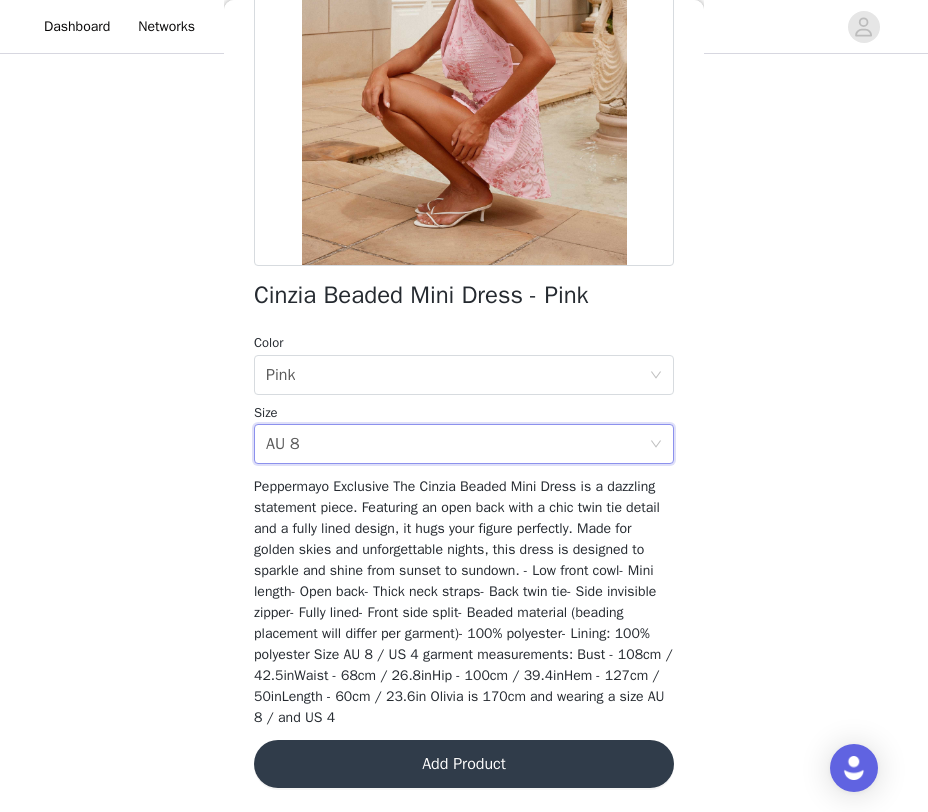 click on "Add Product" at bounding box center (464, 764) 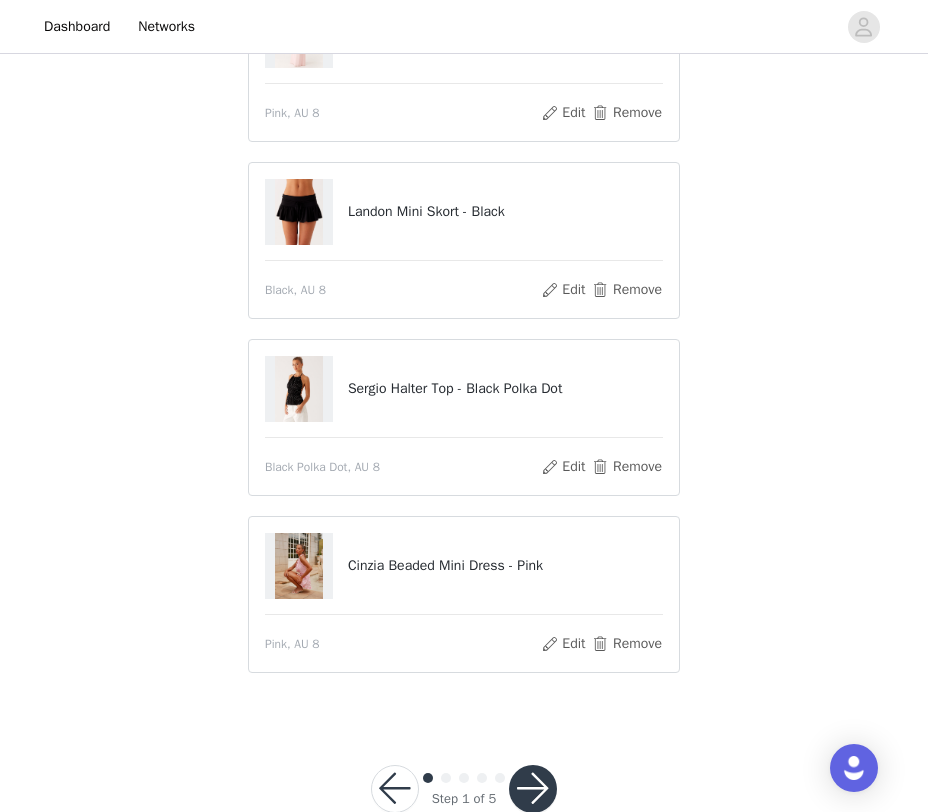 click at bounding box center (533, 789) 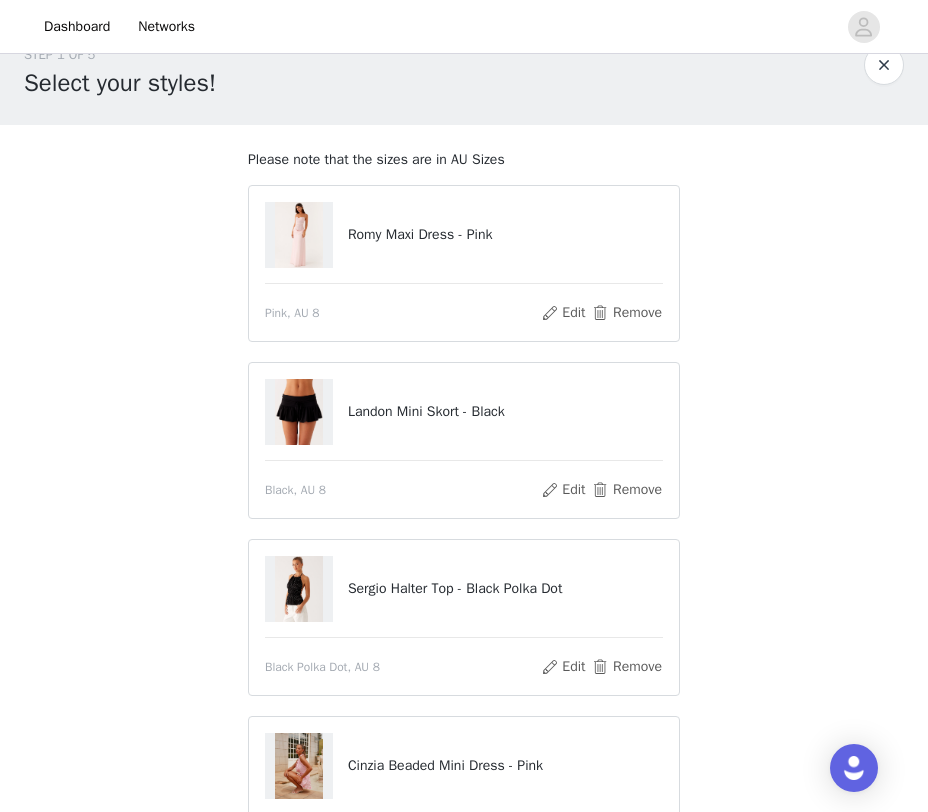 scroll, scrollTop: 21, scrollLeft: 0, axis: vertical 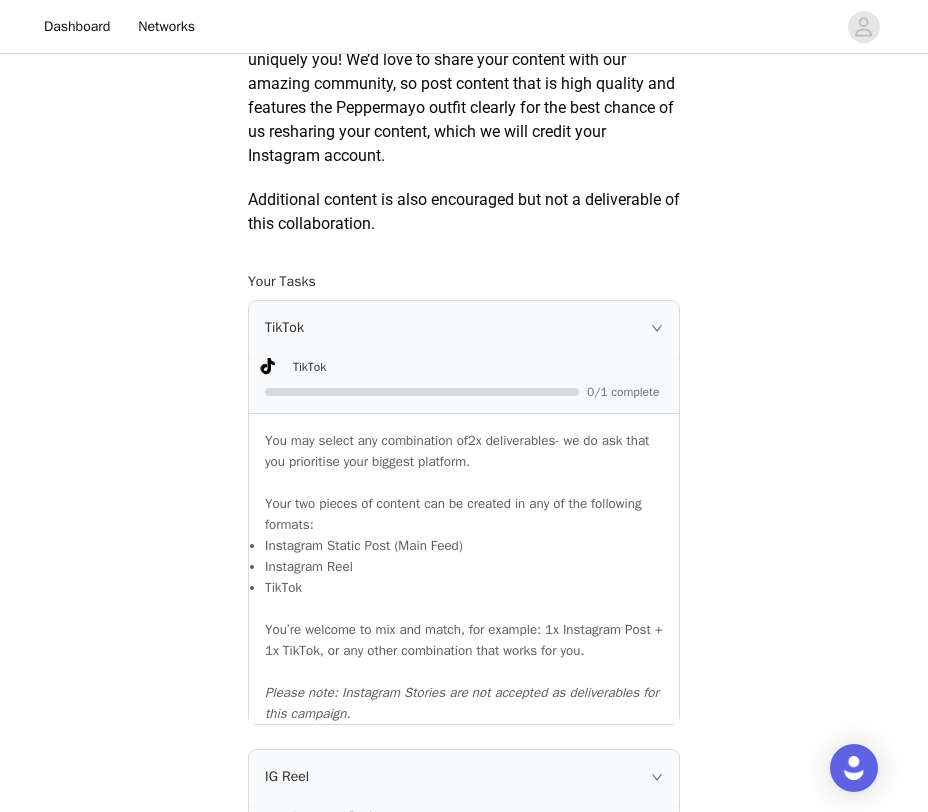 click on "TikTok" at bounding box center [464, 328] 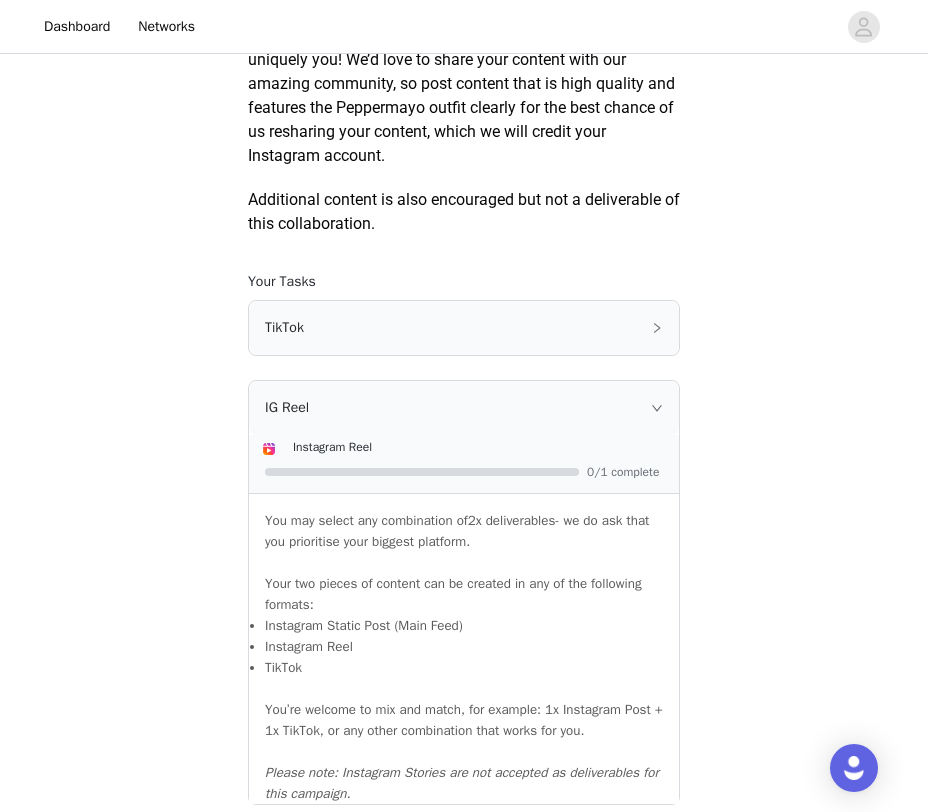 click on "TikTok" at bounding box center [464, 328] 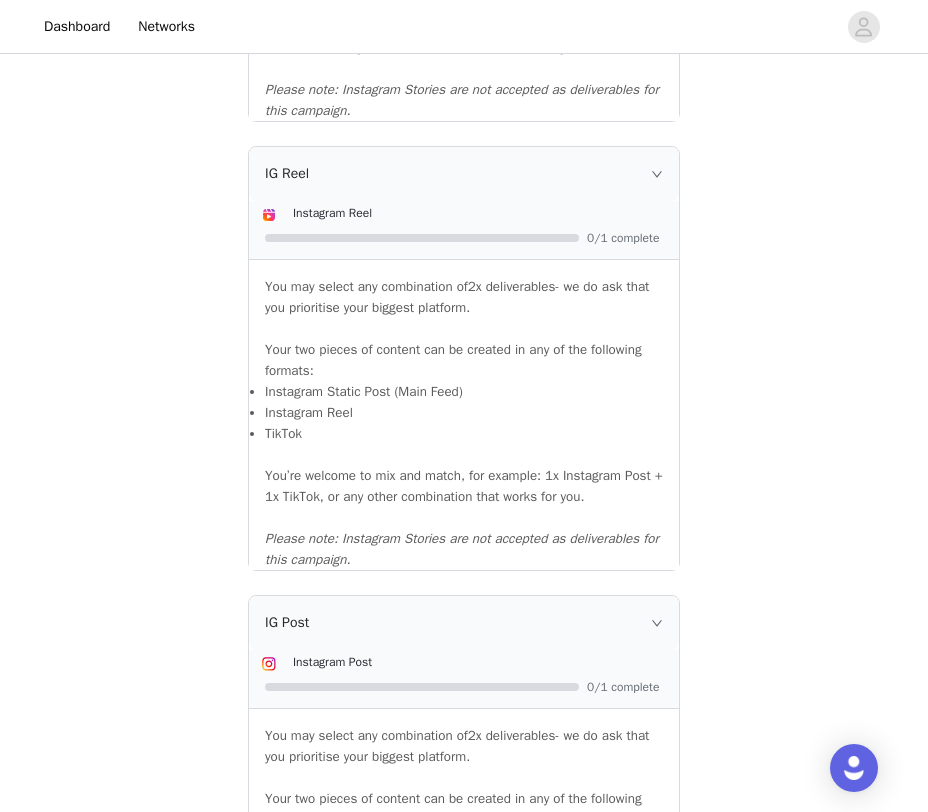 scroll, scrollTop: 2144, scrollLeft: 0, axis: vertical 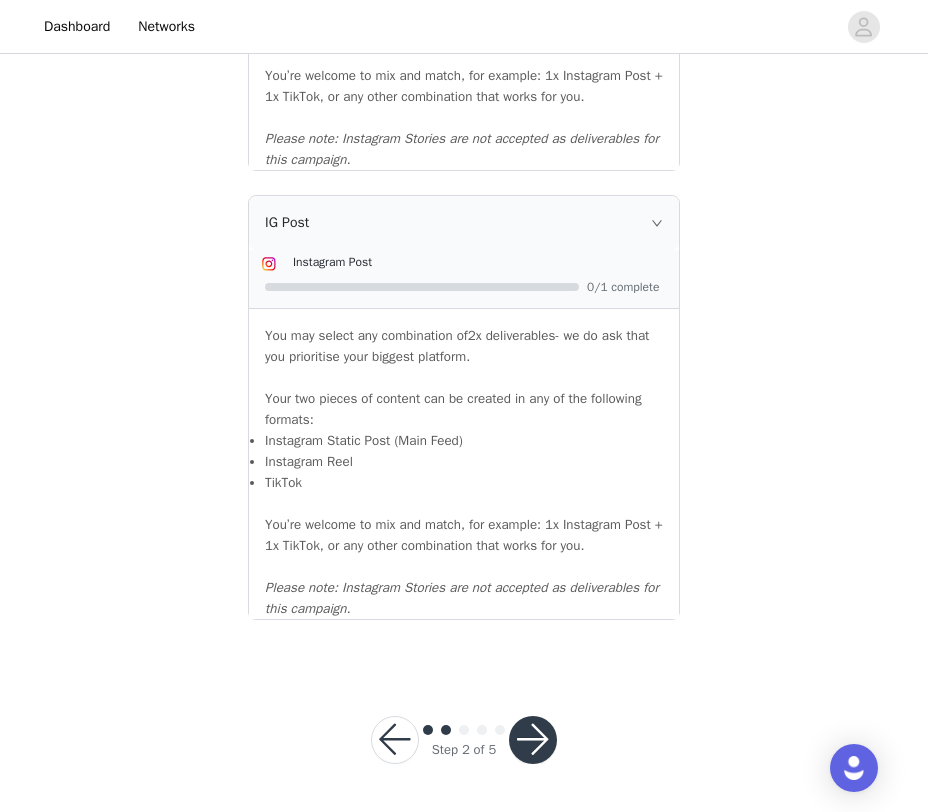 click at bounding box center [533, 740] 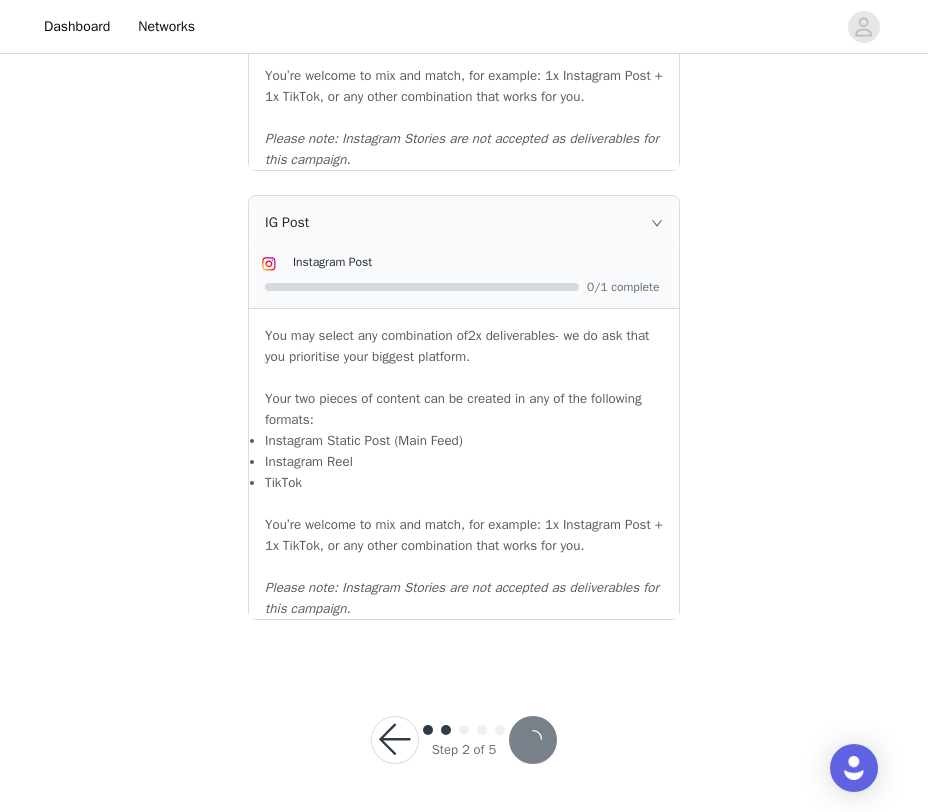 scroll, scrollTop: 0, scrollLeft: 0, axis: both 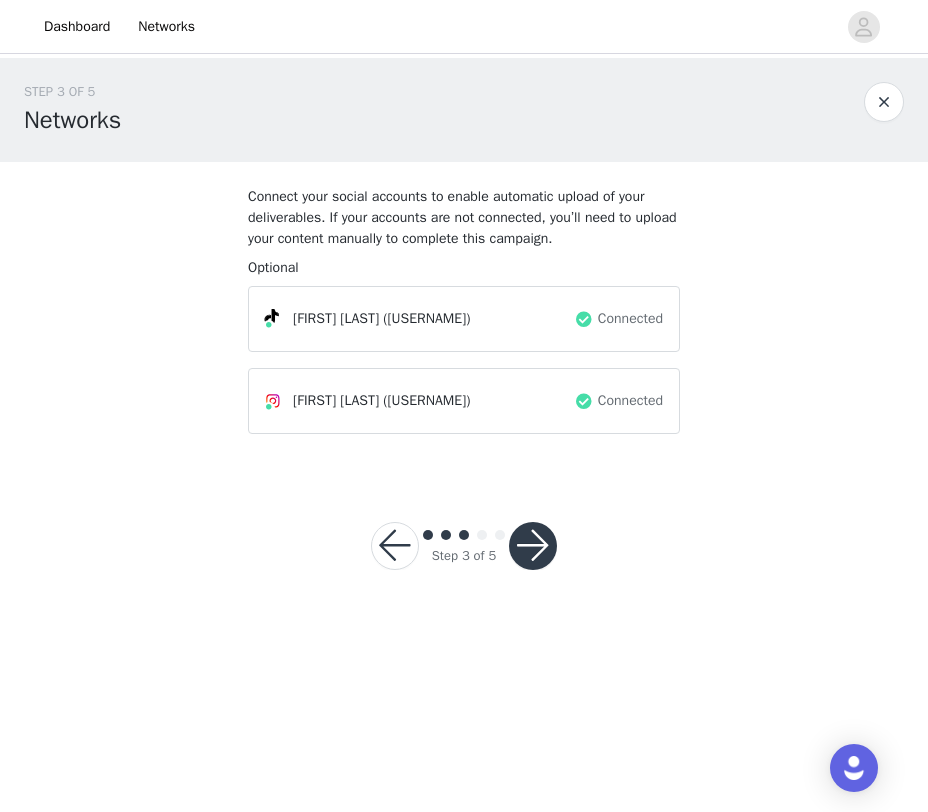 click at bounding box center [533, 546] 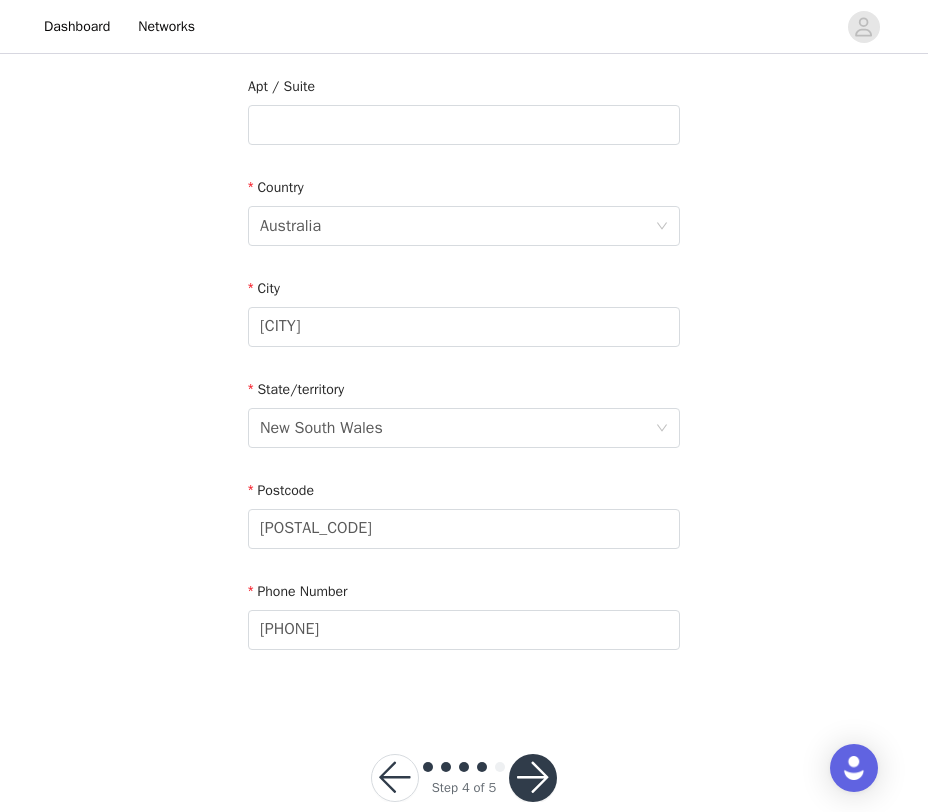scroll, scrollTop: 593, scrollLeft: 0, axis: vertical 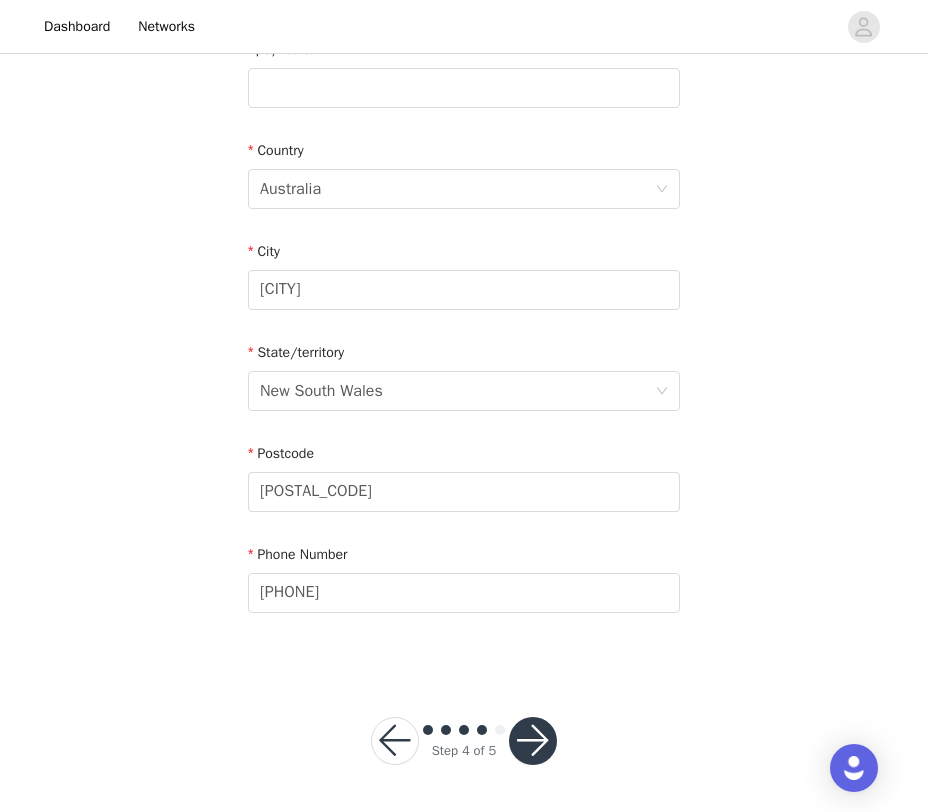 click at bounding box center (533, 741) 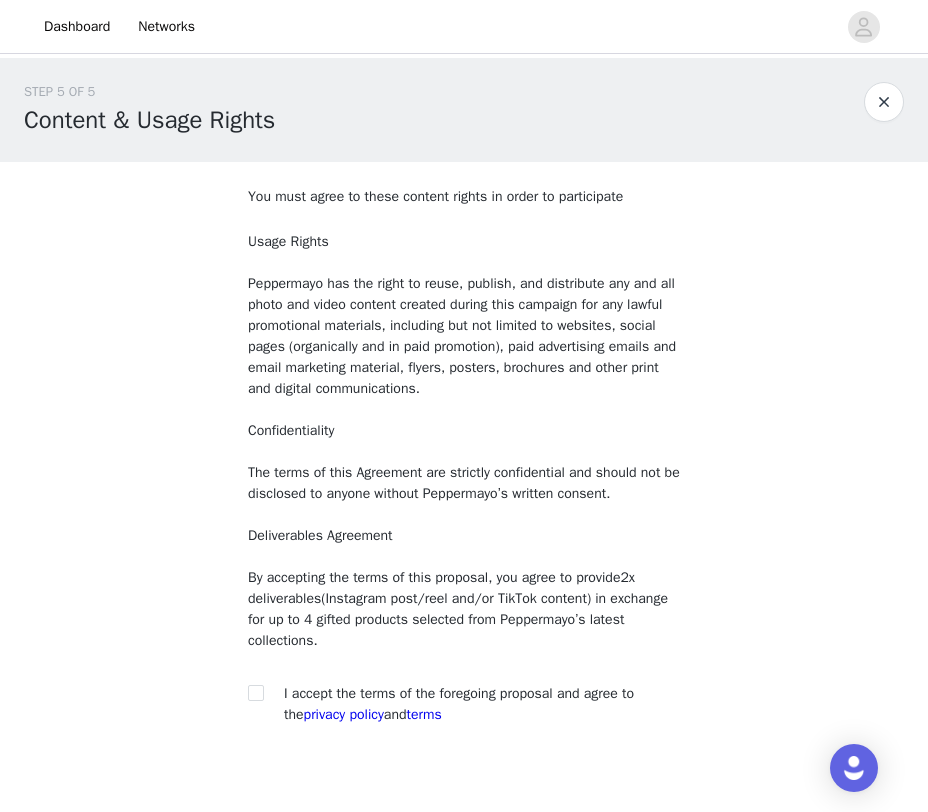scroll, scrollTop: 112, scrollLeft: 0, axis: vertical 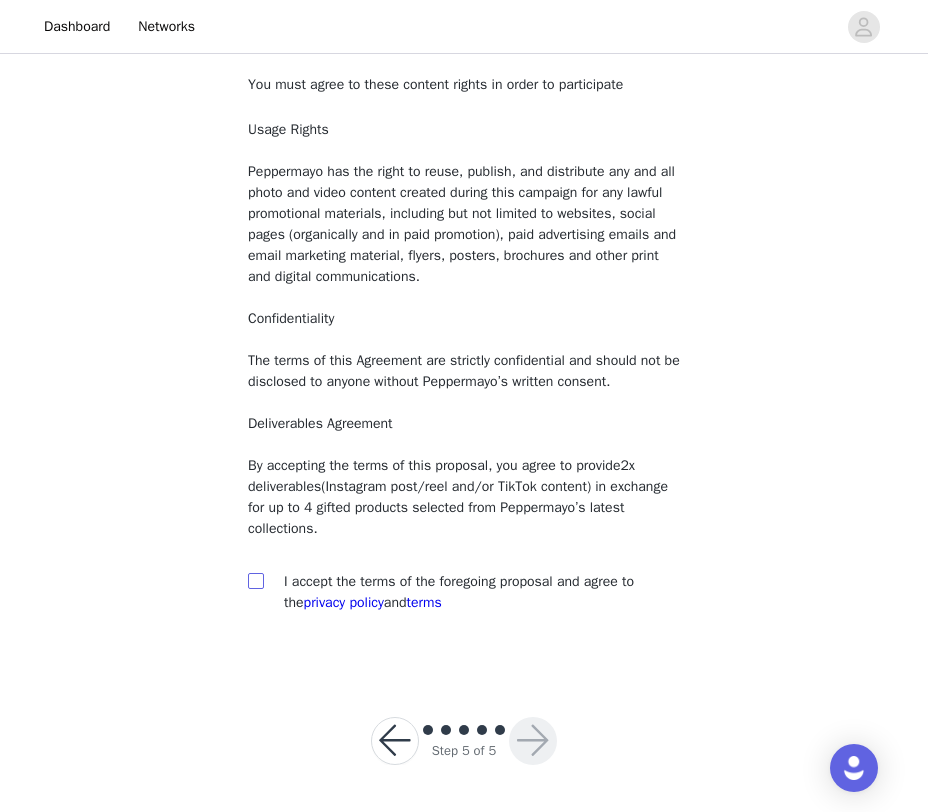 click at bounding box center (255, 580) 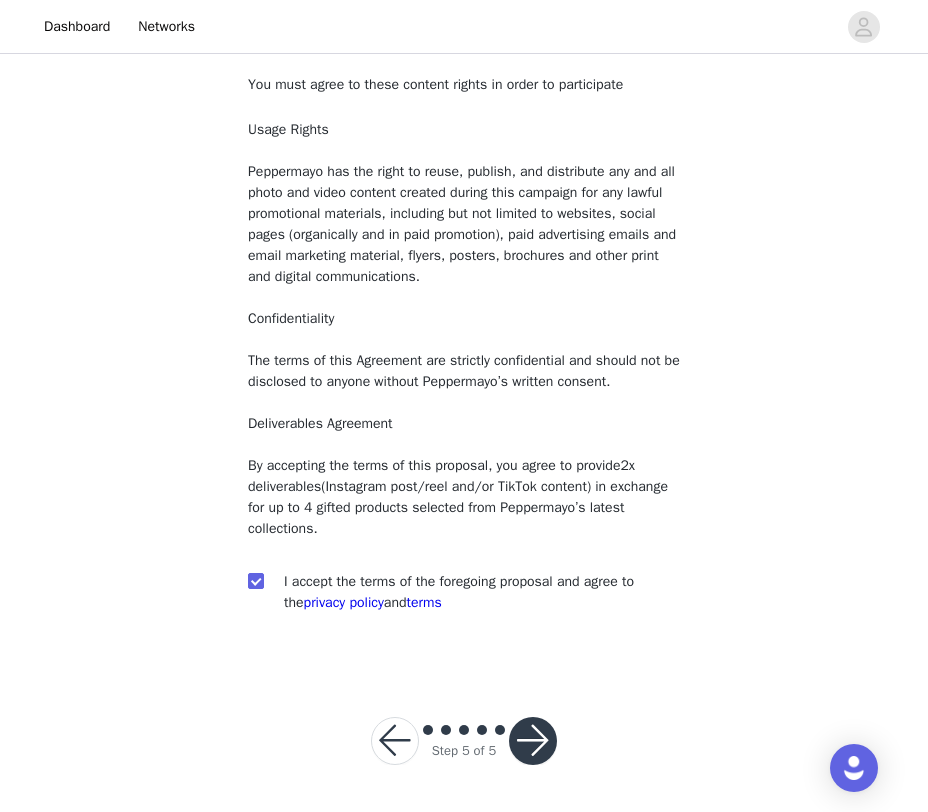 click at bounding box center [533, 741] 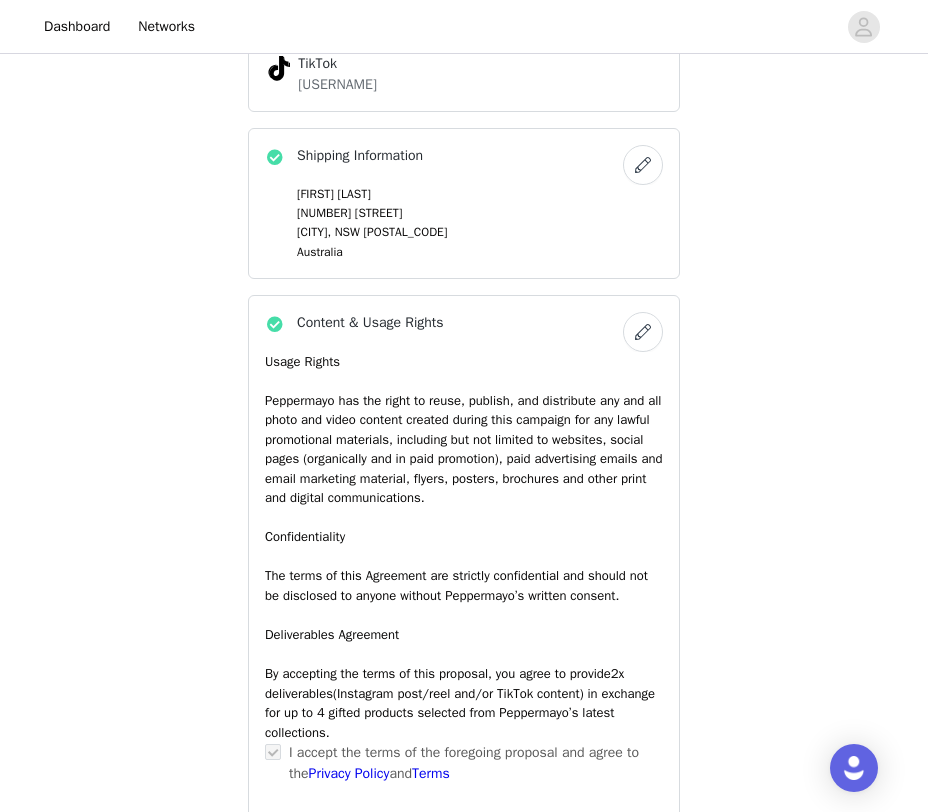 scroll, scrollTop: 1356, scrollLeft: 0, axis: vertical 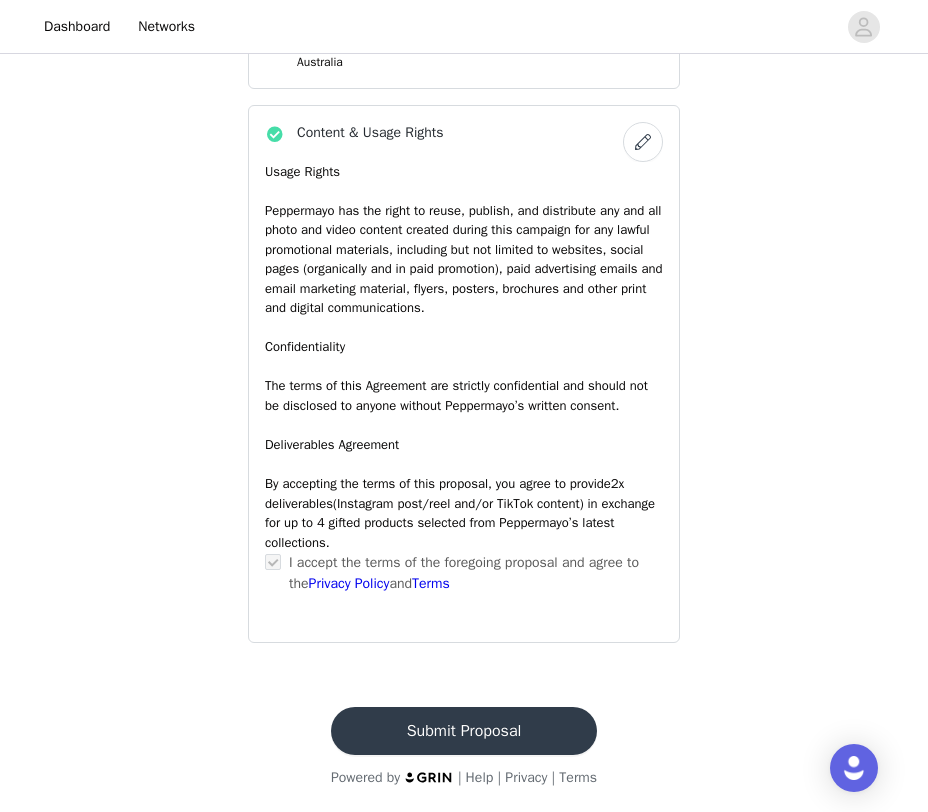 click on "Submit Proposal" at bounding box center (464, 731) 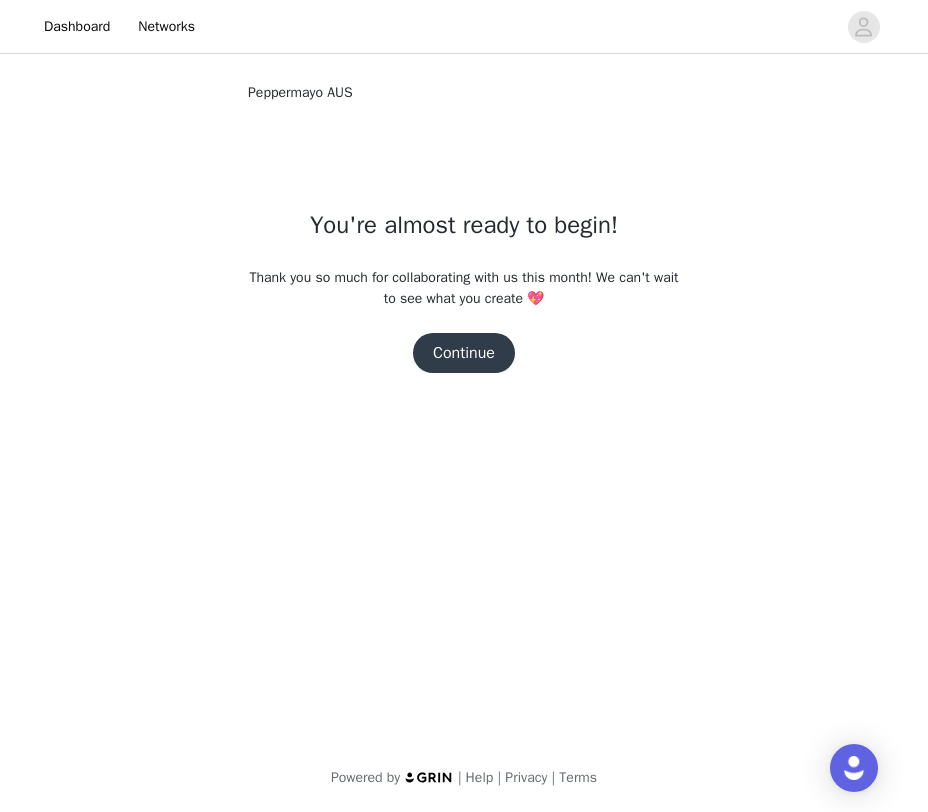 scroll, scrollTop: 0, scrollLeft: 0, axis: both 